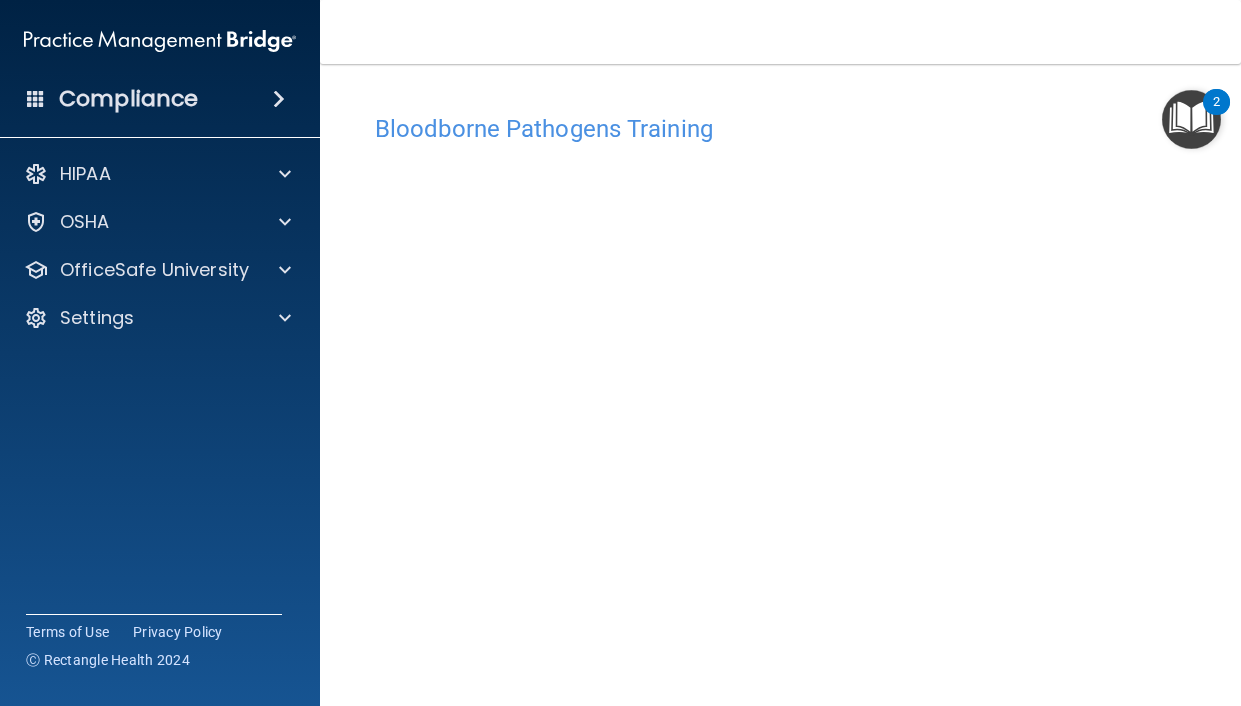 scroll, scrollTop: 0, scrollLeft: 0, axis: both 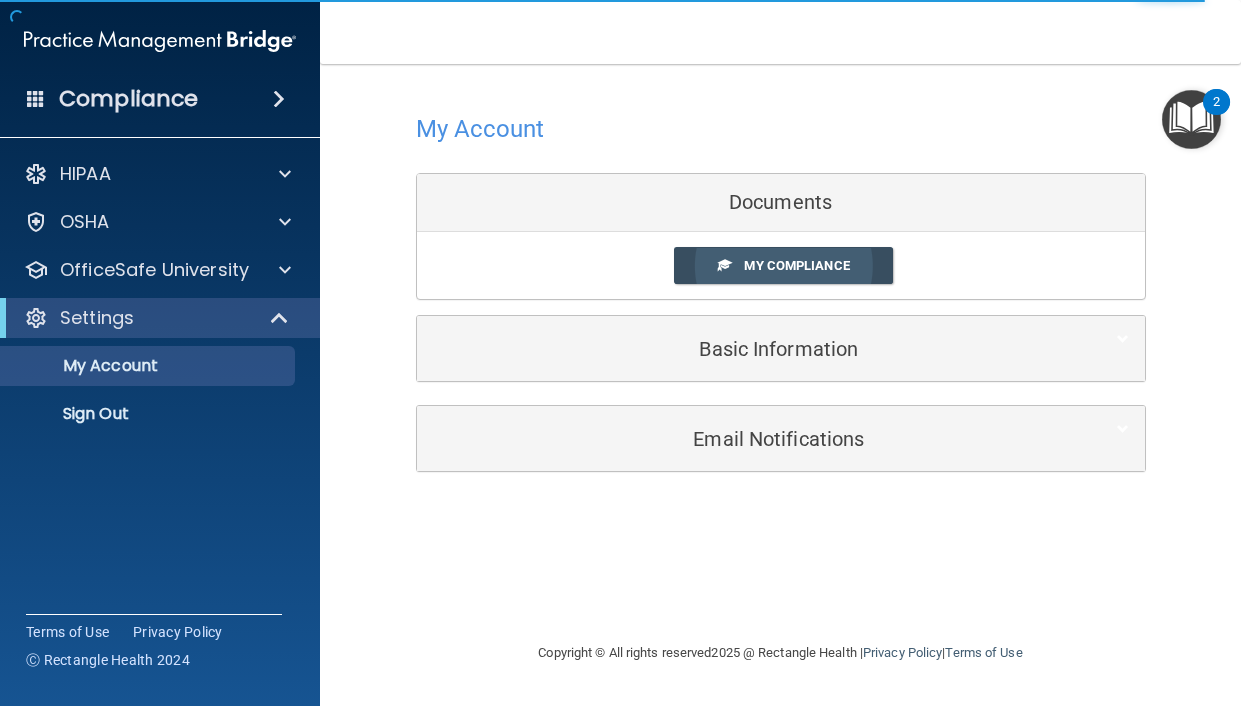 click on "My Compliance" at bounding box center (796, 265) 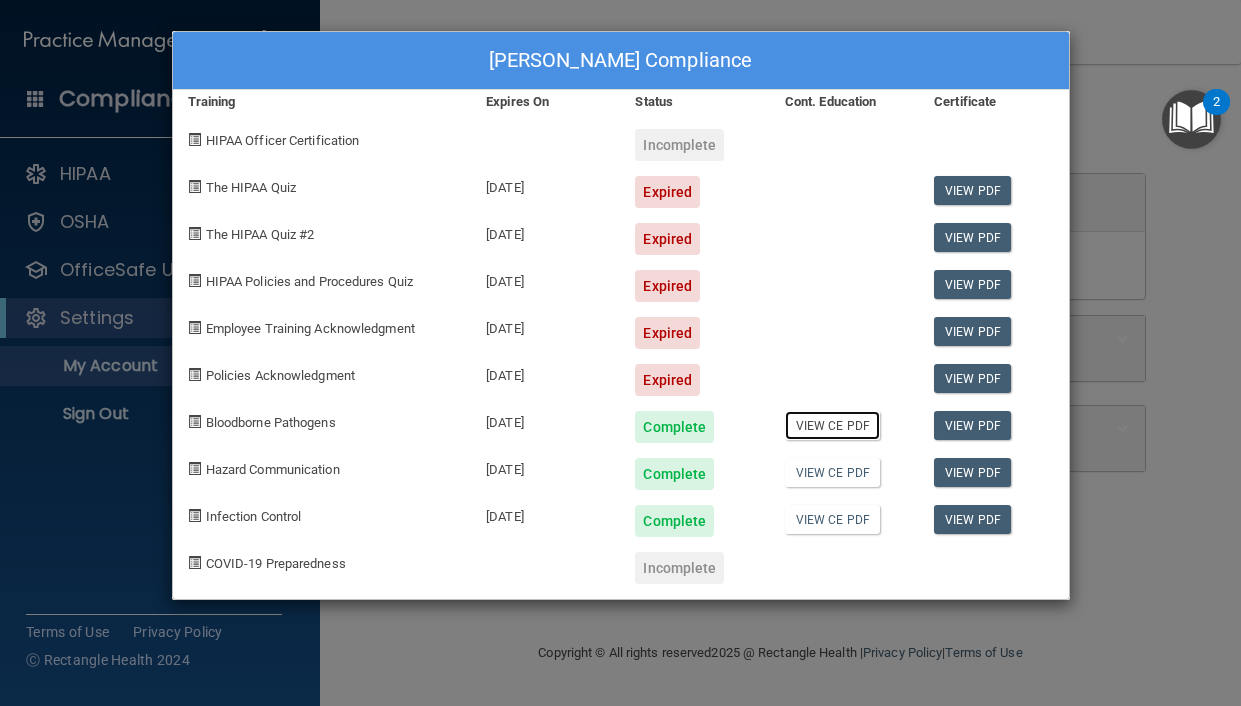 click on "View CE PDF" at bounding box center (832, 425) 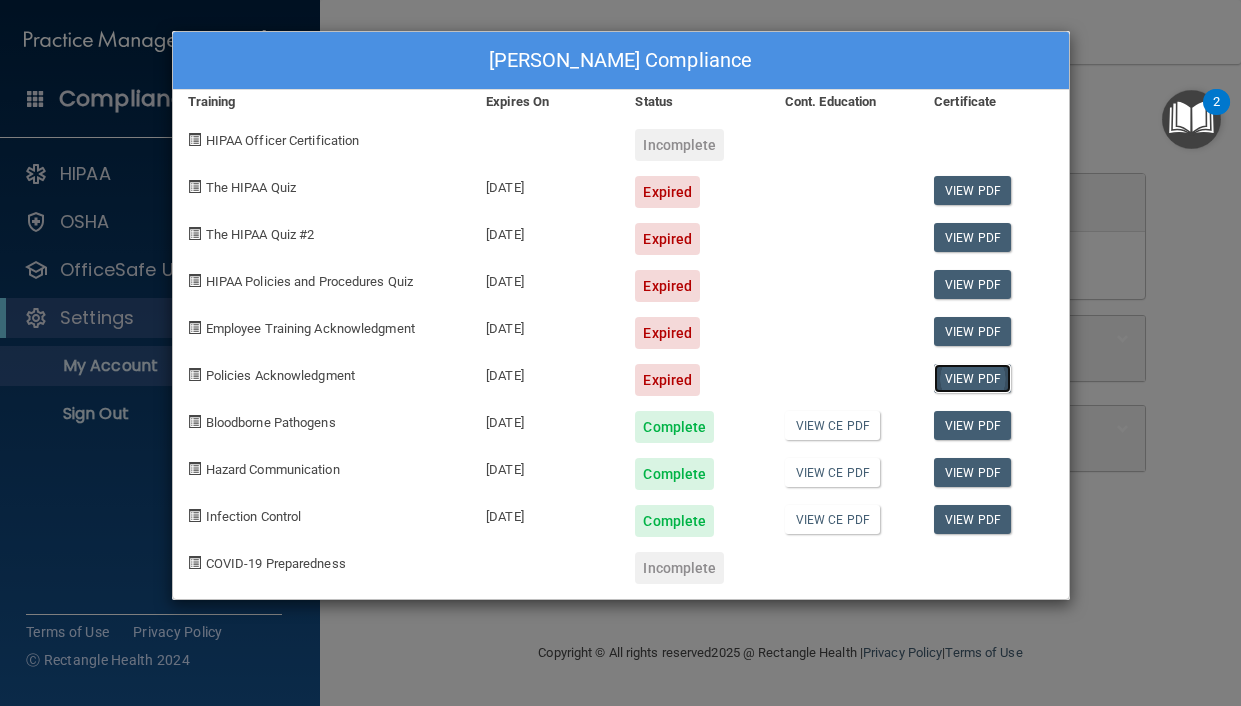 click on "View PDF" at bounding box center (972, 378) 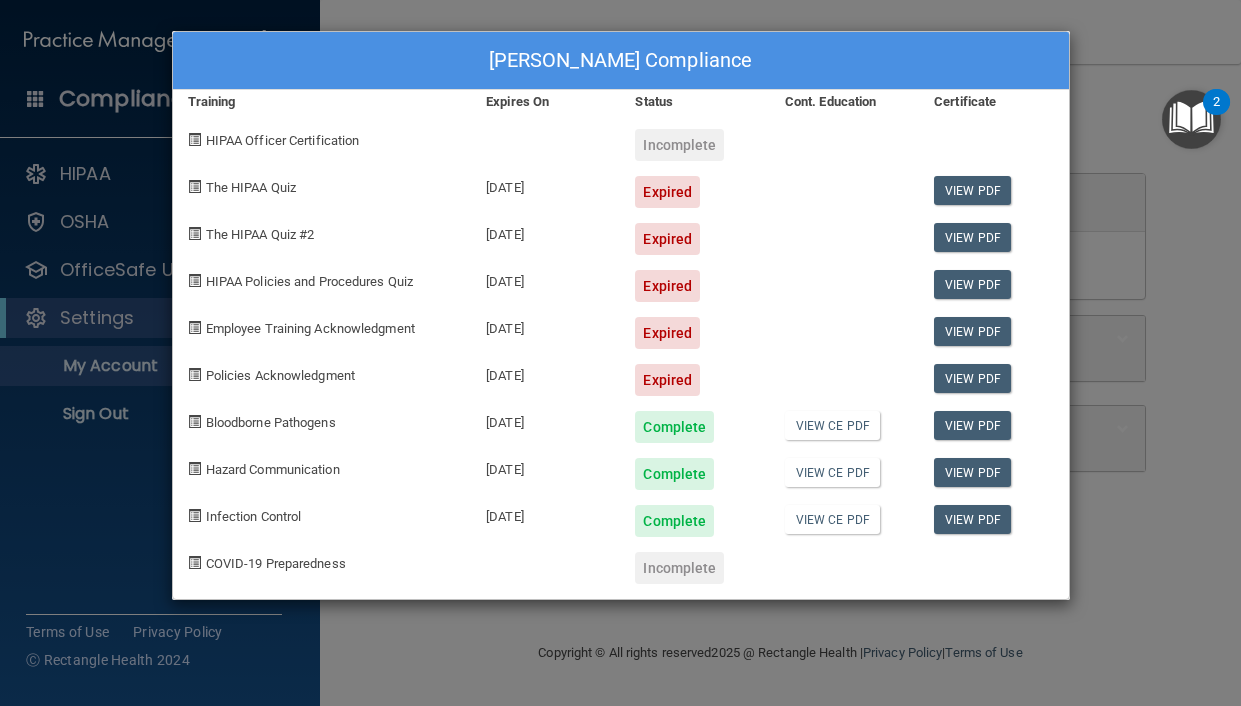 click on "Mary Harrison's Compliance      Training   Expires On   Status   Cont. Education   Certificate         HIPAA Officer Certification             Incomplete                      The HIPAA Quiz      05/07/2025       Expired              View PDF         The HIPAA Quiz #2      05/07/2025       Expired              View PDF         HIPAA Policies and Procedures Quiz      05/07/2025       Expired              View PDF         Employee Training Acknowledgment      05/07/2025       Expired              View PDF         Policies Acknowledgment      05/07/2025       Expired              View PDF         Bloodborne Pathogens      07/24/2026       Complete        View CE PDF       View PDF         Hazard Communication      01/19/2026       Complete        View CE PDF       View PDF         Infection Control      01/19/2026       Complete        View CE PDF       View PDF         COVID-19 Preparedness             Incomplete" at bounding box center [620, 353] 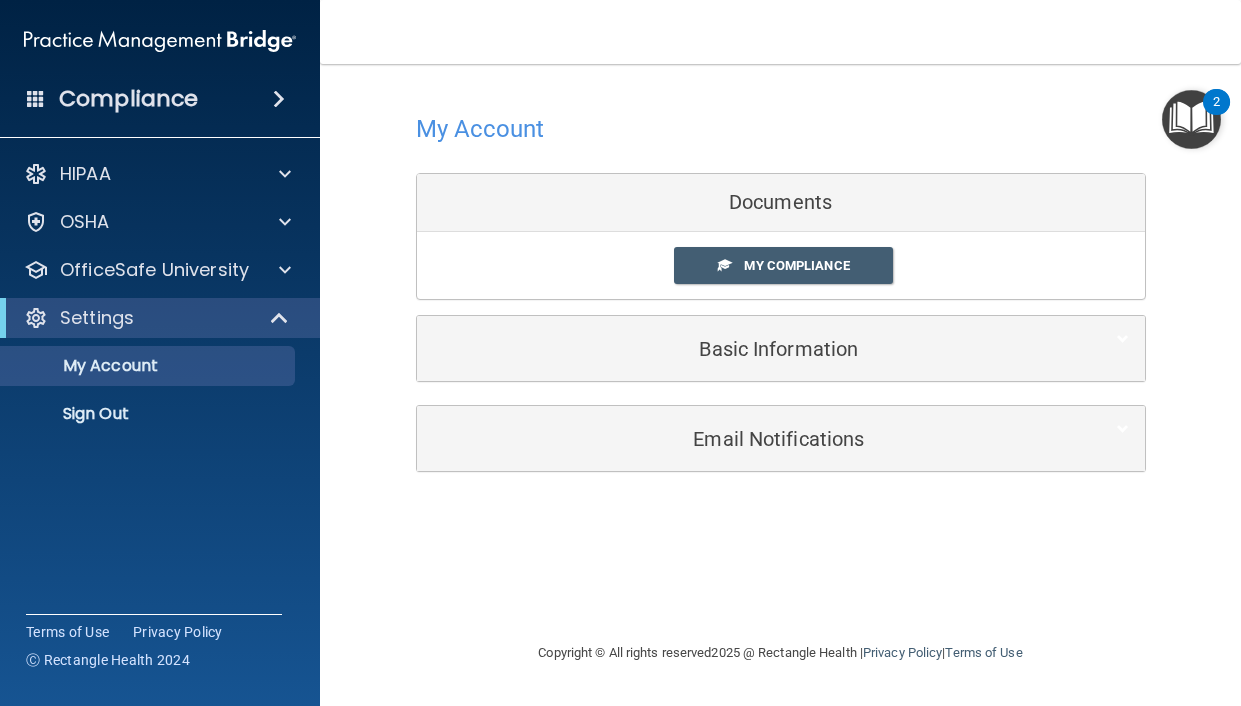 click at bounding box center [279, 99] 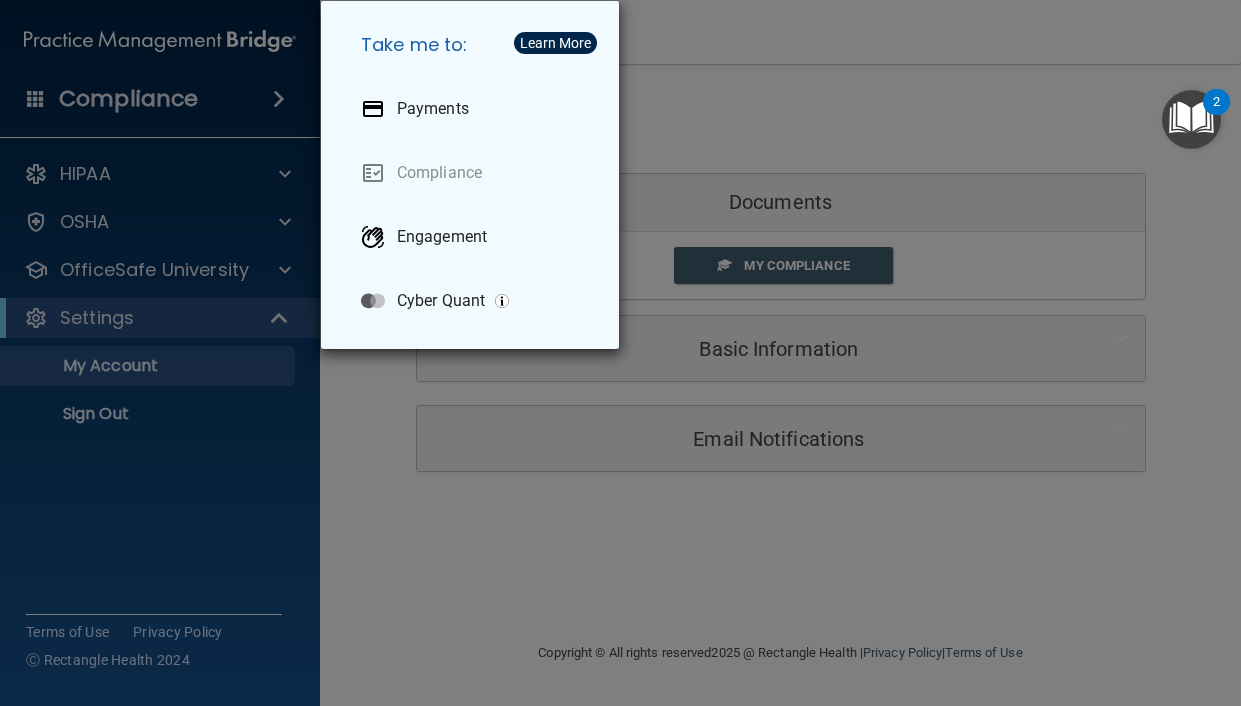click on "Take me to:             Payments                   Compliance                     Engagement                     Cyber Quant" at bounding box center [620, 353] 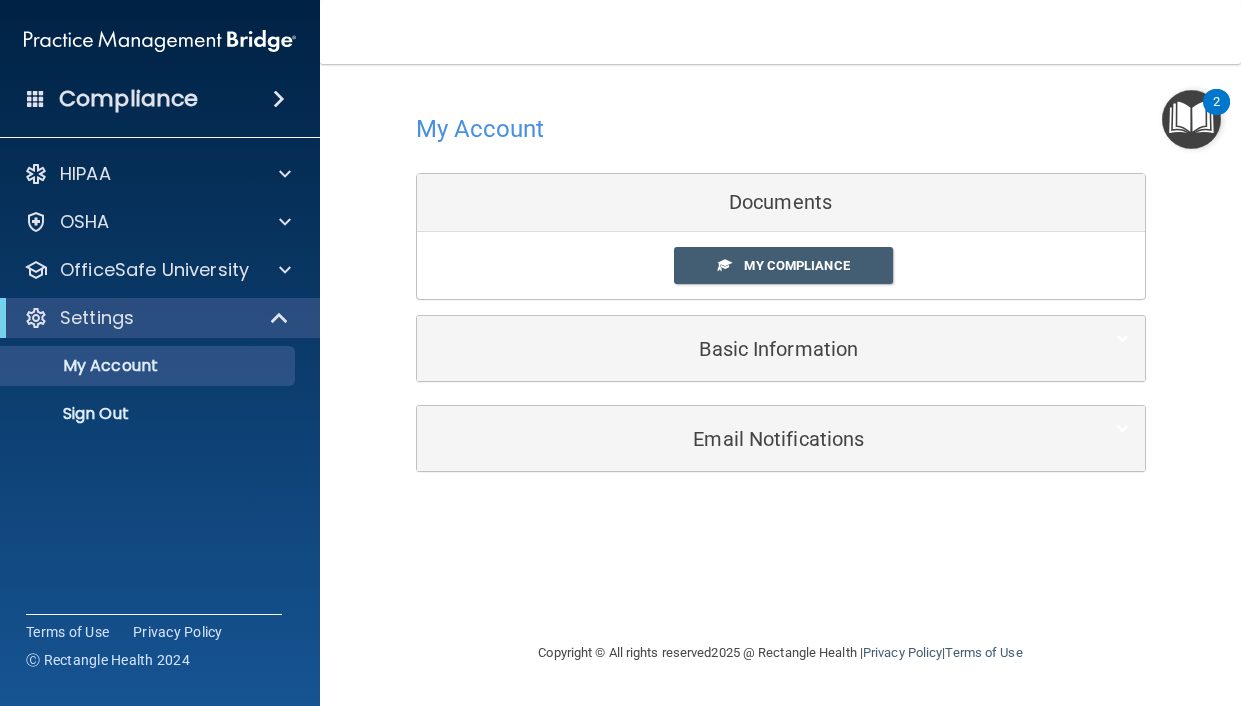 click at bounding box center (160, 41) 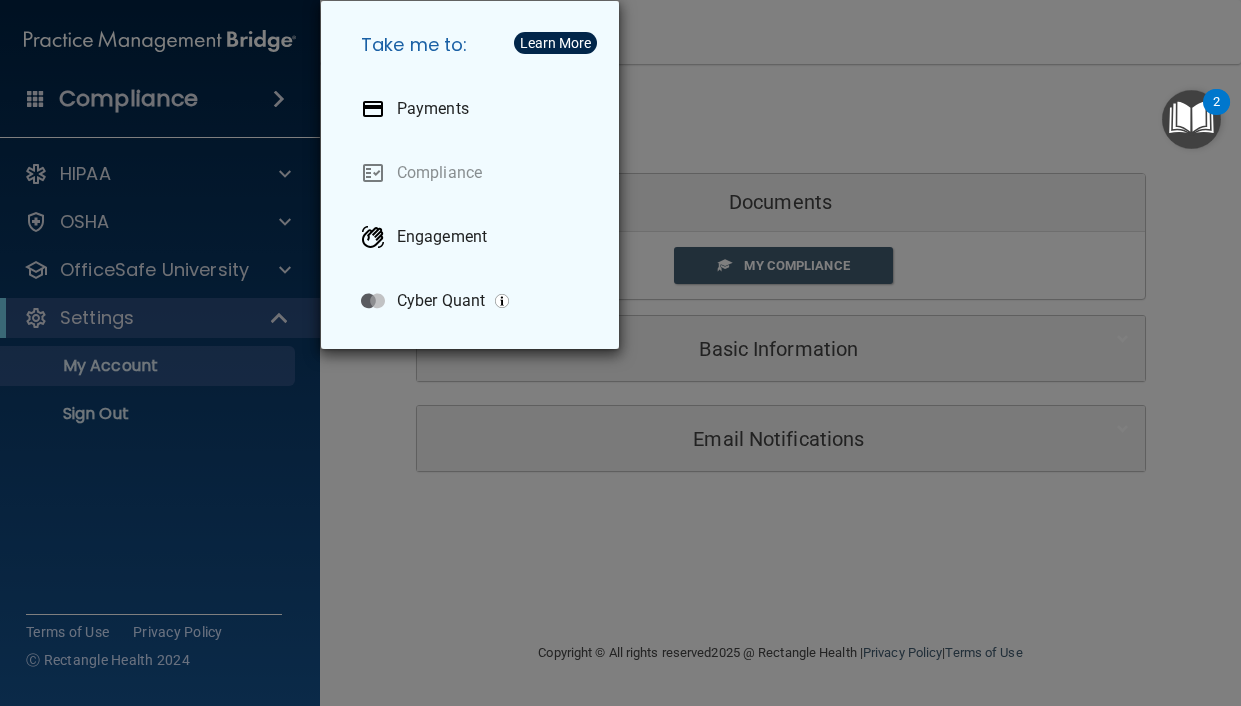 click on "Take me to:             Payments                   Compliance                     Engagement                     Cyber Quant" at bounding box center (620, 353) 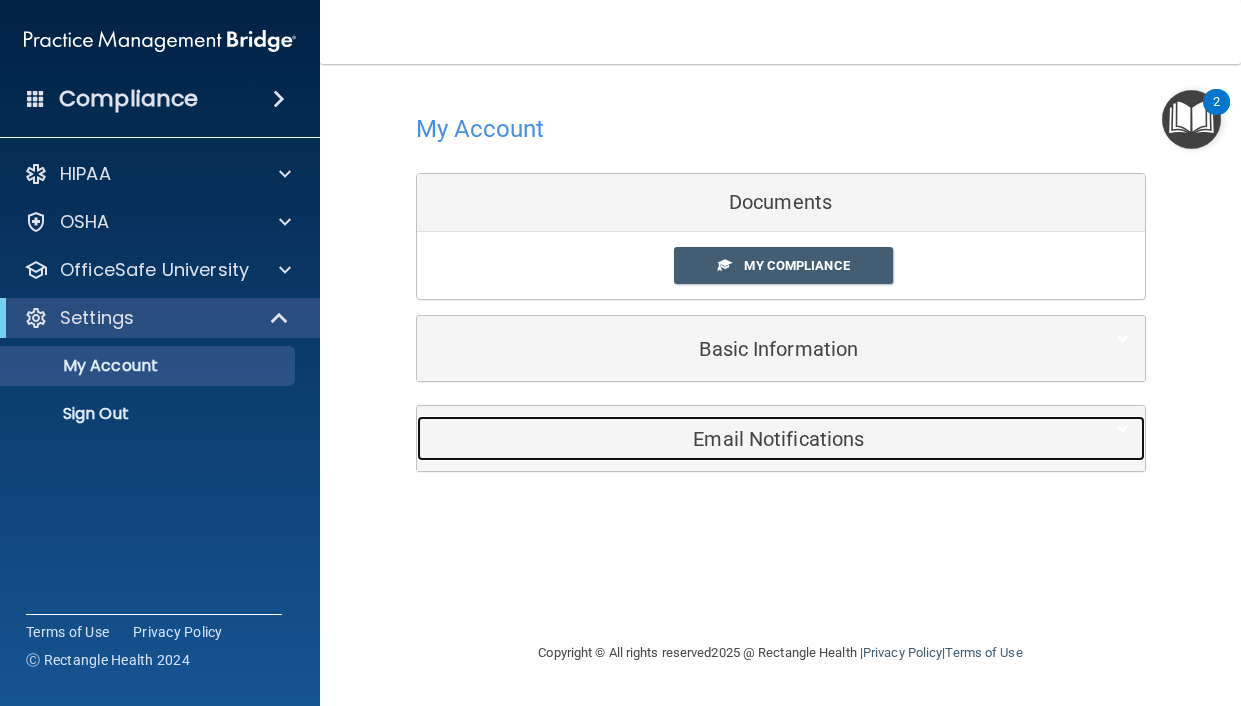 click on "Email Notifications" at bounding box center [750, 438] 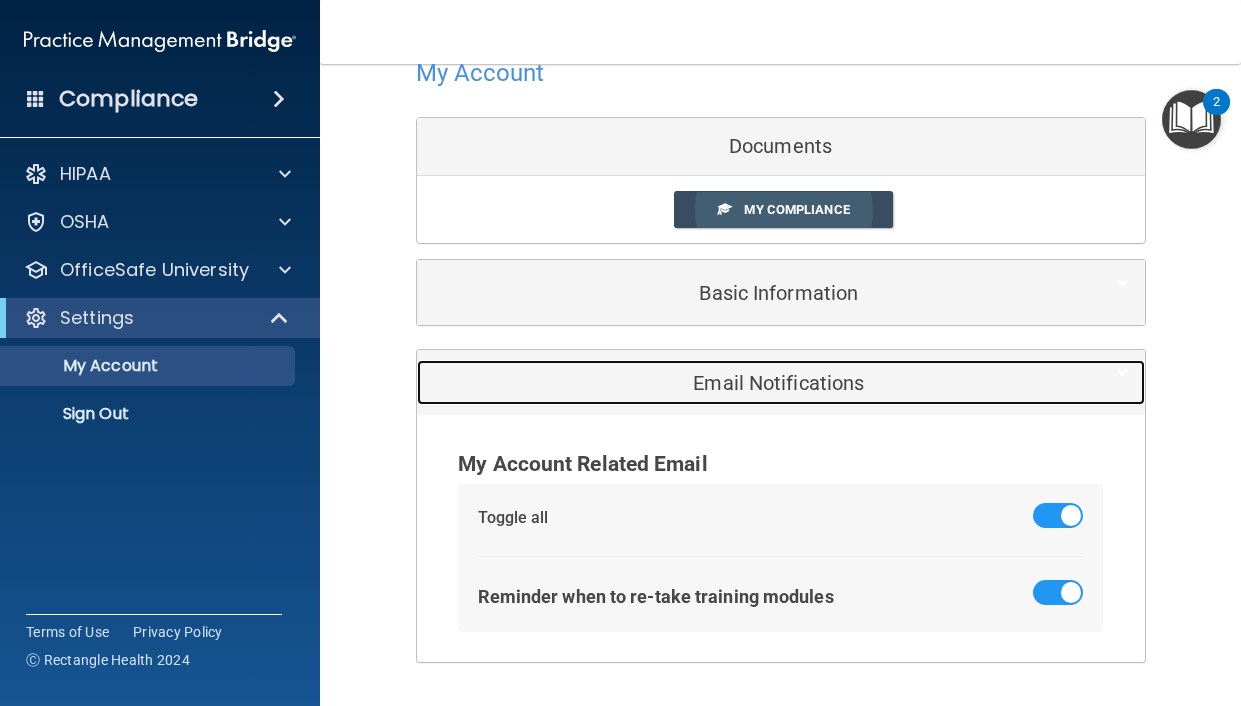 scroll, scrollTop: 0, scrollLeft: 0, axis: both 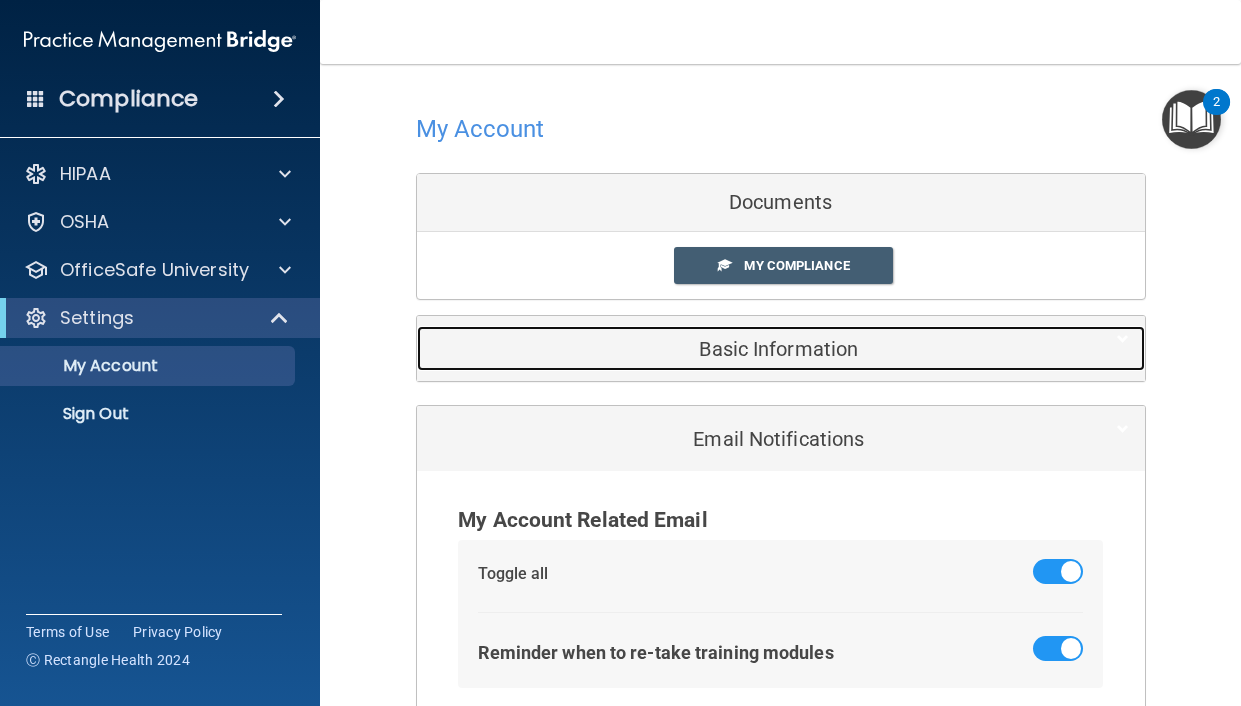 click on "Basic Information" at bounding box center [750, 349] 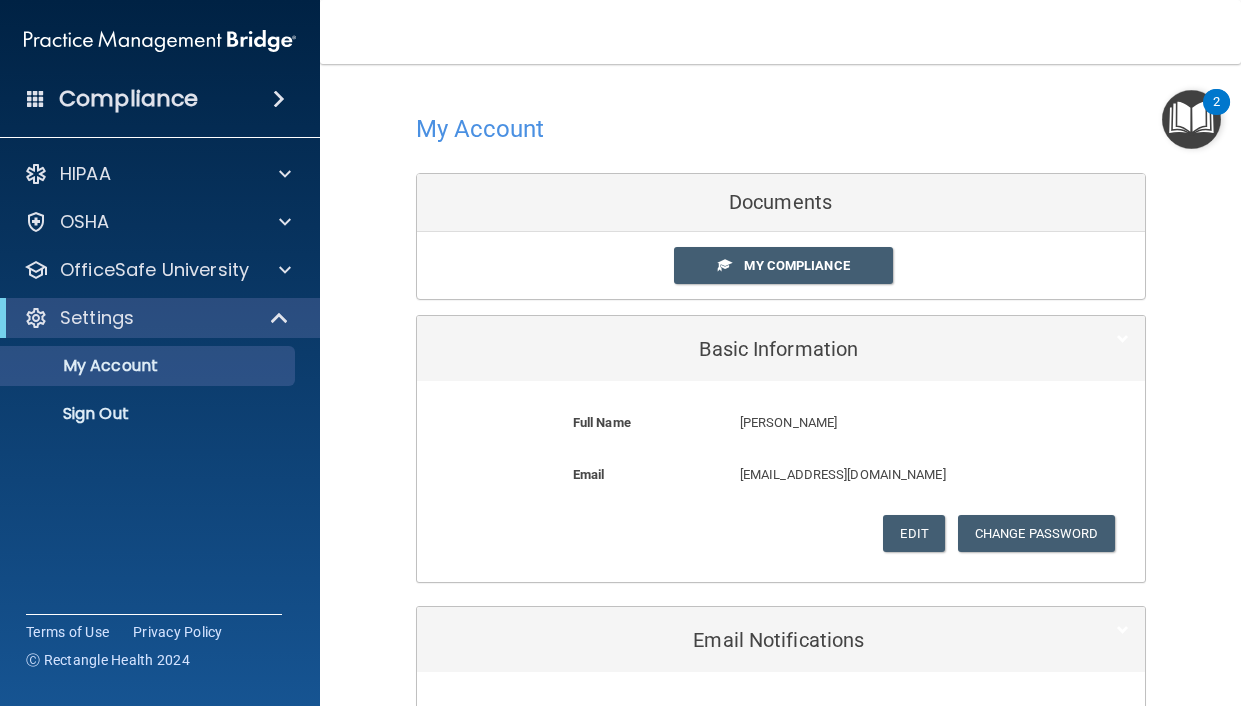 click on "Documents" at bounding box center (781, 203) 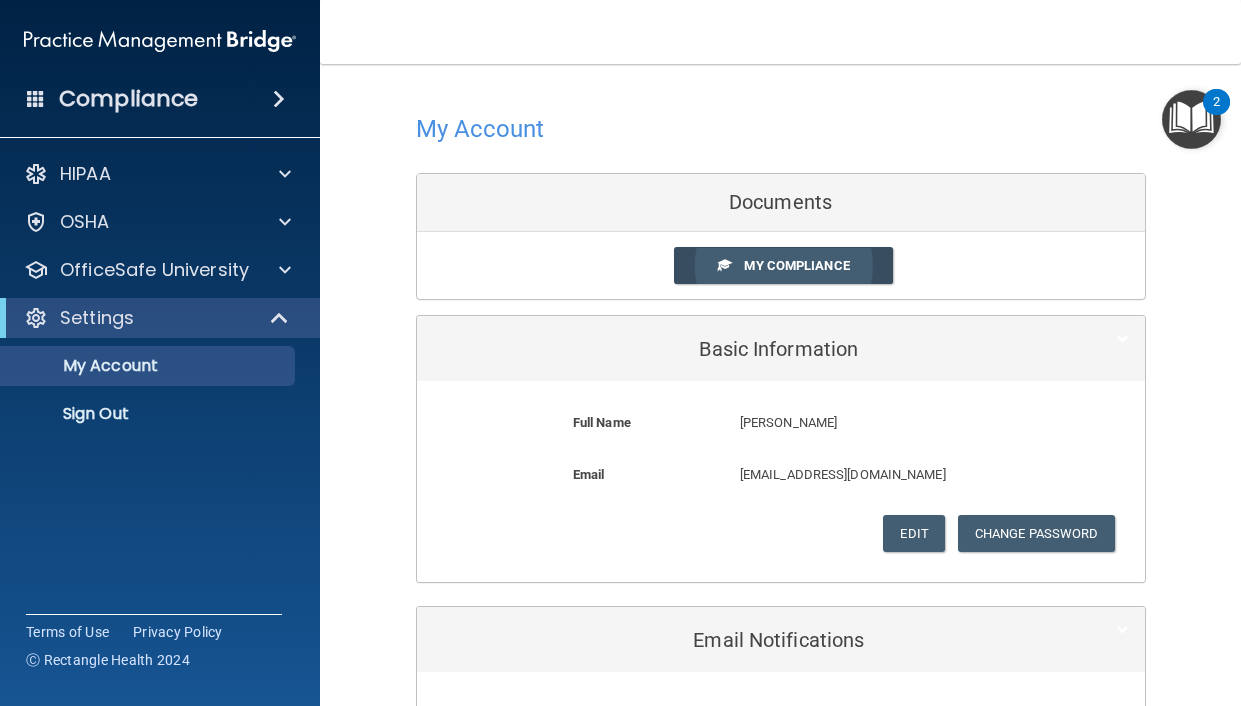 click on "My Compliance" at bounding box center (796, 265) 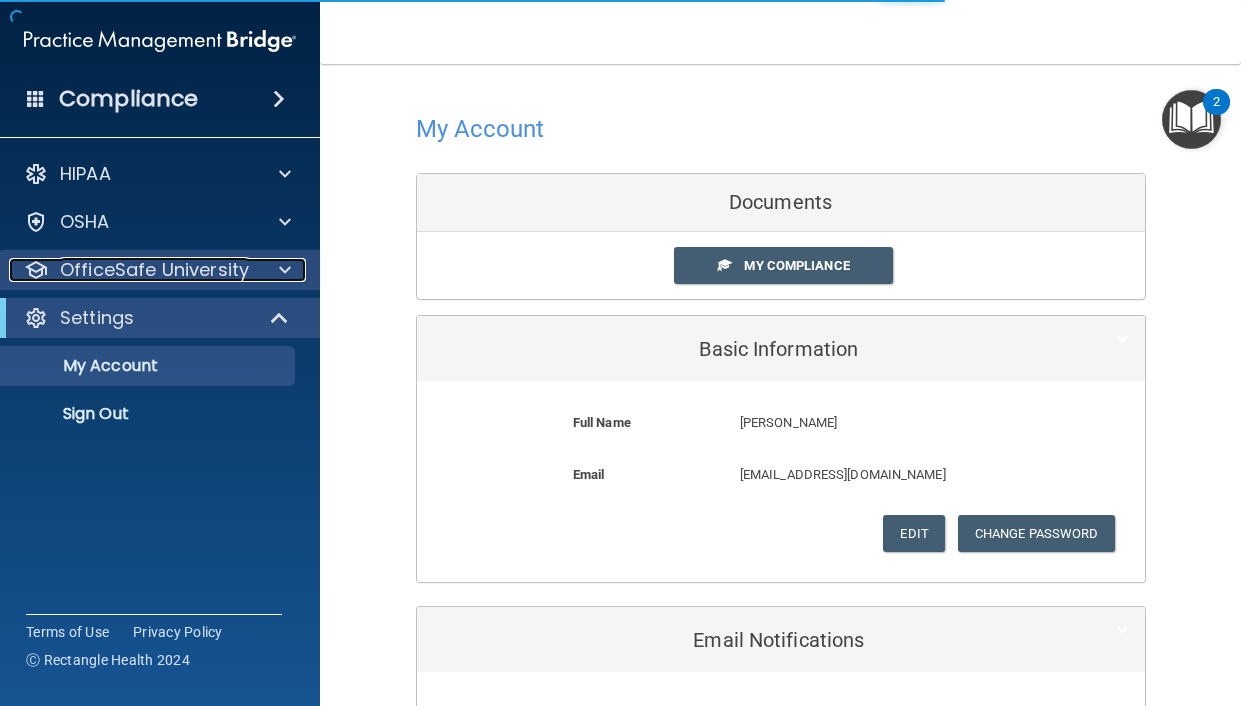 click on "OfficeSafe University" at bounding box center [154, 270] 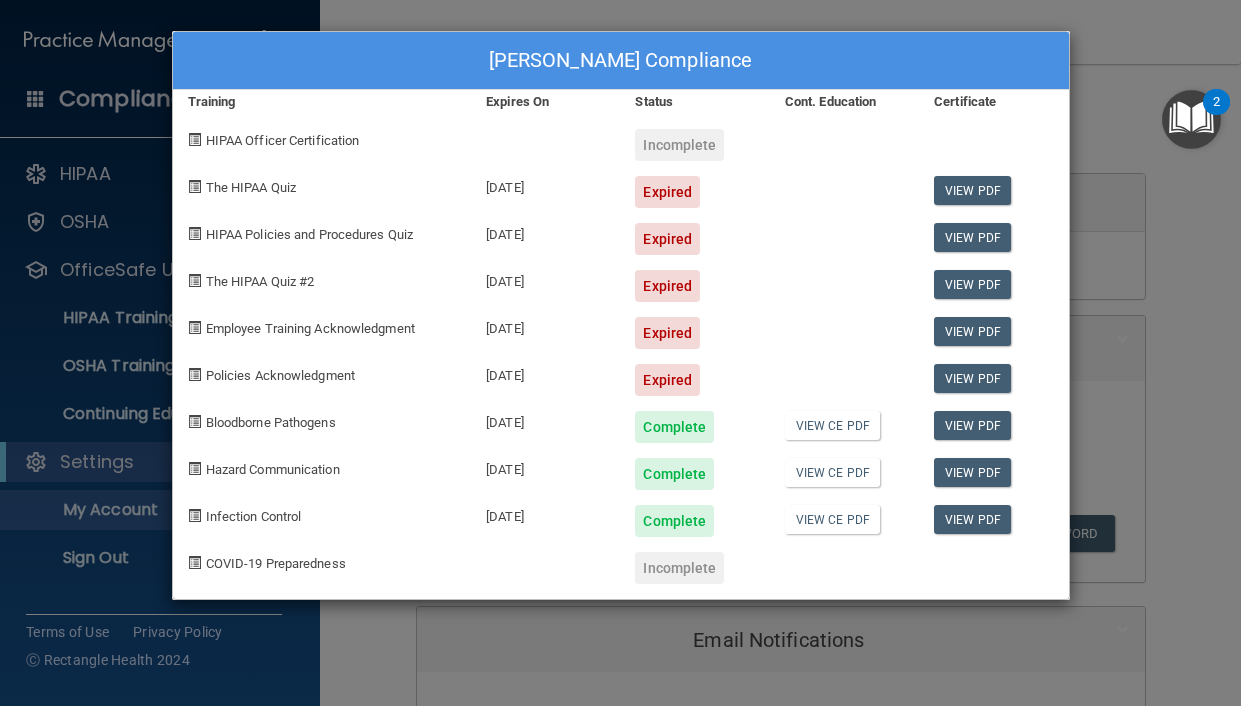 click on "Mary Harrison's Compliance      Training   Expires On   Status   Cont. Education   Certificate         HIPAA Officer Certification             Incomplete                      The HIPAA Quiz      05/07/2025       Expired              View PDF         HIPAA Policies and Procedures Quiz      05/07/2025       Expired              View PDF         The HIPAA Quiz #2      05/07/2025       Expired              View PDF         Employee Training Acknowledgment      05/07/2025       Expired              View PDF         Policies Acknowledgment      05/07/2025       Expired              View PDF         Bloodborne Pathogens      07/24/2026       Complete        View CE PDF       View PDF         Hazard Communication      01/19/2026       Complete        View CE PDF       View PDF         Infection Control      01/19/2026       Complete        View CE PDF       View PDF         COVID-19 Preparedness             Incomplete" at bounding box center (620, 353) 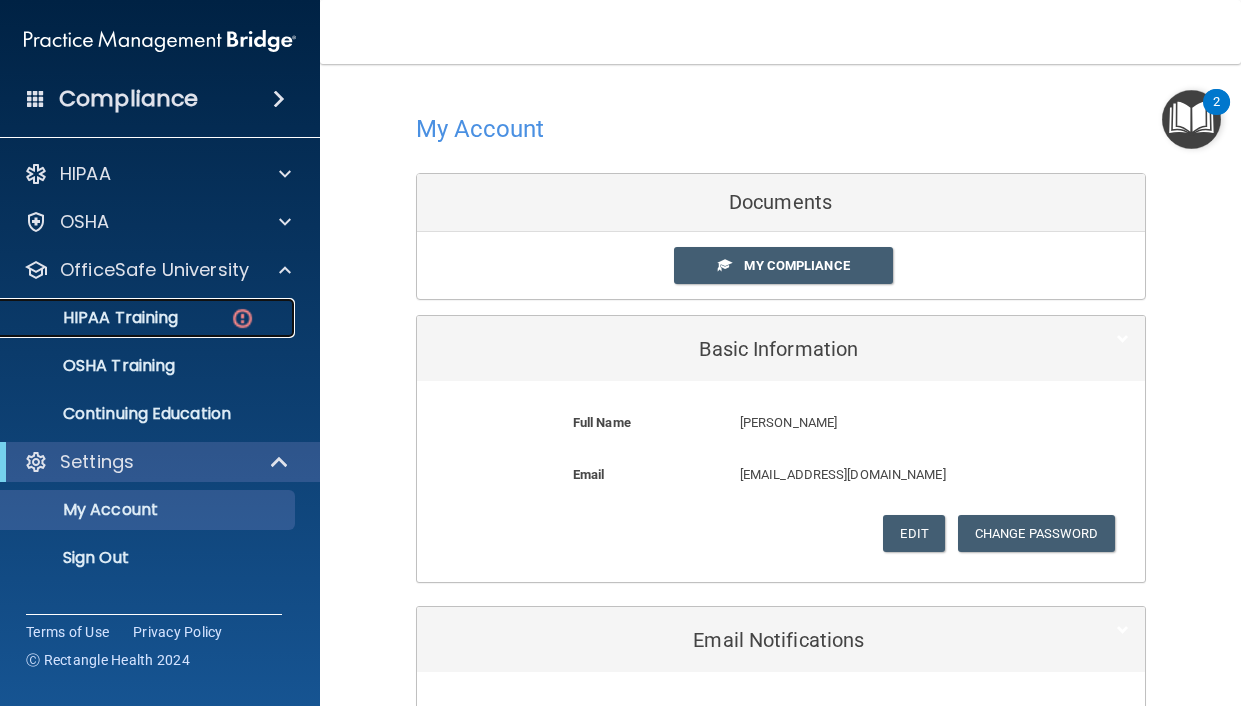 click on "HIPAA Training" at bounding box center [149, 318] 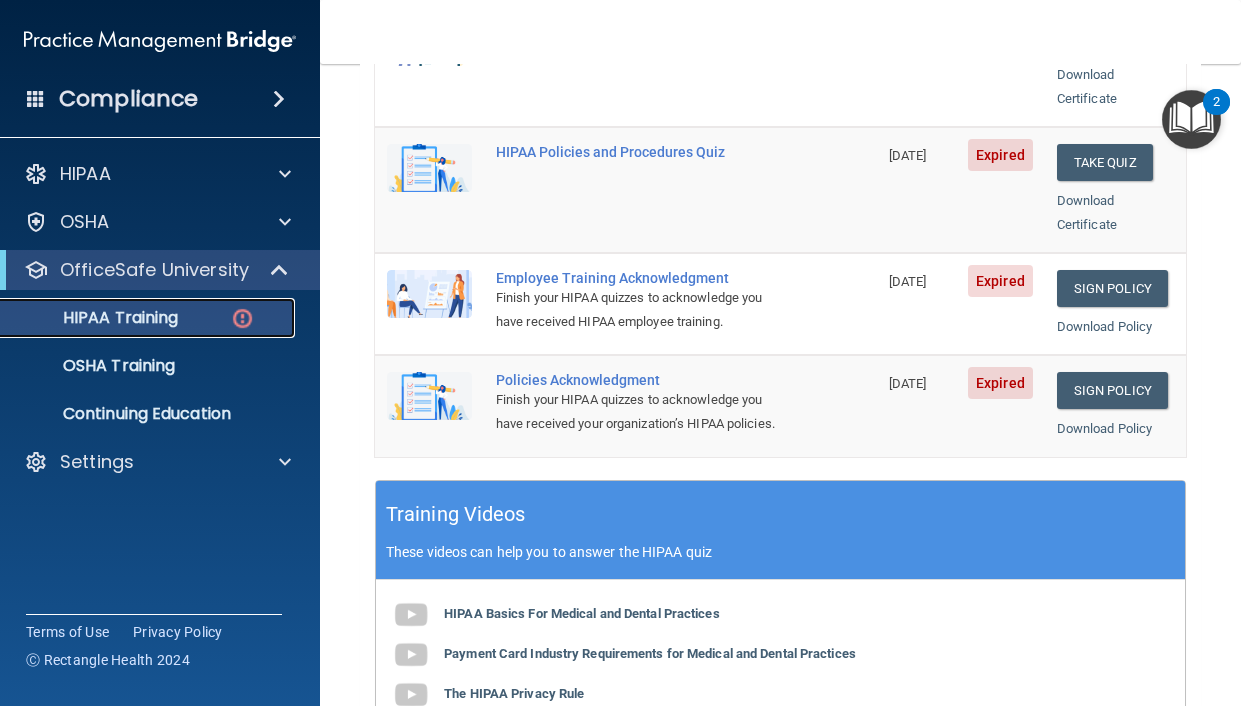 scroll, scrollTop: 500, scrollLeft: 0, axis: vertical 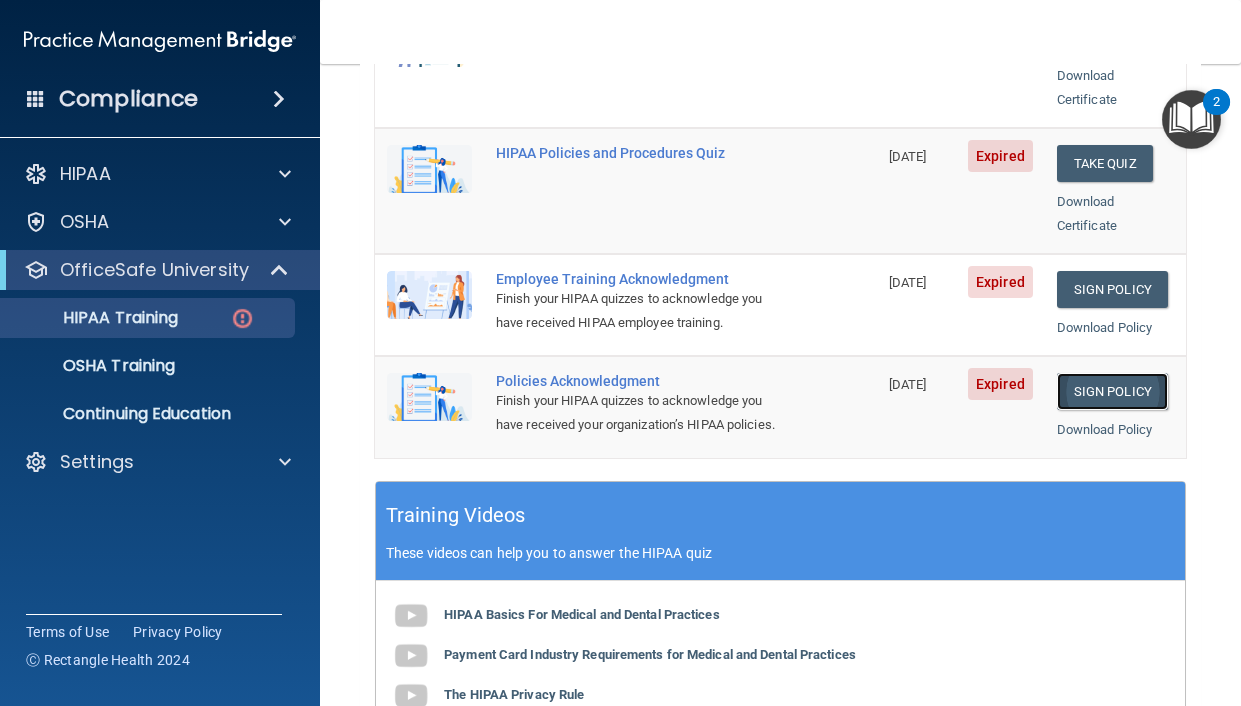 click on "Sign Policy" at bounding box center (1112, 391) 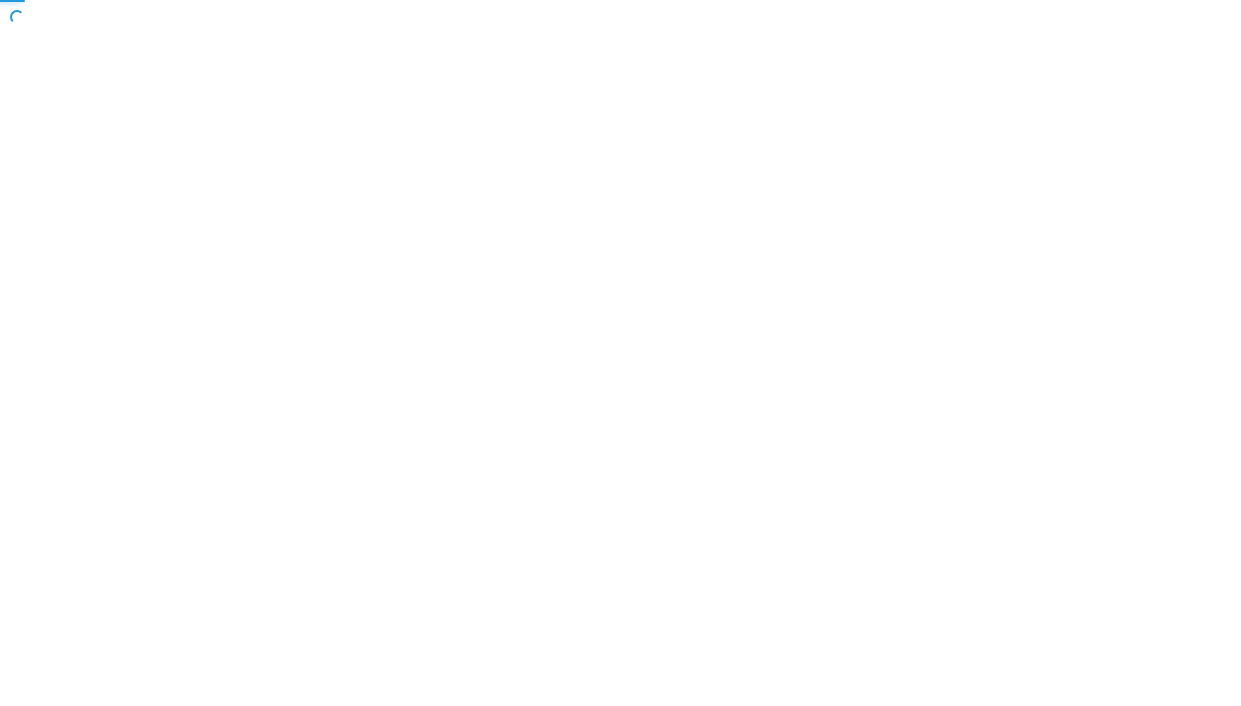 scroll, scrollTop: 0, scrollLeft: 0, axis: both 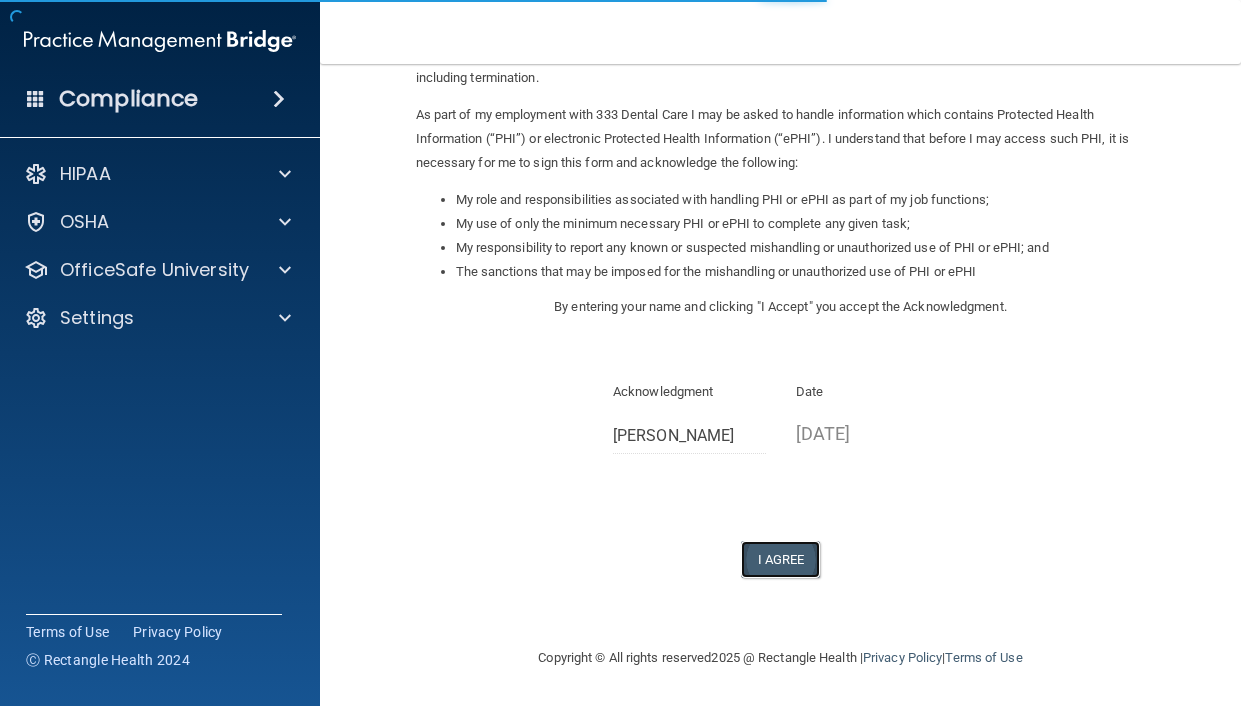 click on "I Agree" at bounding box center (781, 559) 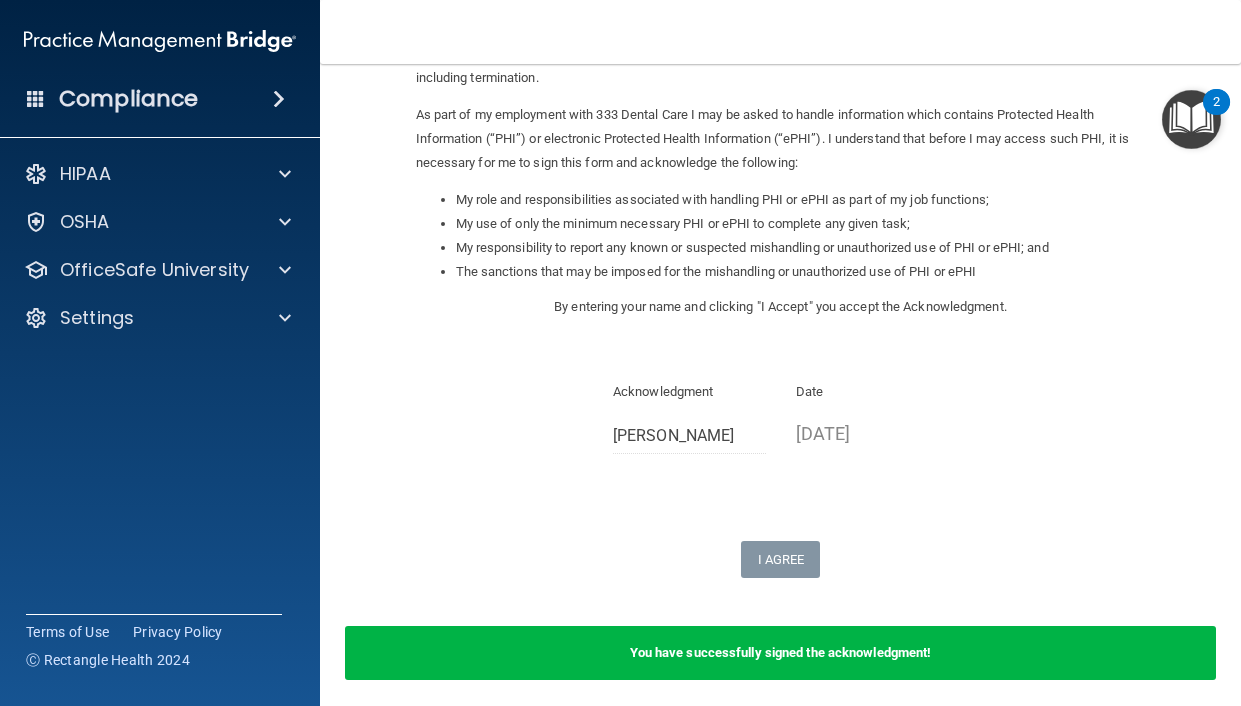 click at bounding box center (279, 99) 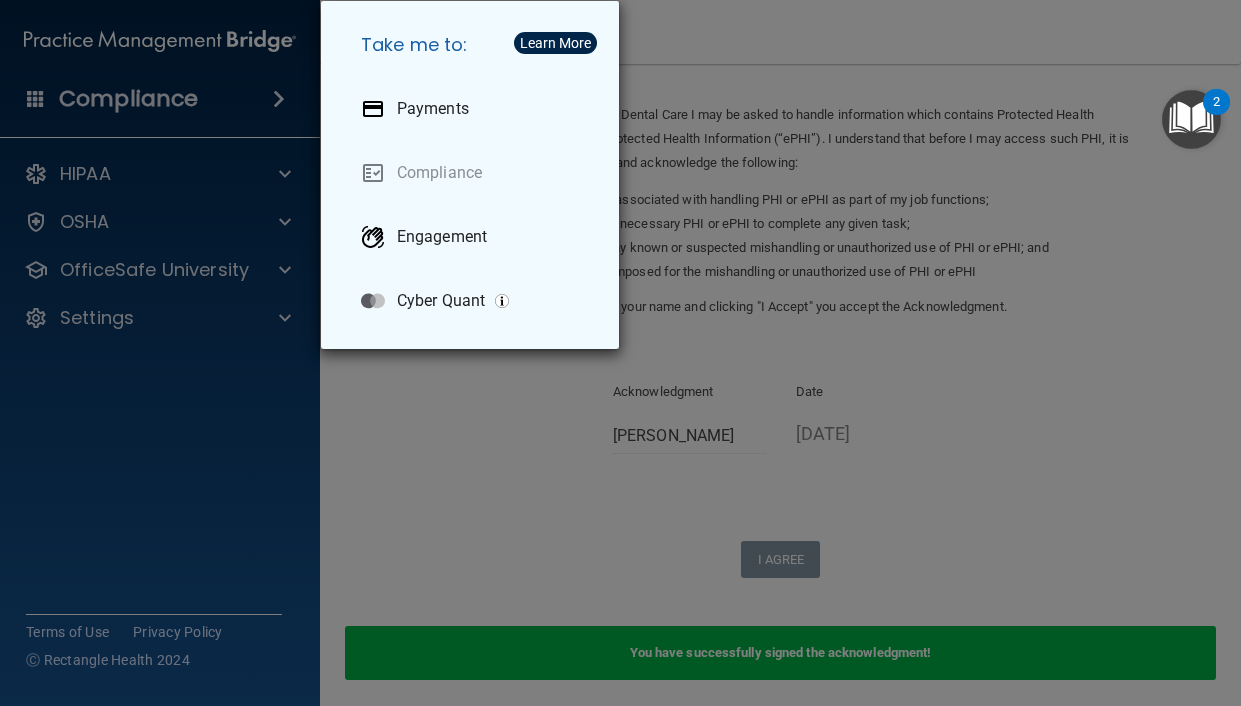 click on "Take me to:             Payments                   Compliance                     Engagement                     Cyber Quant" at bounding box center [620, 353] 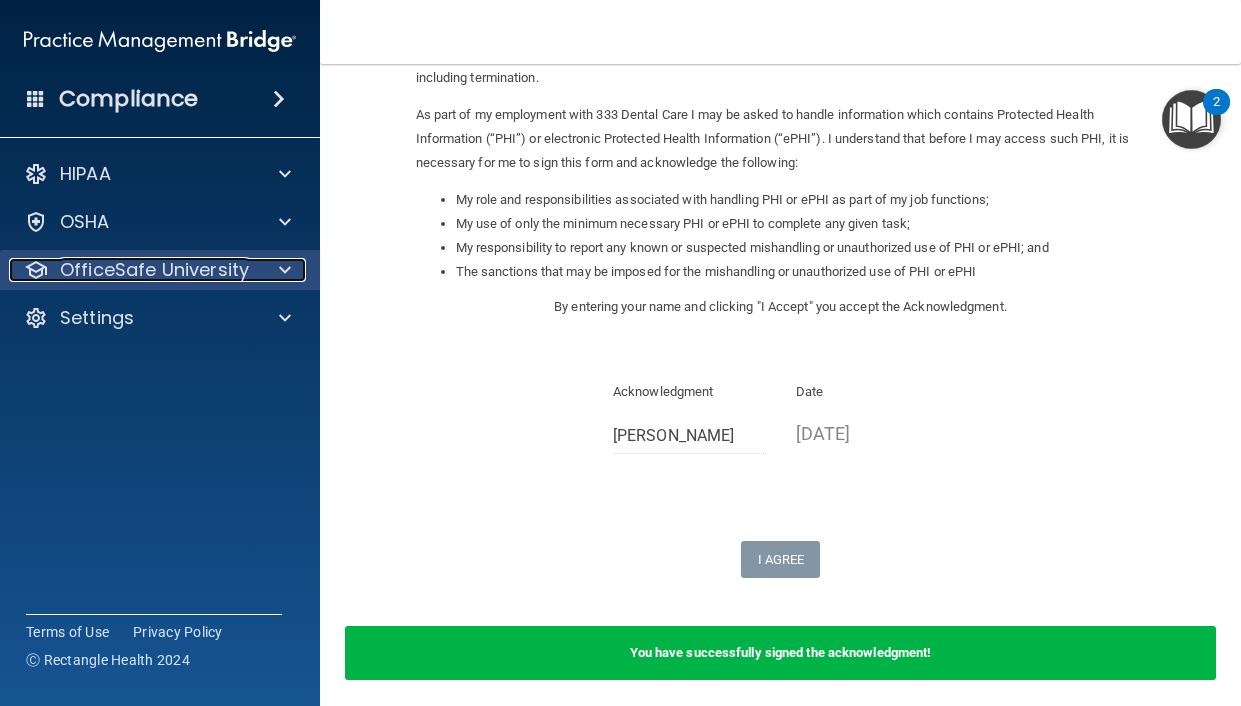 click on "OfficeSafe University" at bounding box center [133, 270] 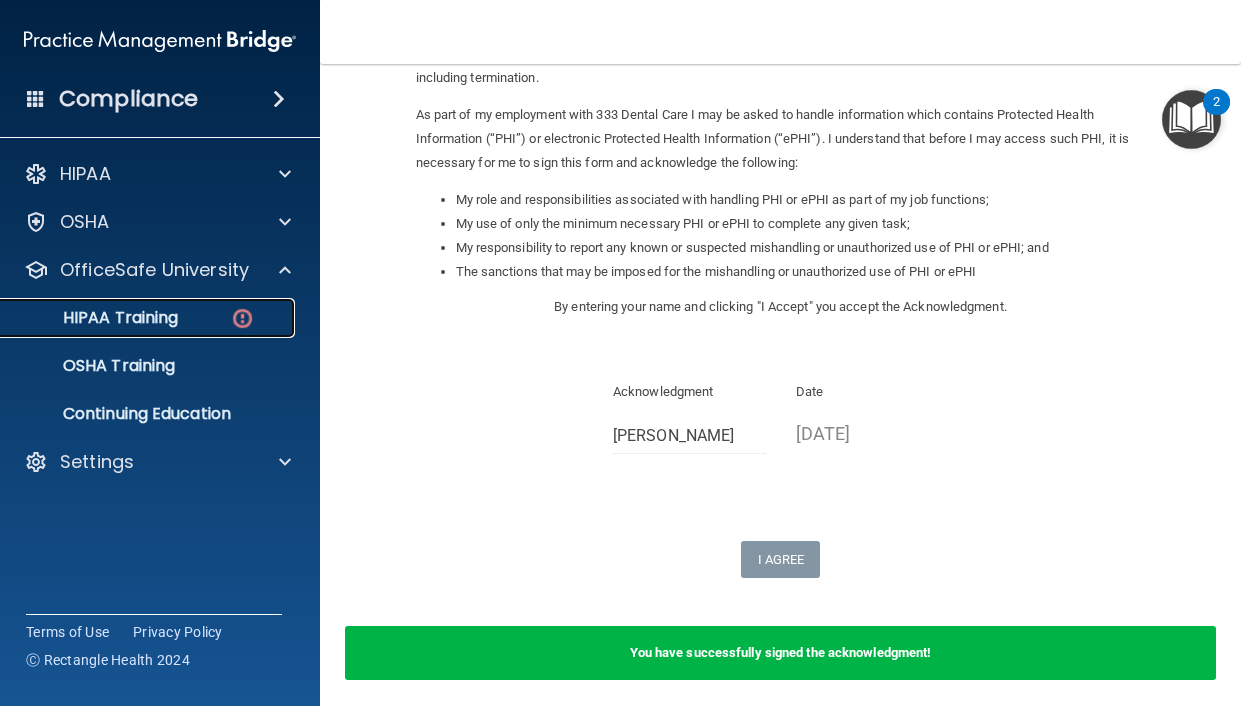 click at bounding box center [242, 318] 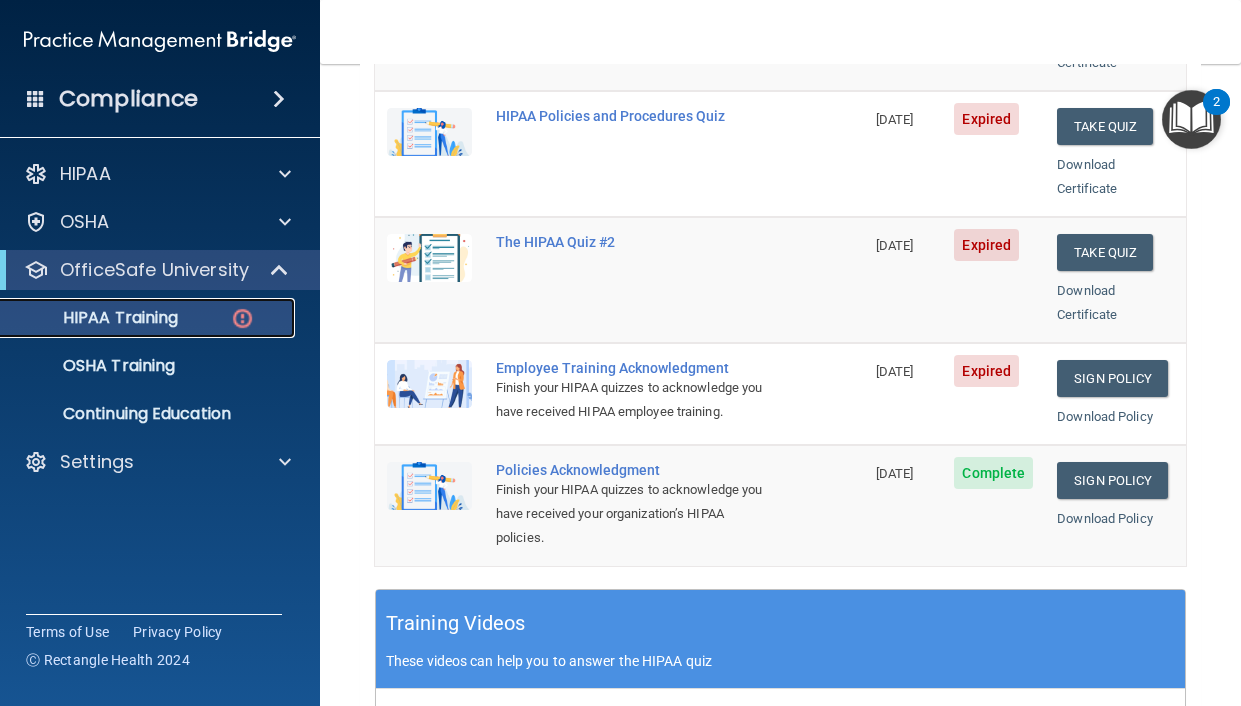 scroll, scrollTop: 412, scrollLeft: 0, axis: vertical 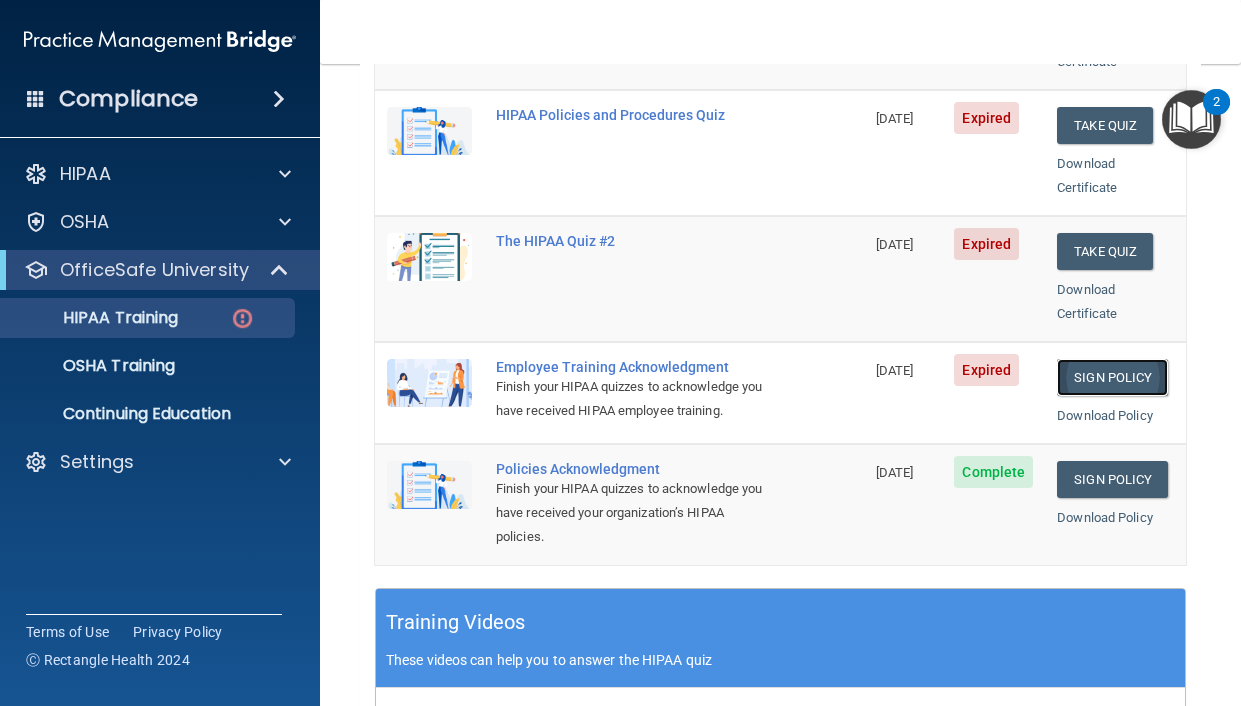 click on "Sign Policy" at bounding box center (1112, 377) 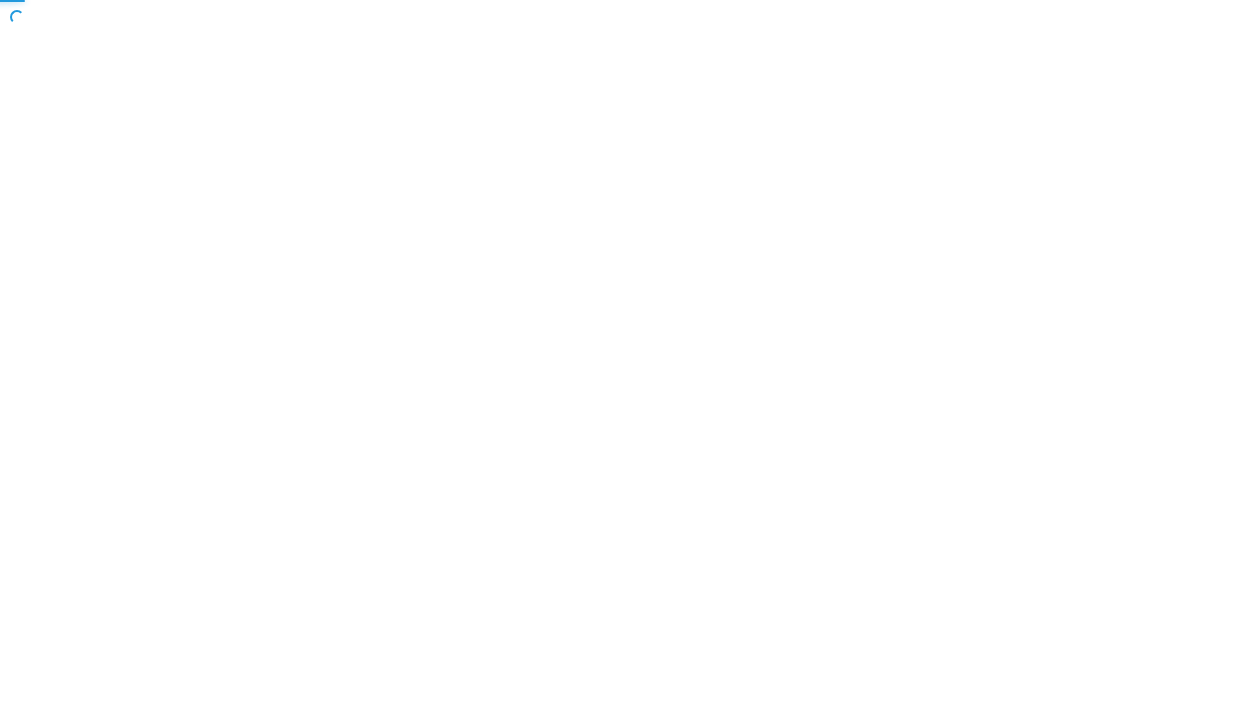 scroll, scrollTop: 0, scrollLeft: 0, axis: both 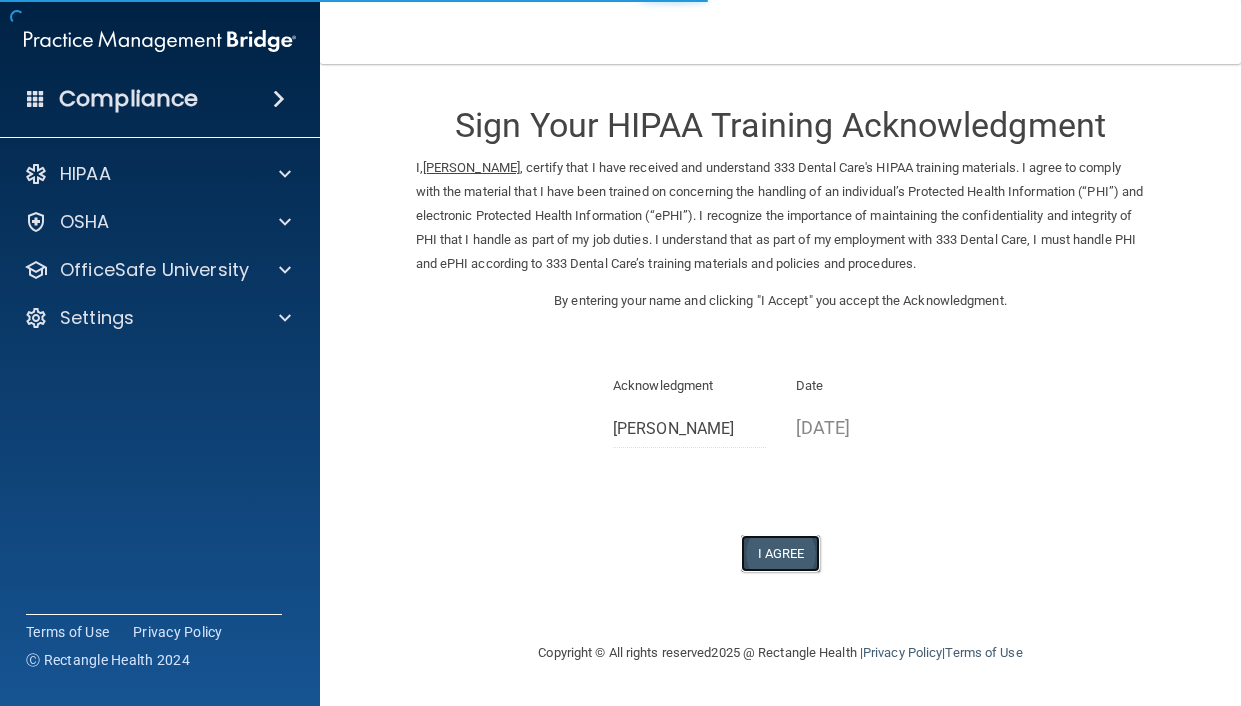 click on "I Agree" at bounding box center [781, 553] 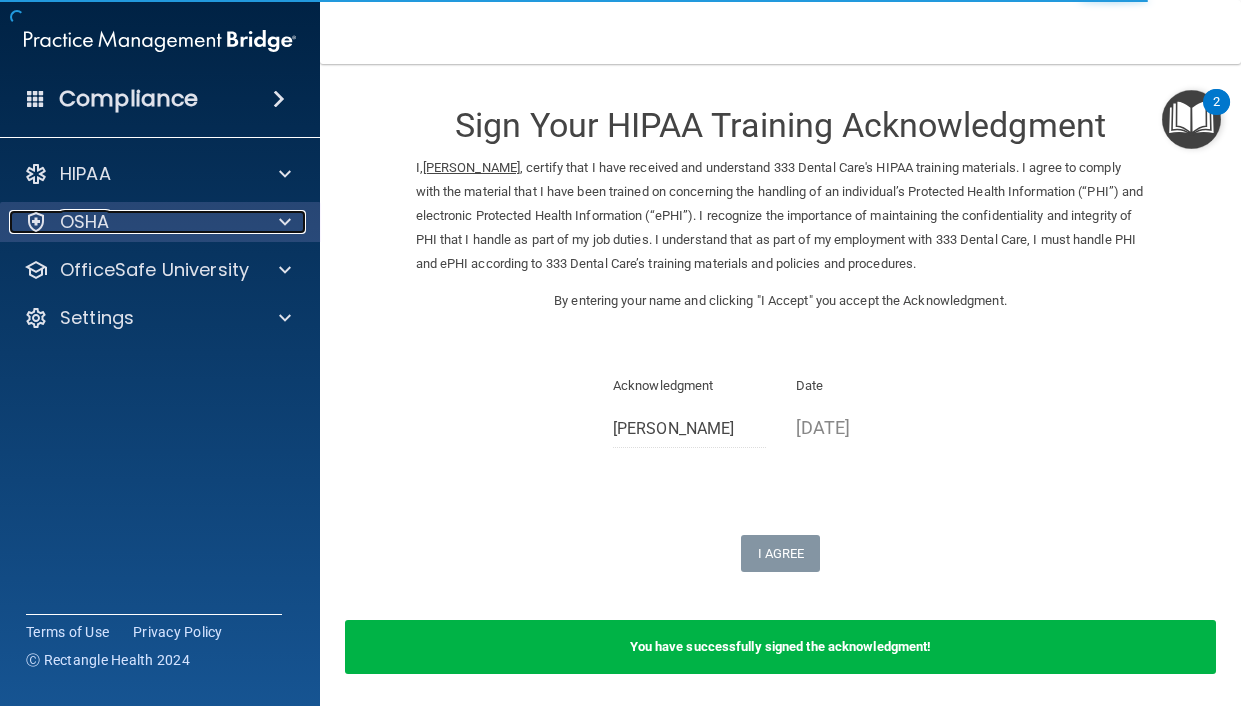 click at bounding box center (282, 222) 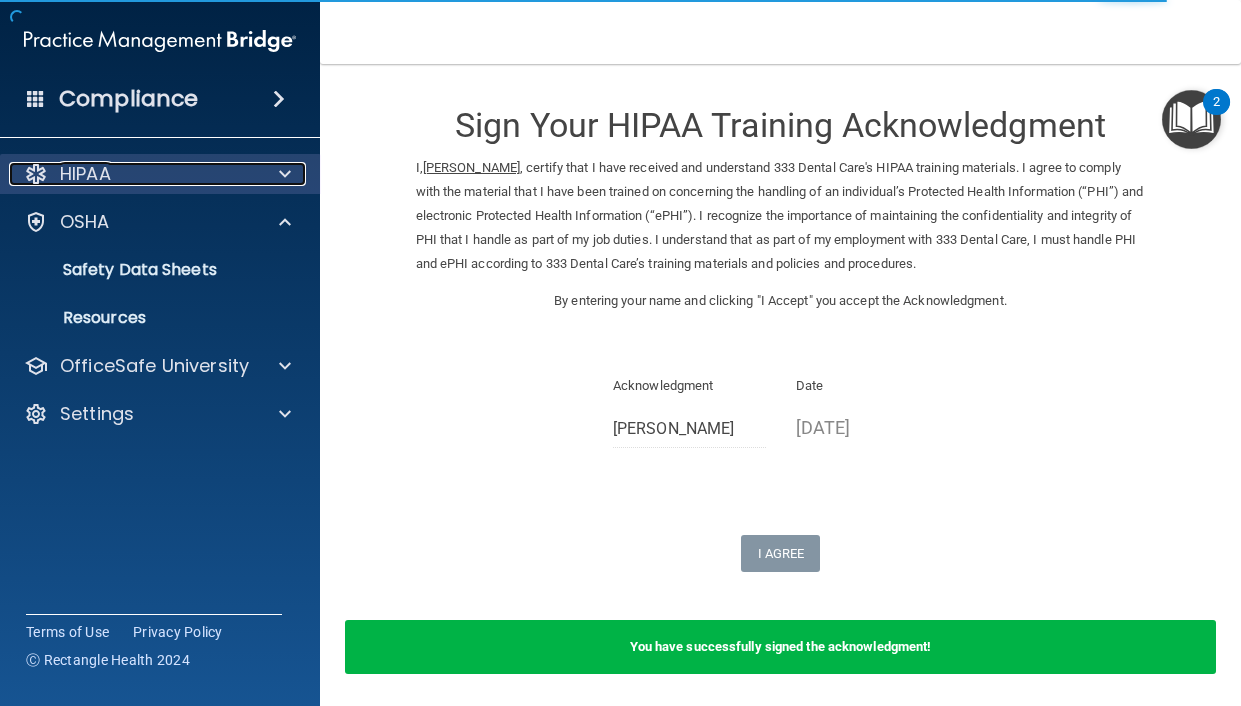 click at bounding box center (285, 174) 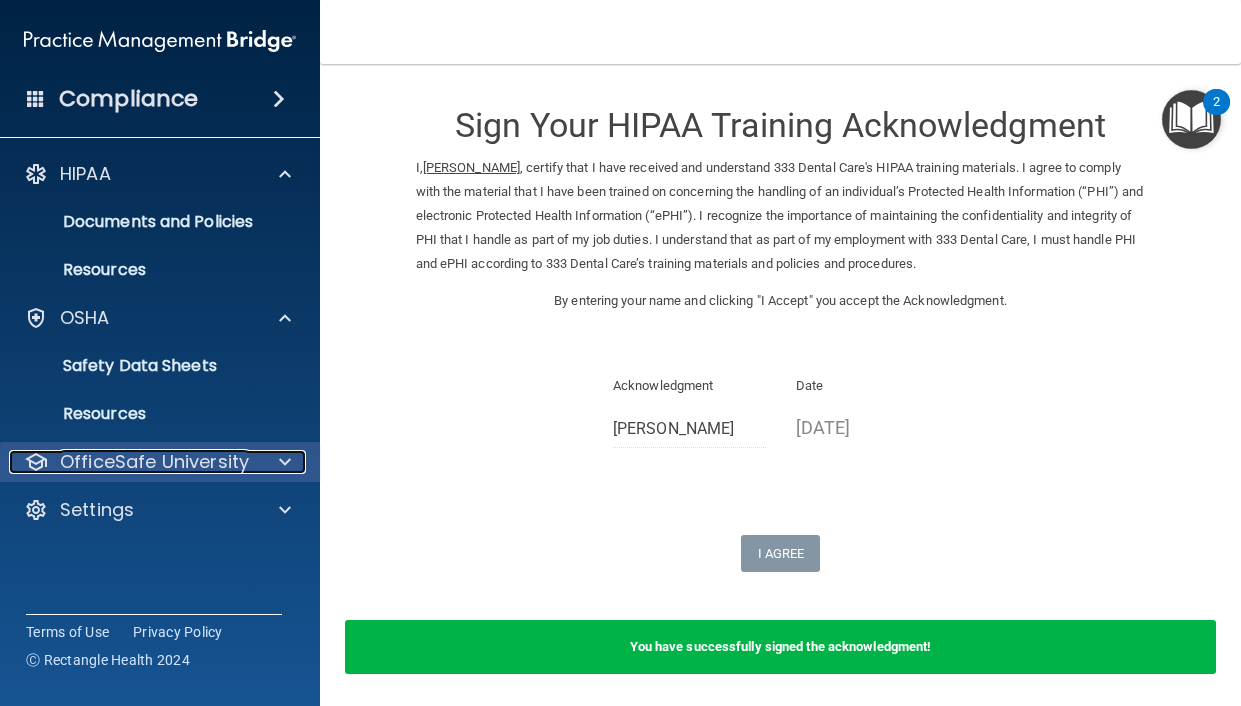 click on "OfficeSafe University" at bounding box center [154, 462] 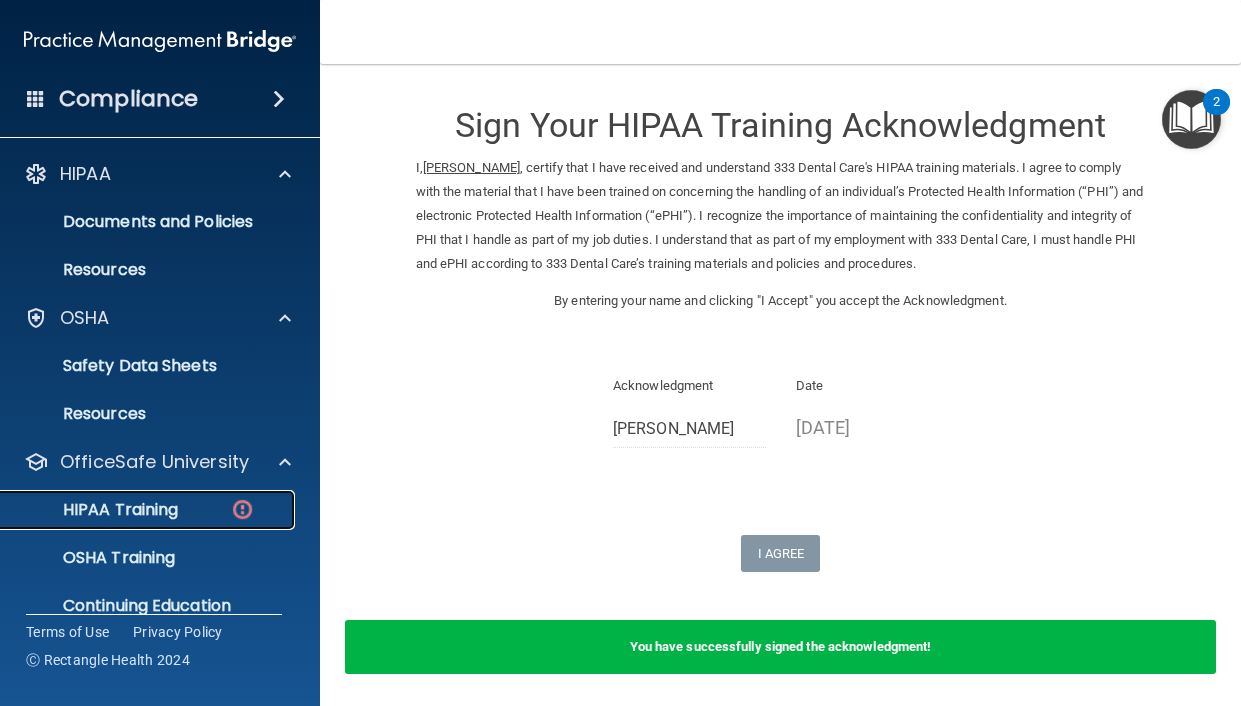 click on "HIPAA Training" at bounding box center (149, 510) 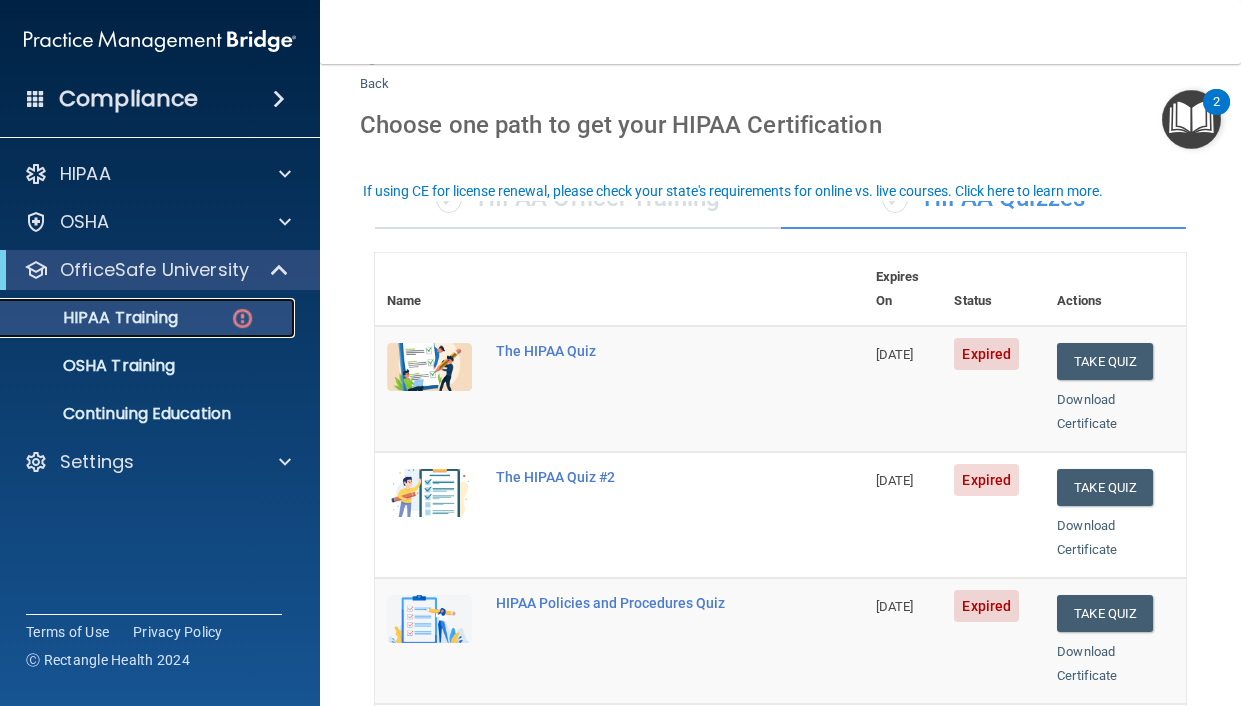 scroll, scrollTop: 100, scrollLeft: 0, axis: vertical 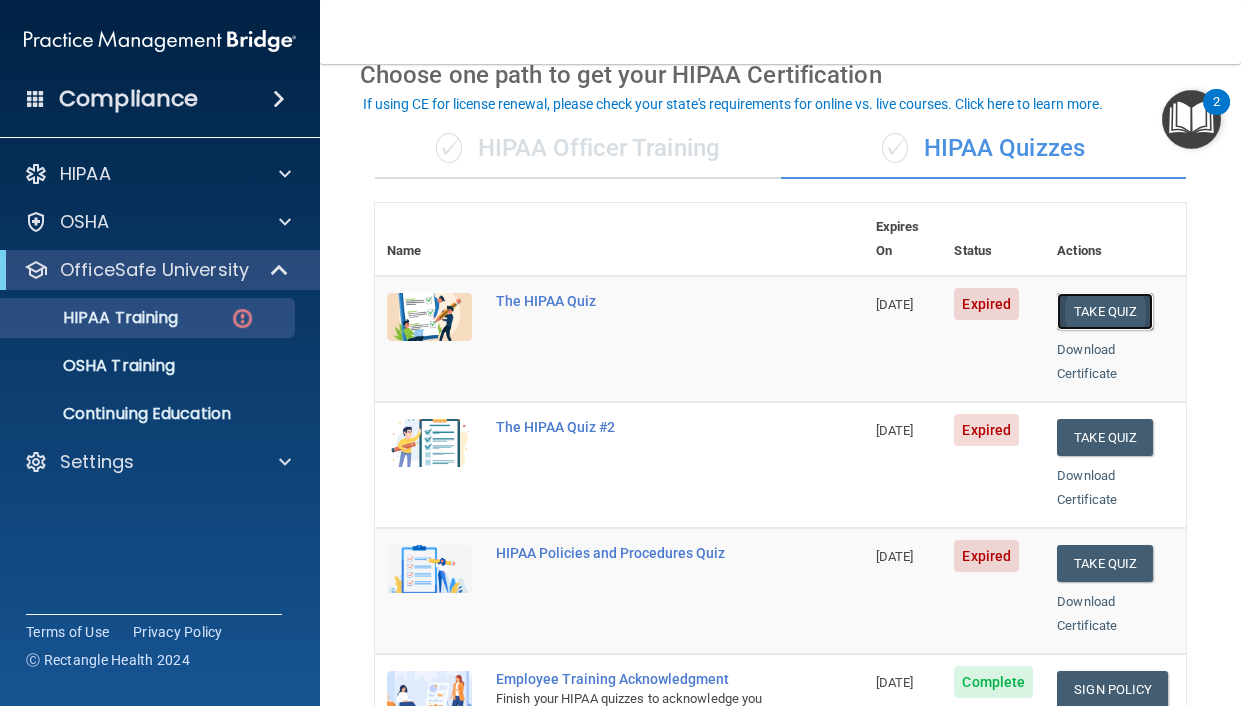click on "Take Quiz" at bounding box center (1105, 311) 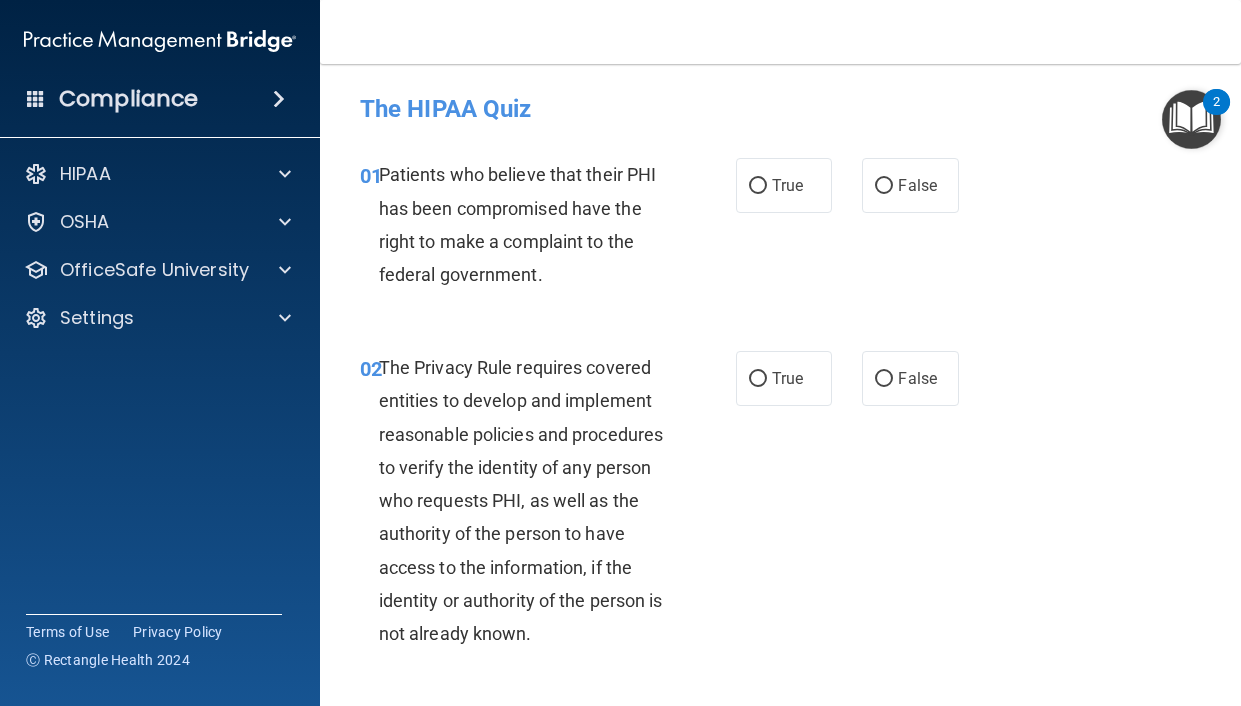 scroll, scrollTop: 100, scrollLeft: 0, axis: vertical 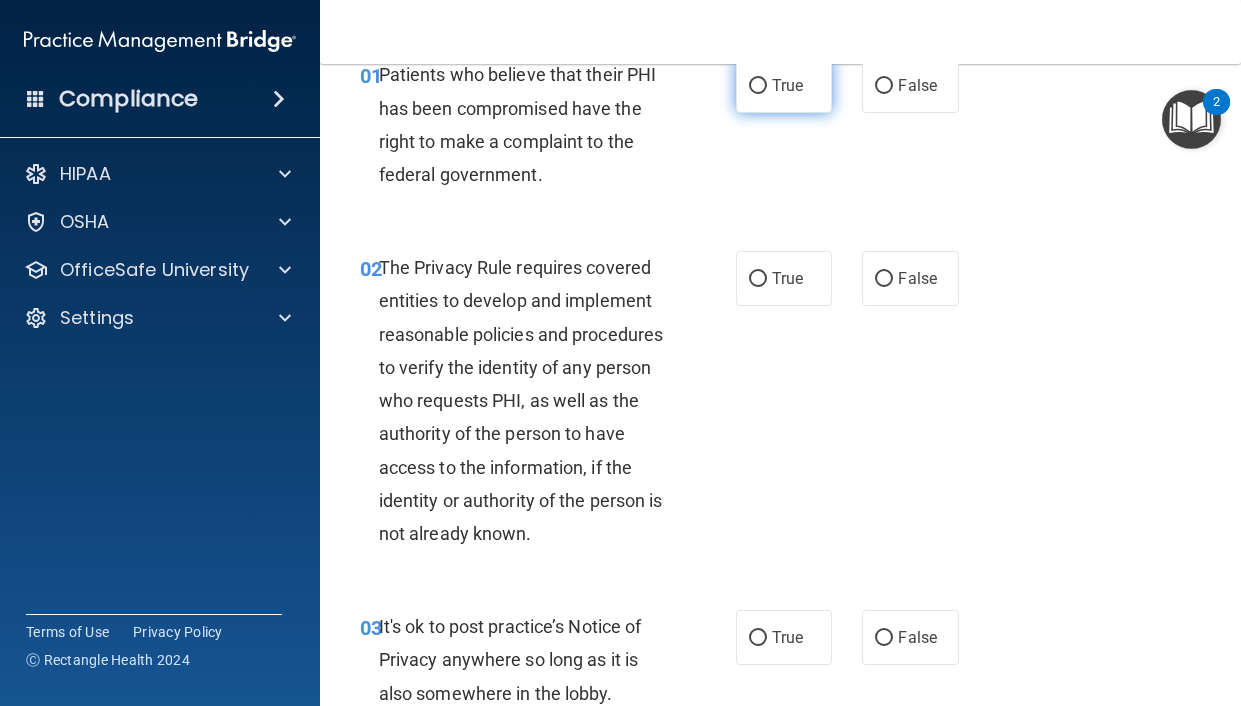 click on "True" at bounding box center (787, 85) 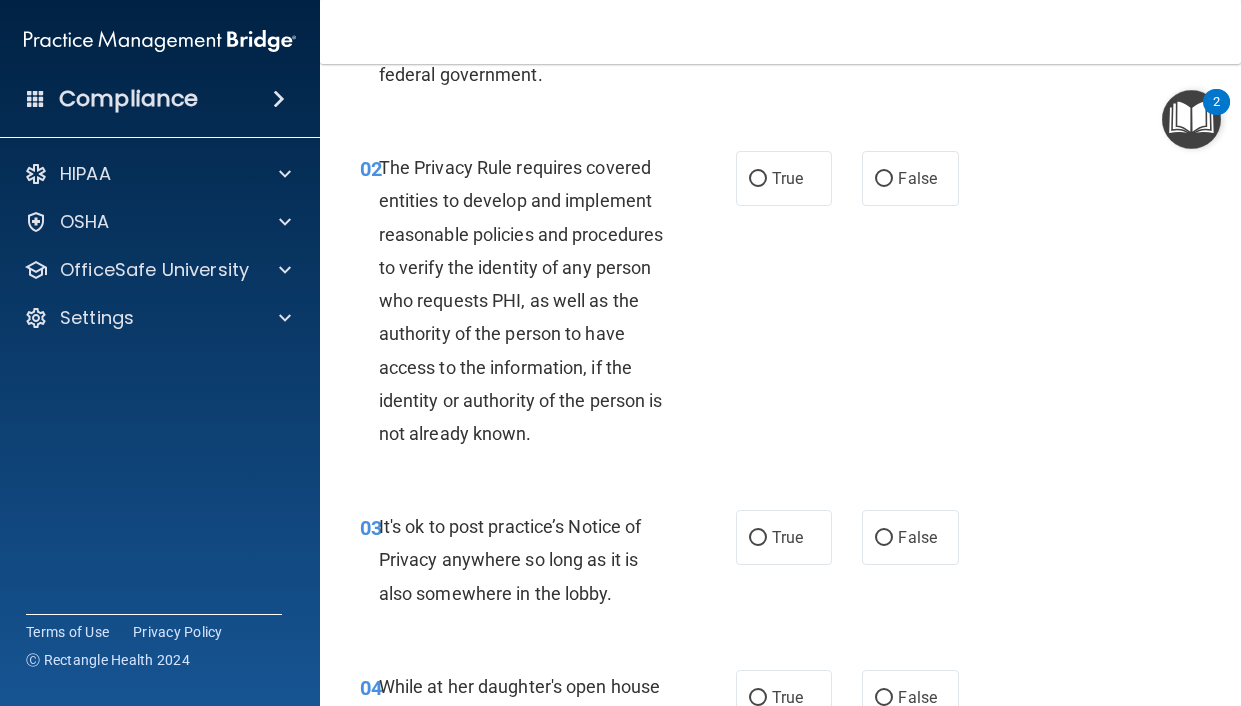 scroll, scrollTop: 300, scrollLeft: 0, axis: vertical 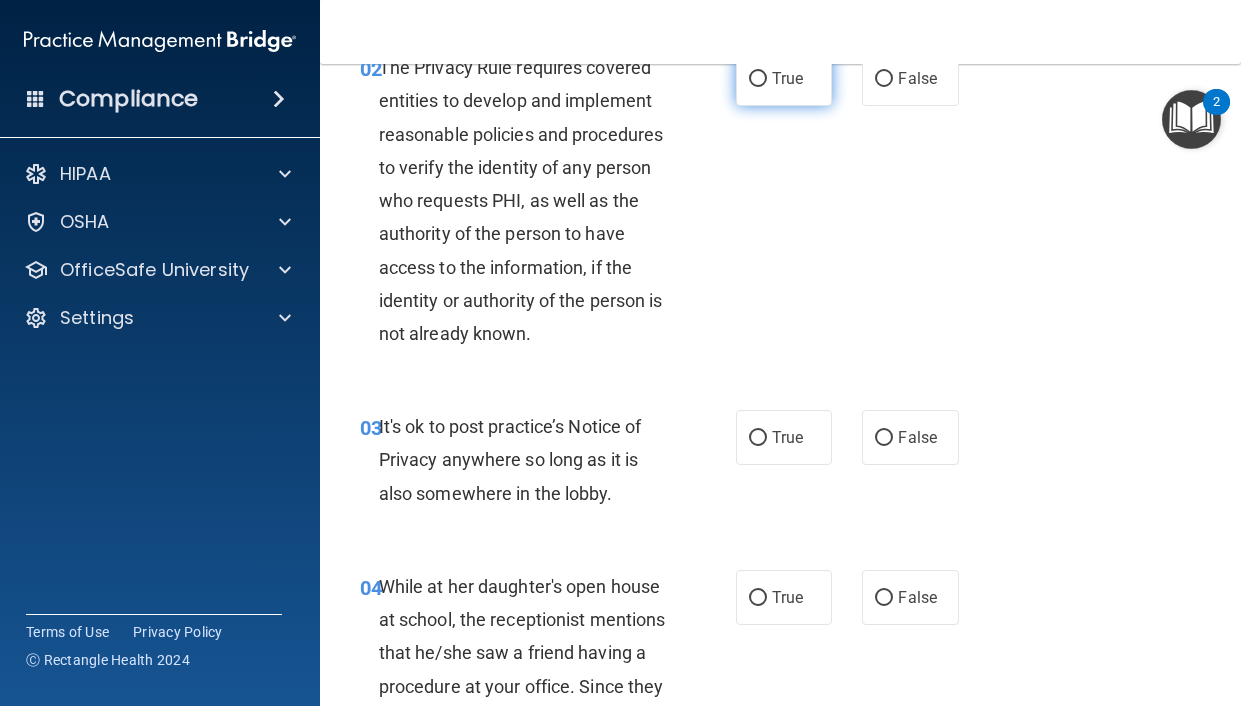 click on "True" at bounding box center (784, 78) 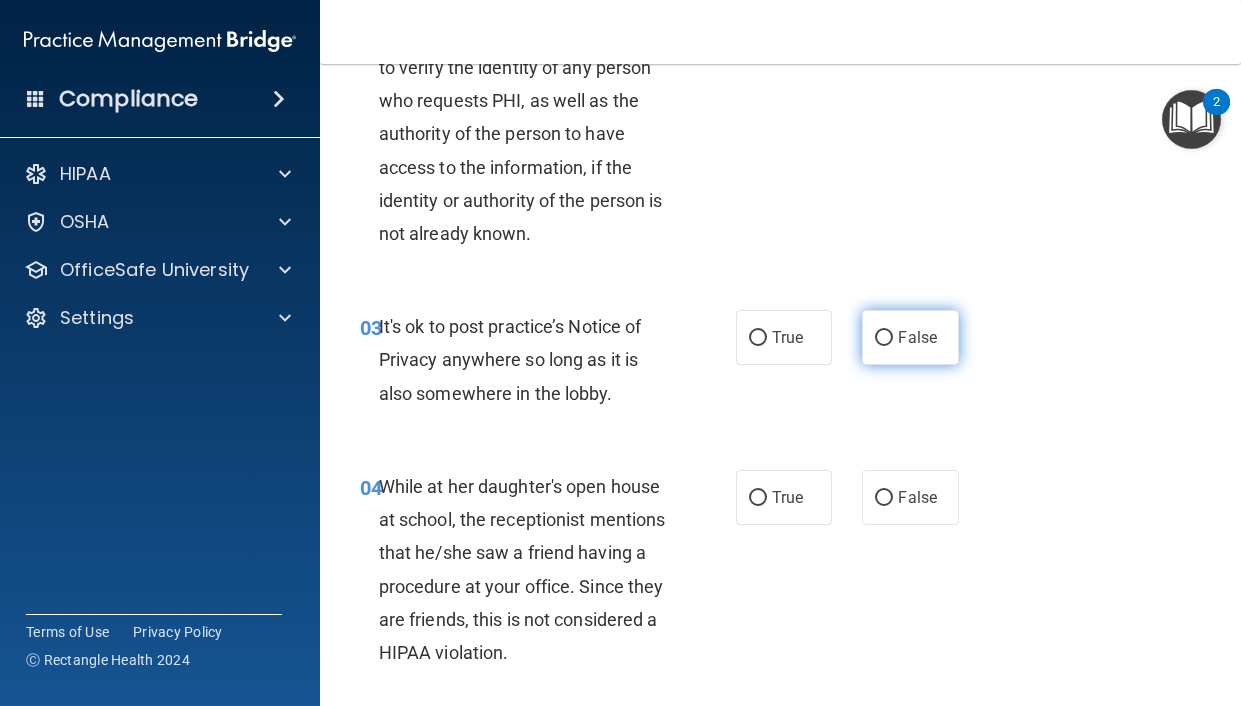 scroll, scrollTop: 500, scrollLeft: 0, axis: vertical 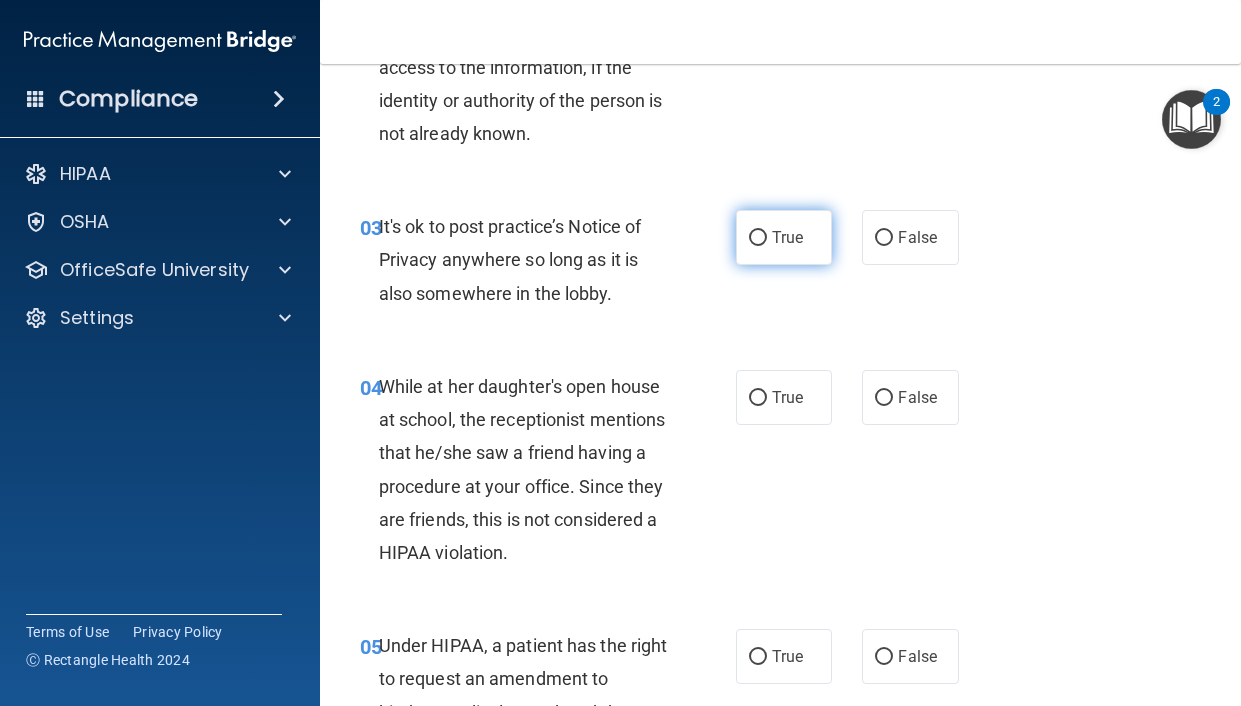 click on "True" at bounding box center [787, 237] 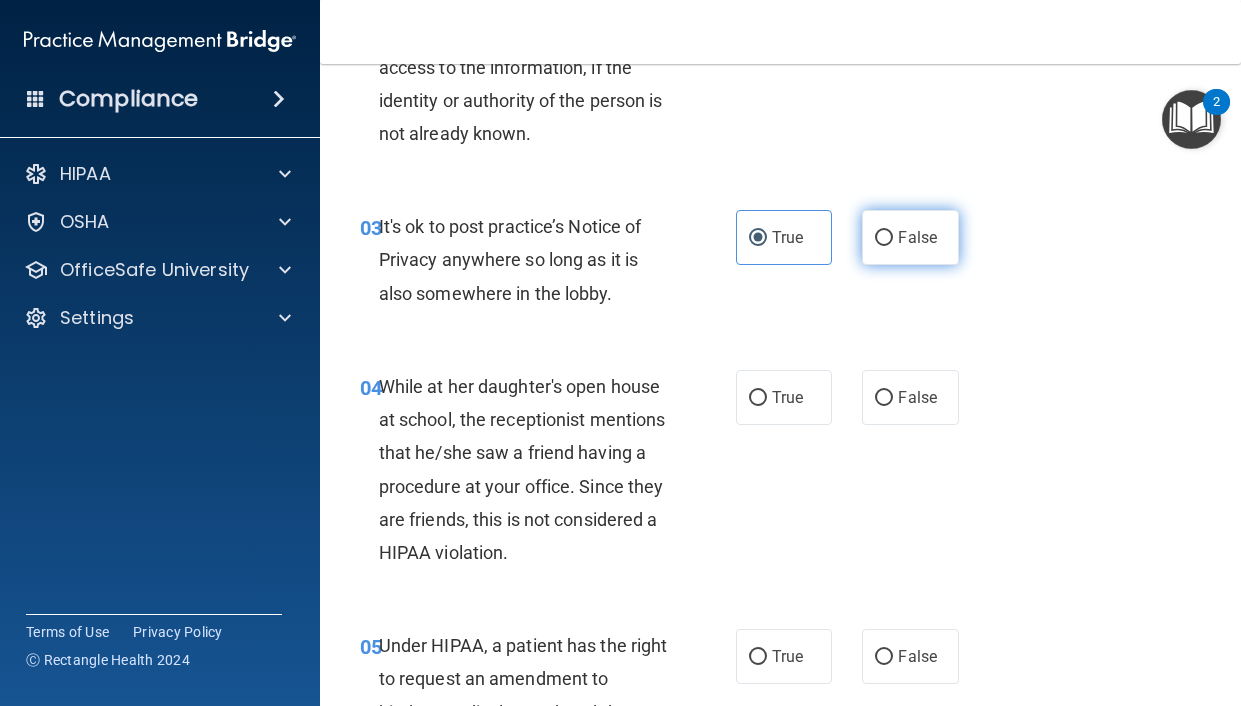 click on "False" at bounding box center [884, 238] 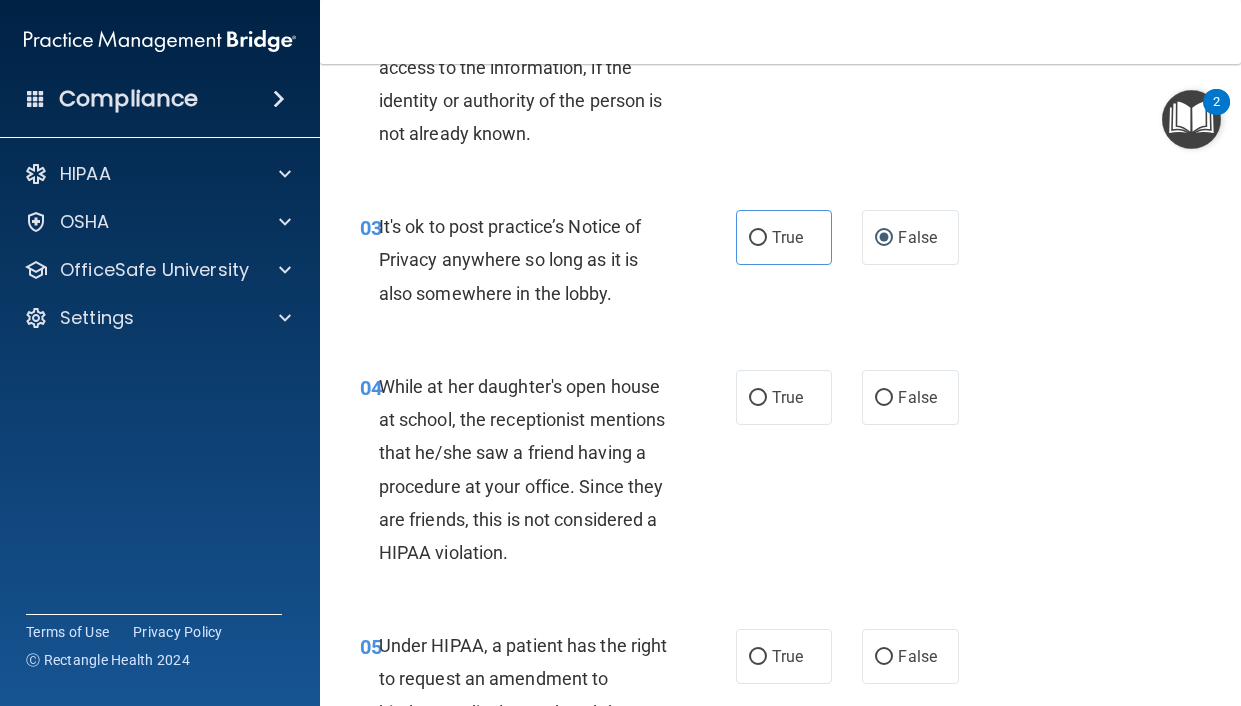 scroll, scrollTop: 600, scrollLeft: 0, axis: vertical 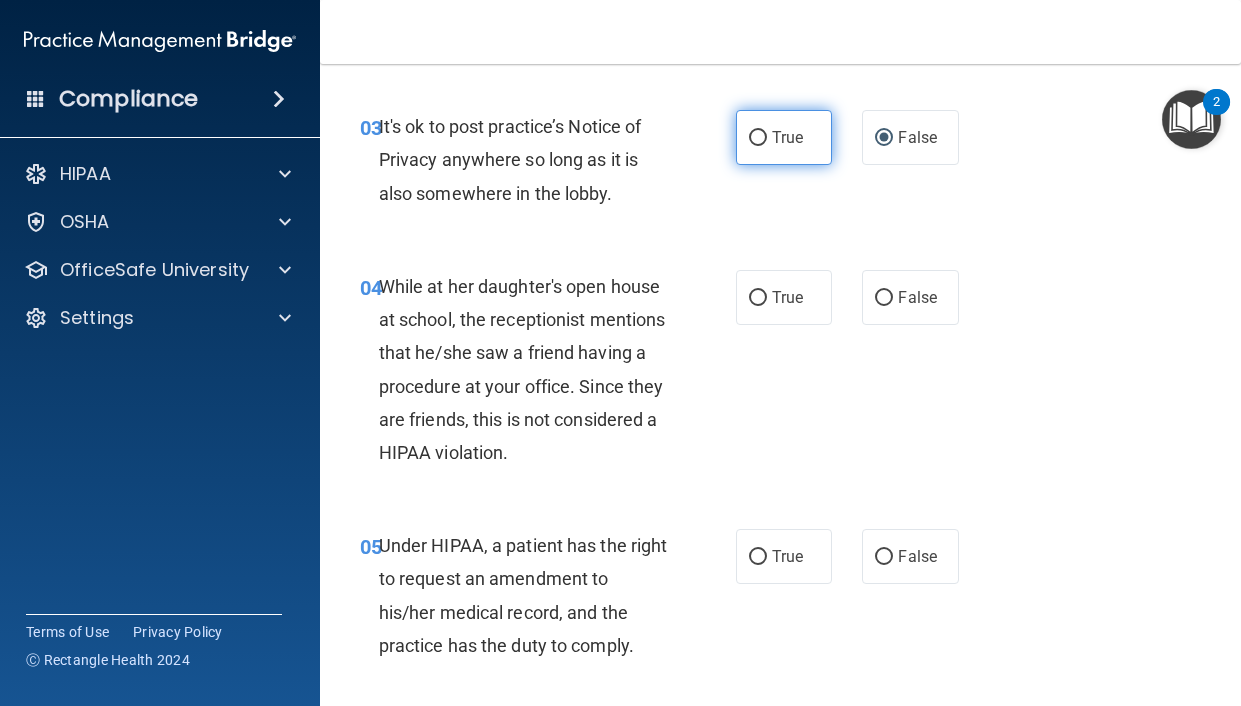 click on "True" at bounding box center [787, 137] 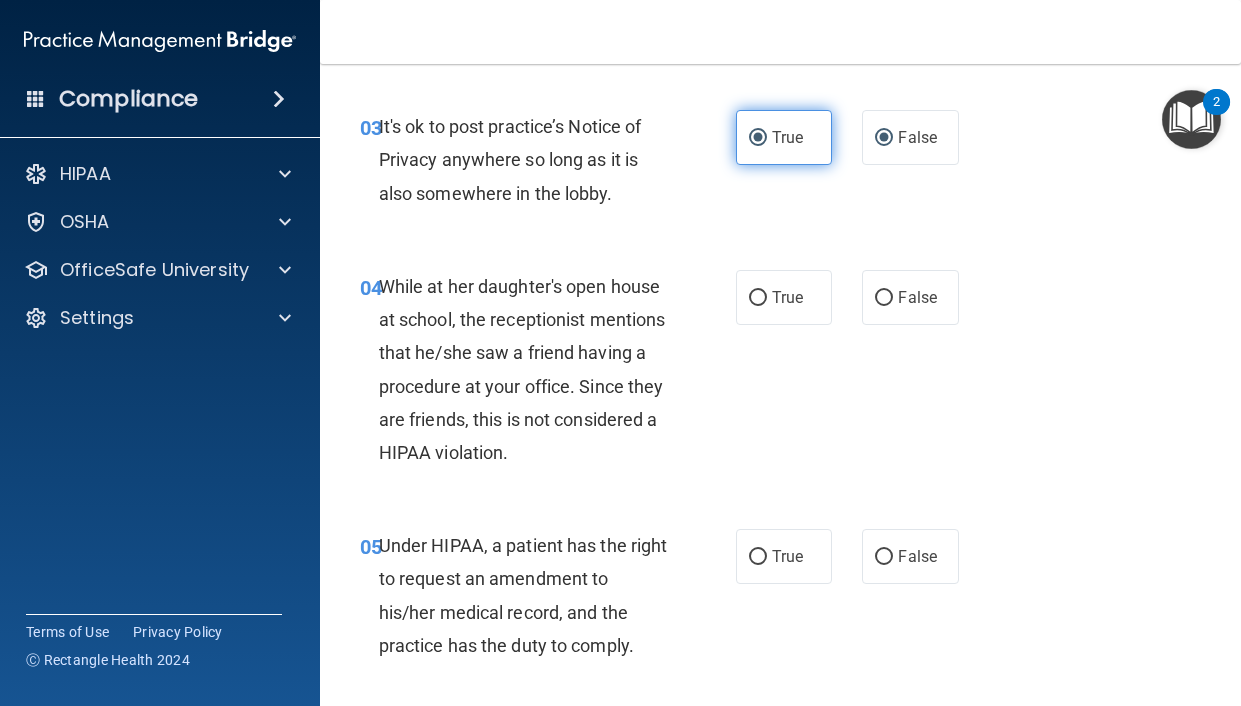 radio on "false" 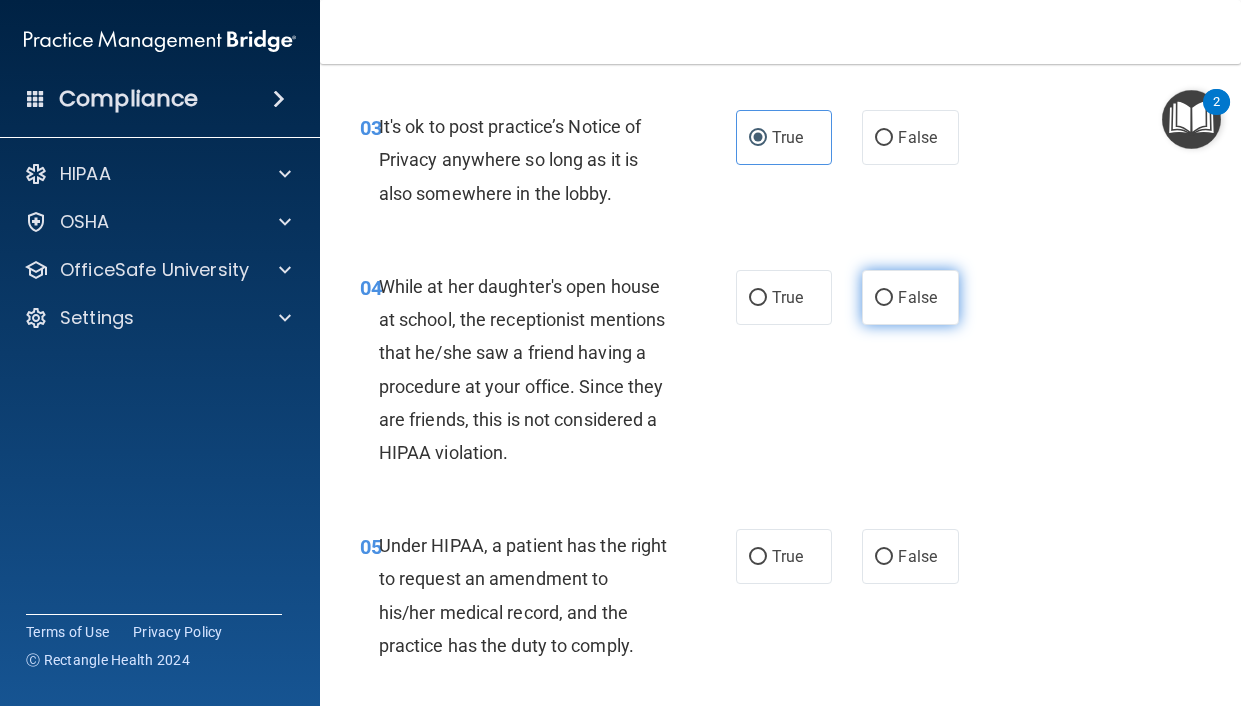 click on "False" at bounding box center [884, 298] 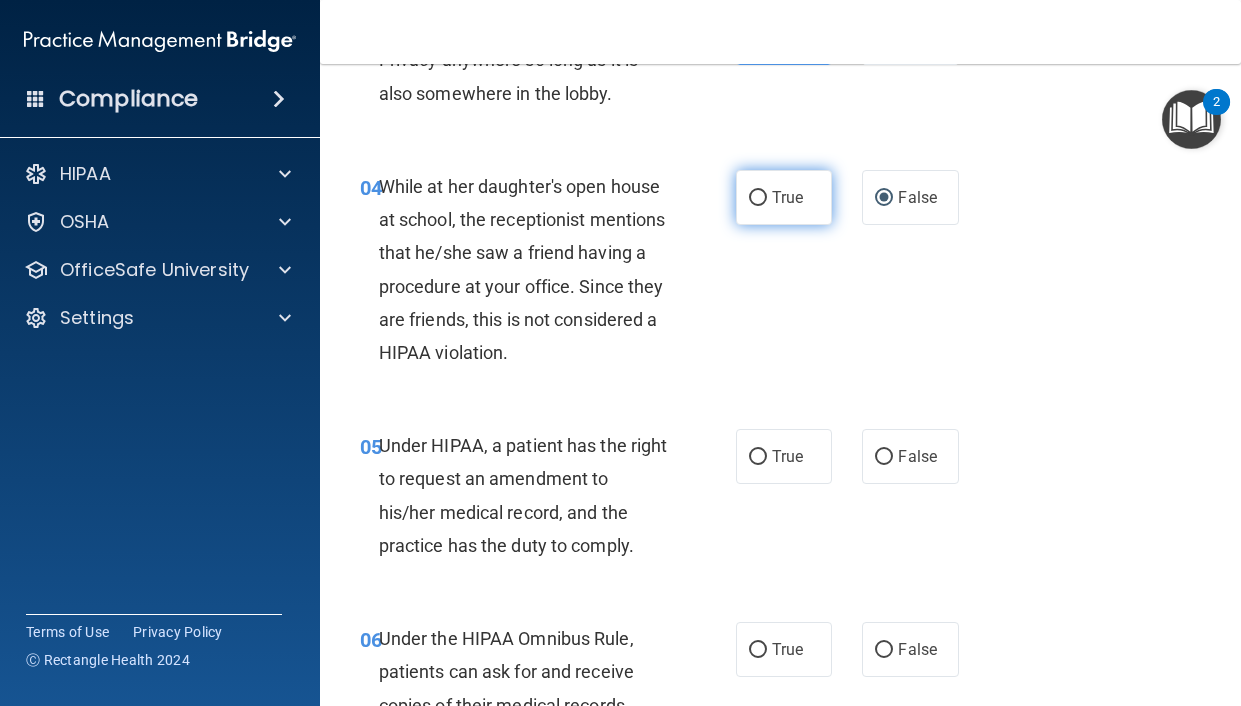 drag, startPoint x: 764, startPoint y: 191, endPoint x: 752, endPoint y: 203, distance: 16.970562 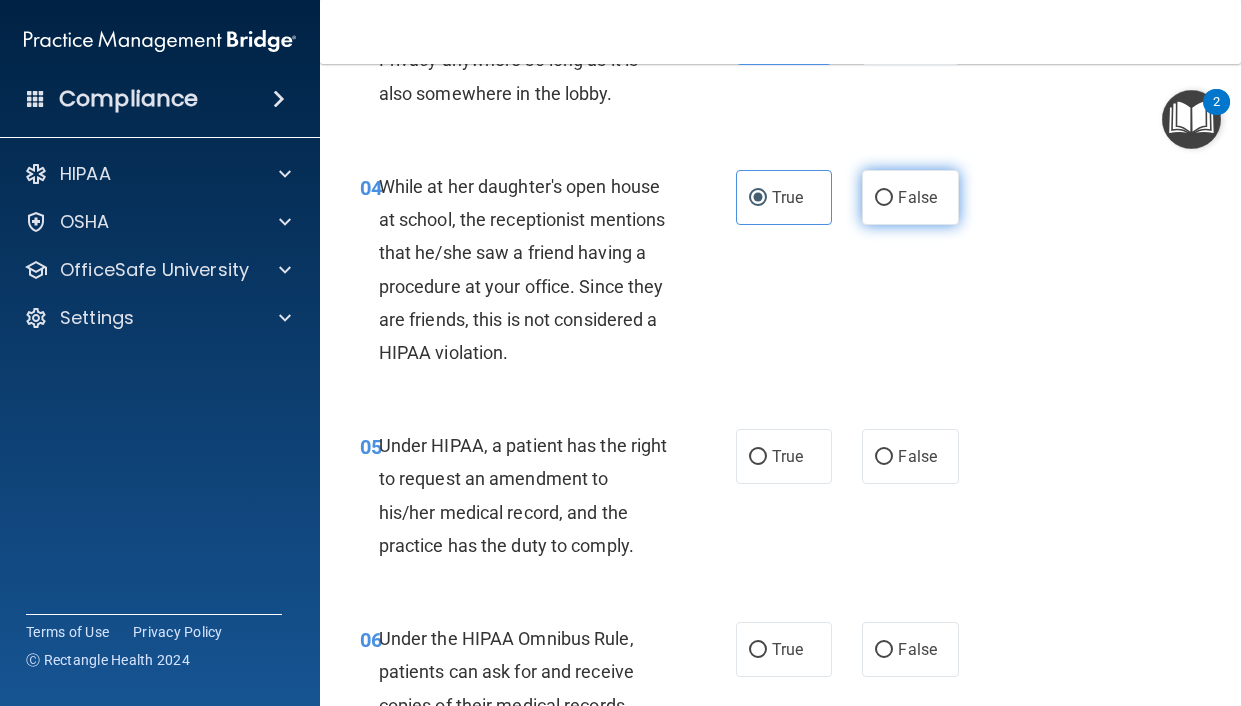 click on "False" at bounding box center [884, 198] 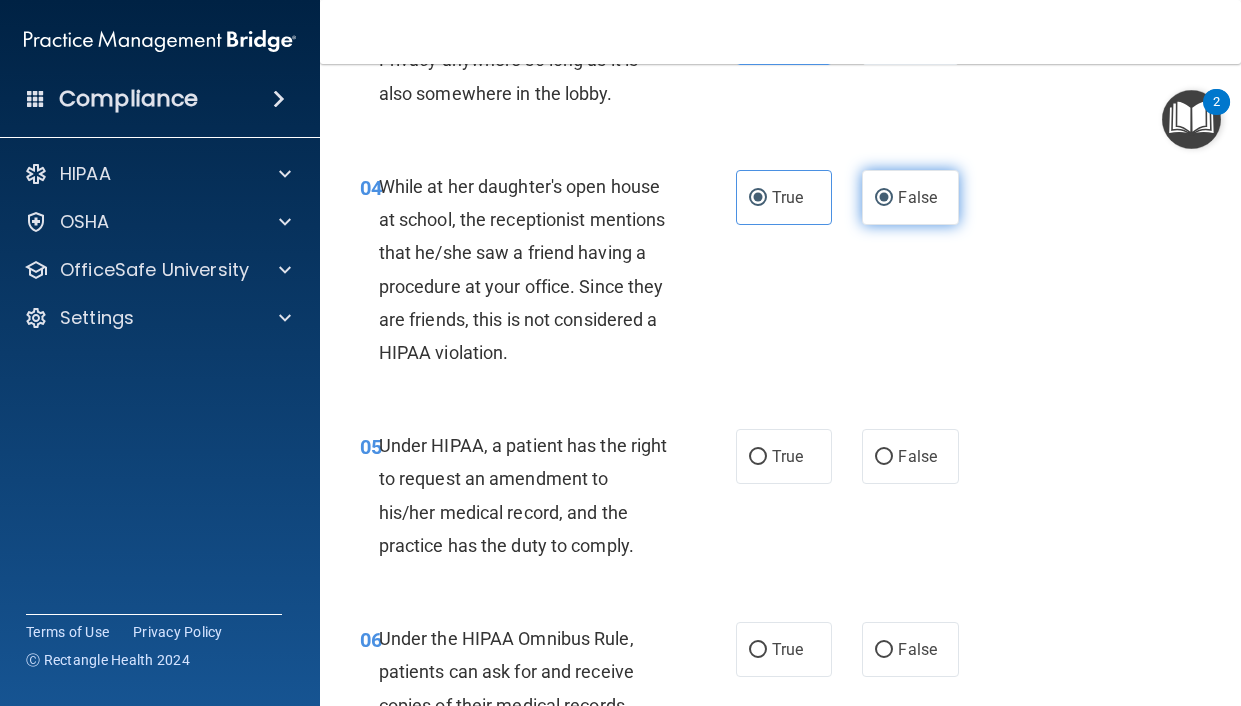 radio on "false" 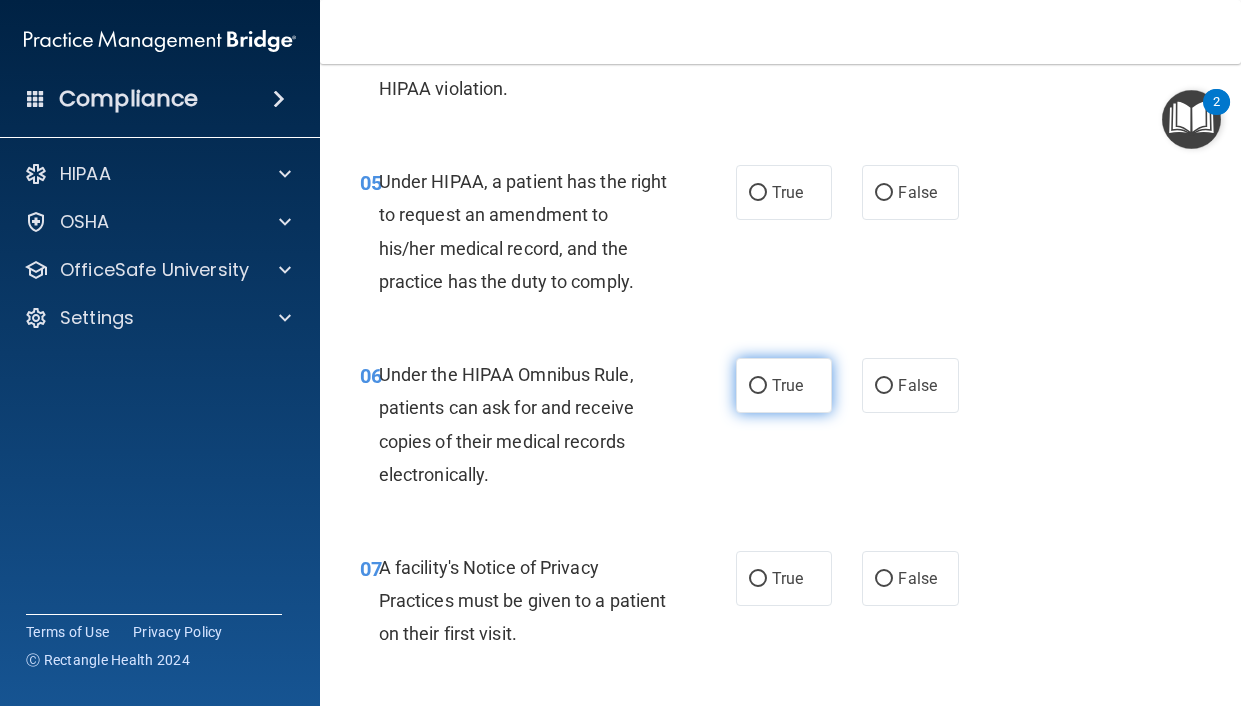 scroll, scrollTop: 1000, scrollLeft: 0, axis: vertical 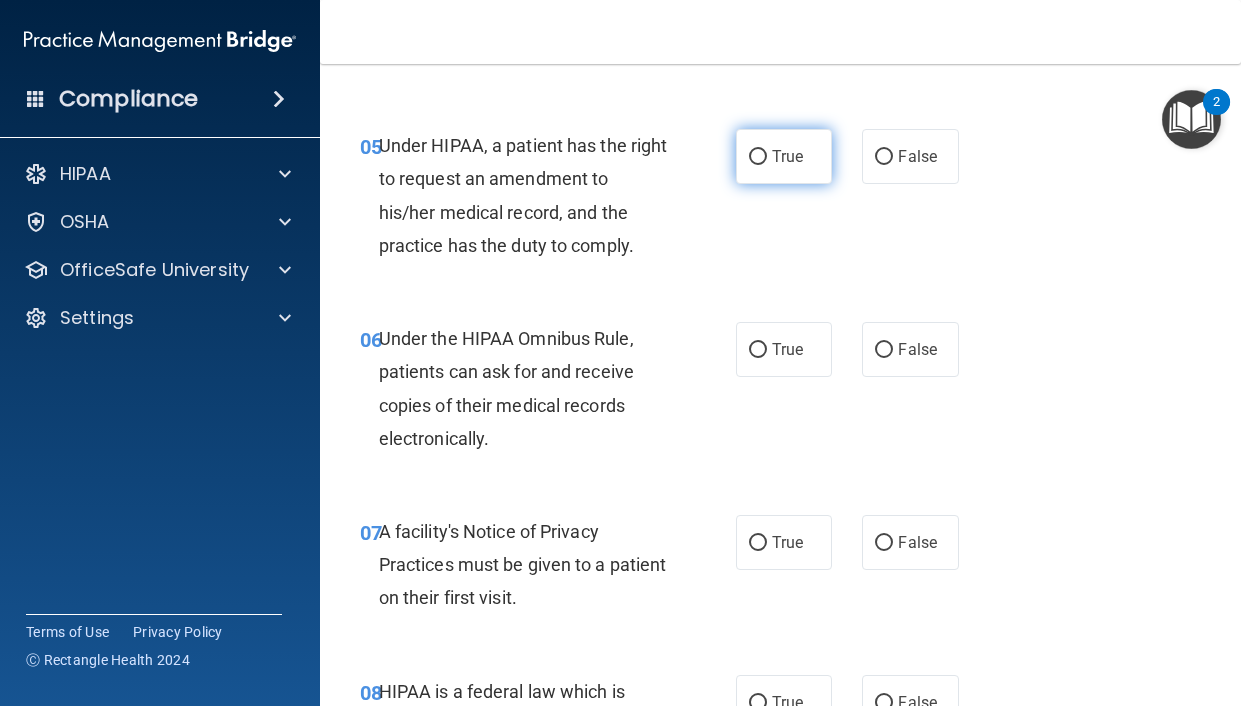 click on "True" at bounding box center (787, 156) 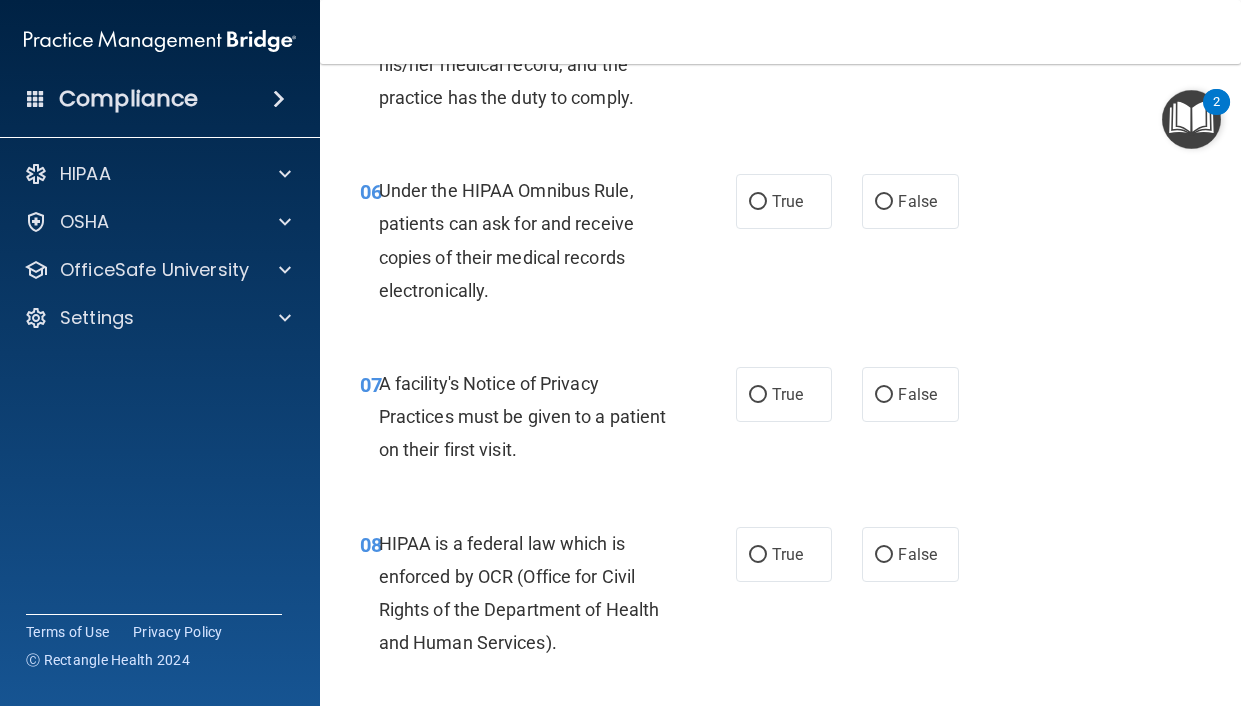 scroll, scrollTop: 1200, scrollLeft: 0, axis: vertical 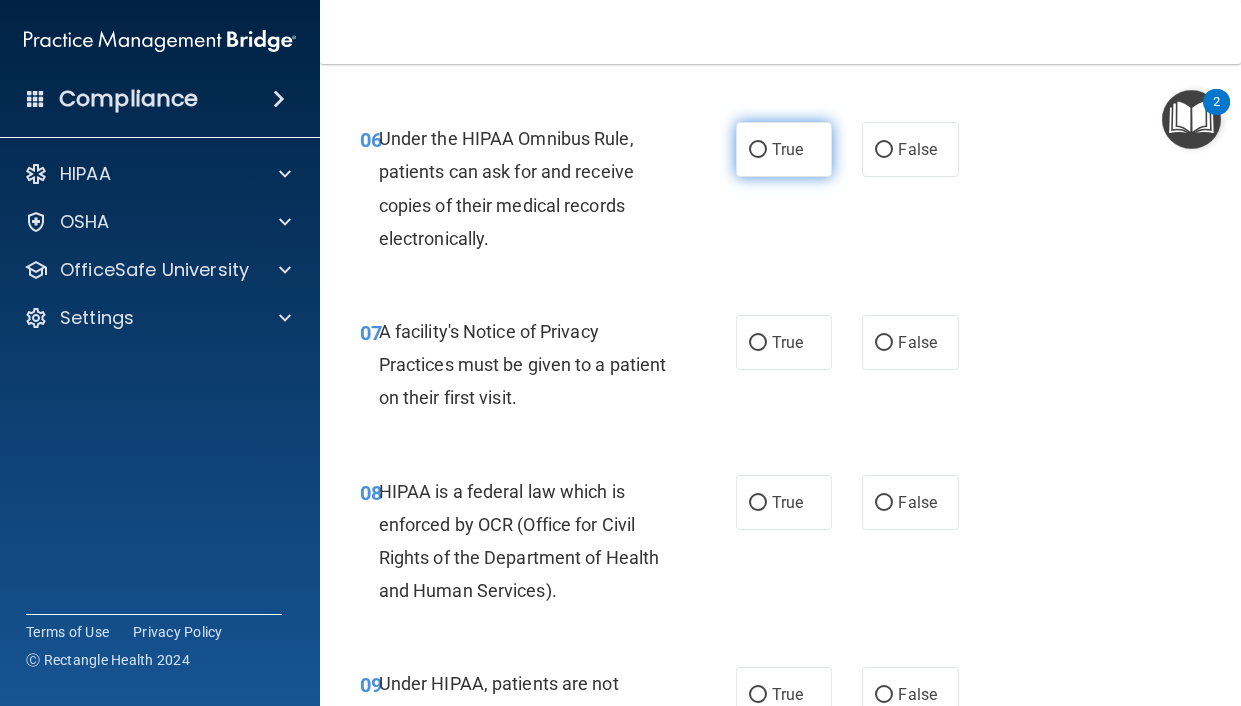 click on "True" at bounding box center (784, 149) 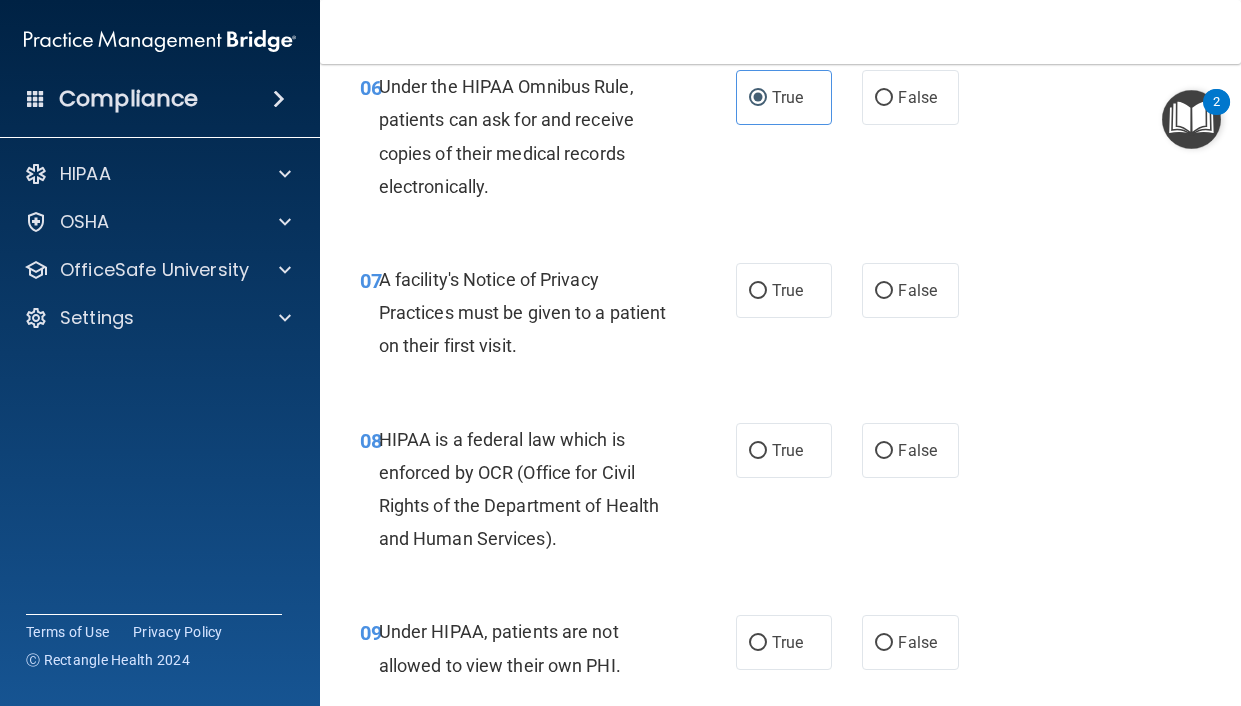scroll, scrollTop: 1300, scrollLeft: 0, axis: vertical 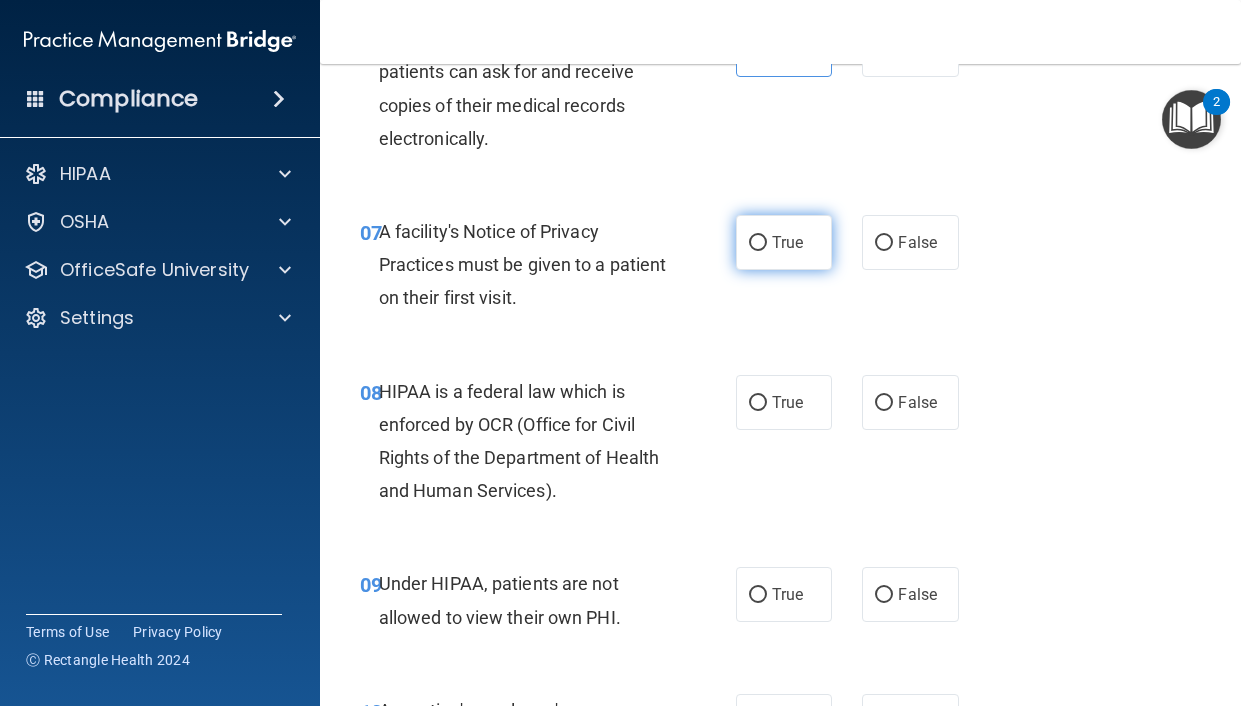 click on "True" at bounding box center (784, 242) 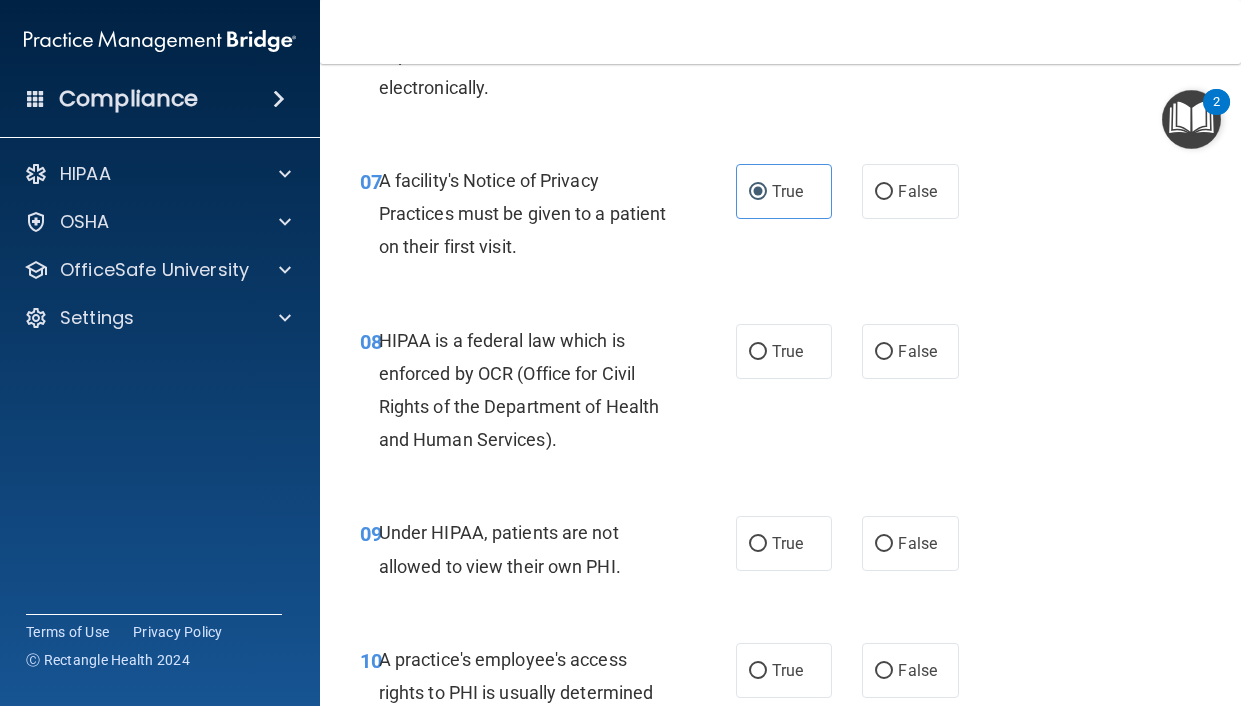 scroll, scrollTop: 1400, scrollLeft: 0, axis: vertical 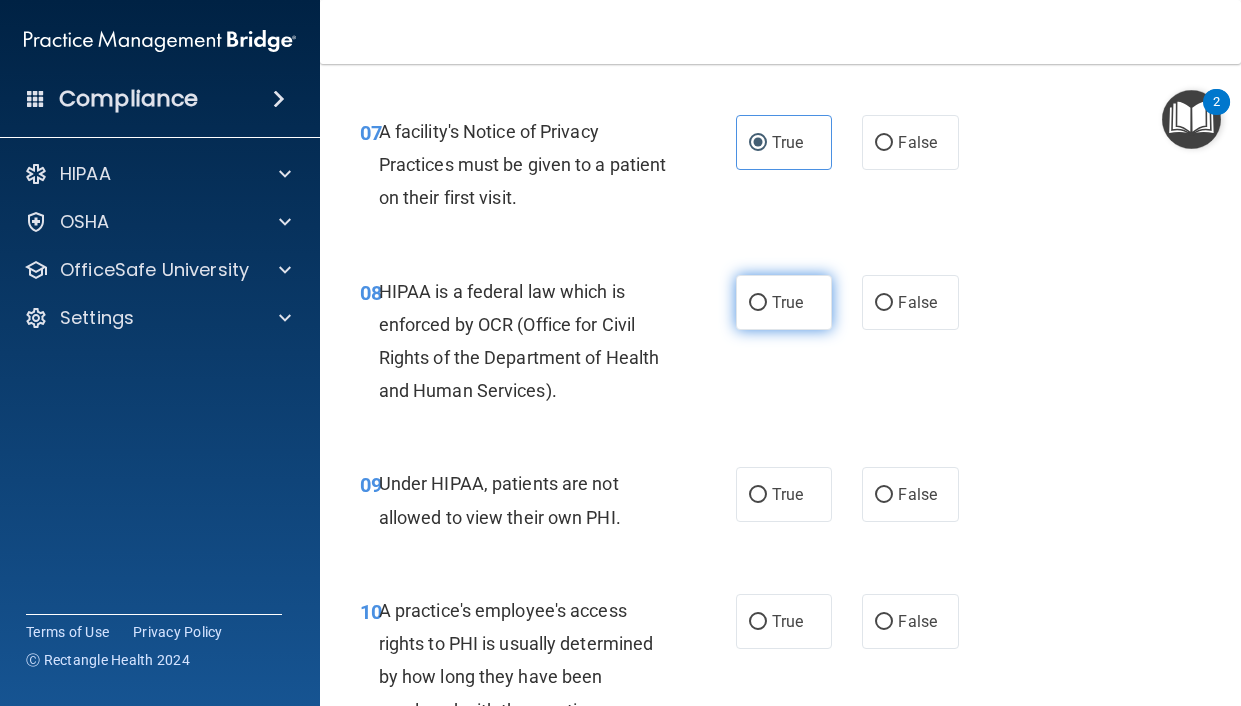 click on "True" at bounding box center [787, 302] 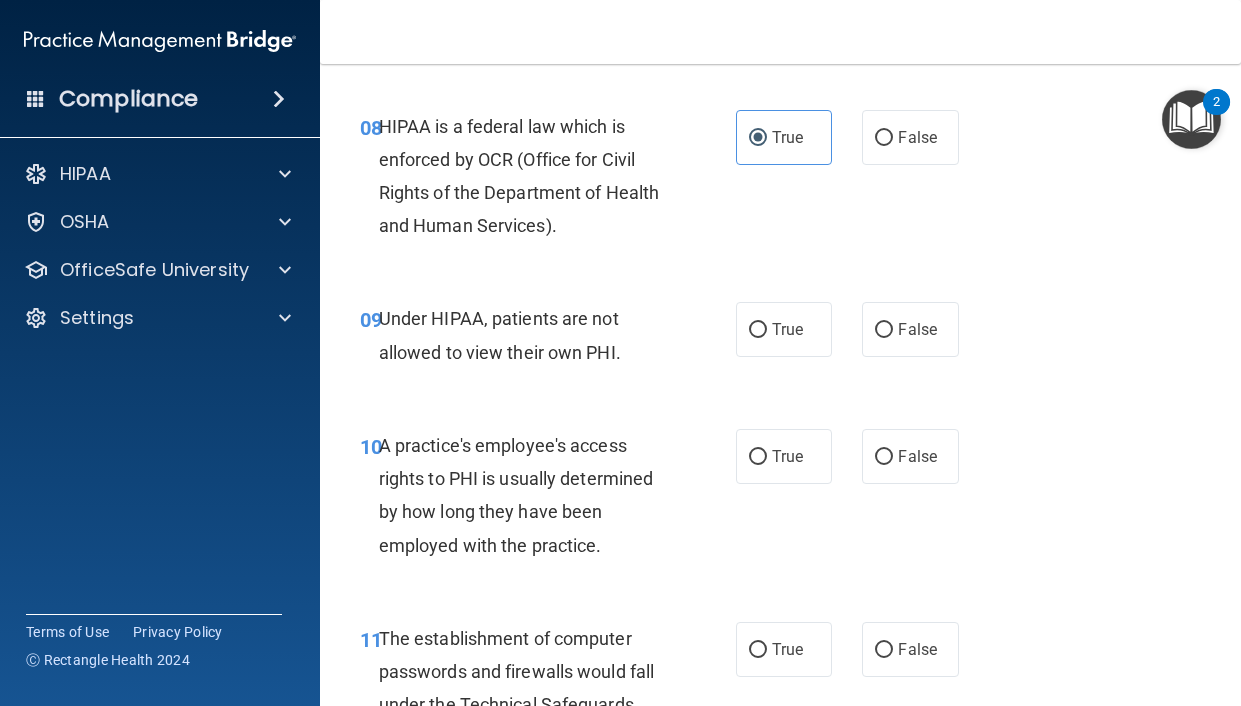 scroll, scrollTop: 1600, scrollLeft: 0, axis: vertical 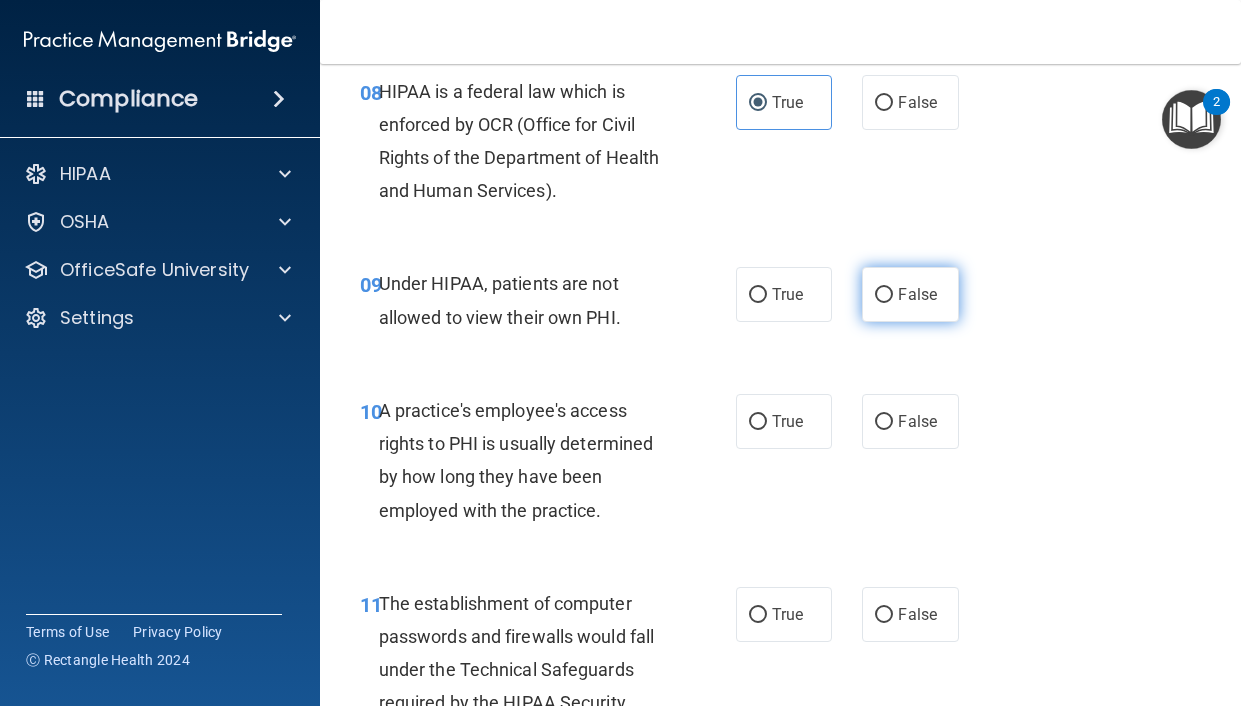 click on "False" at bounding box center [910, 294] 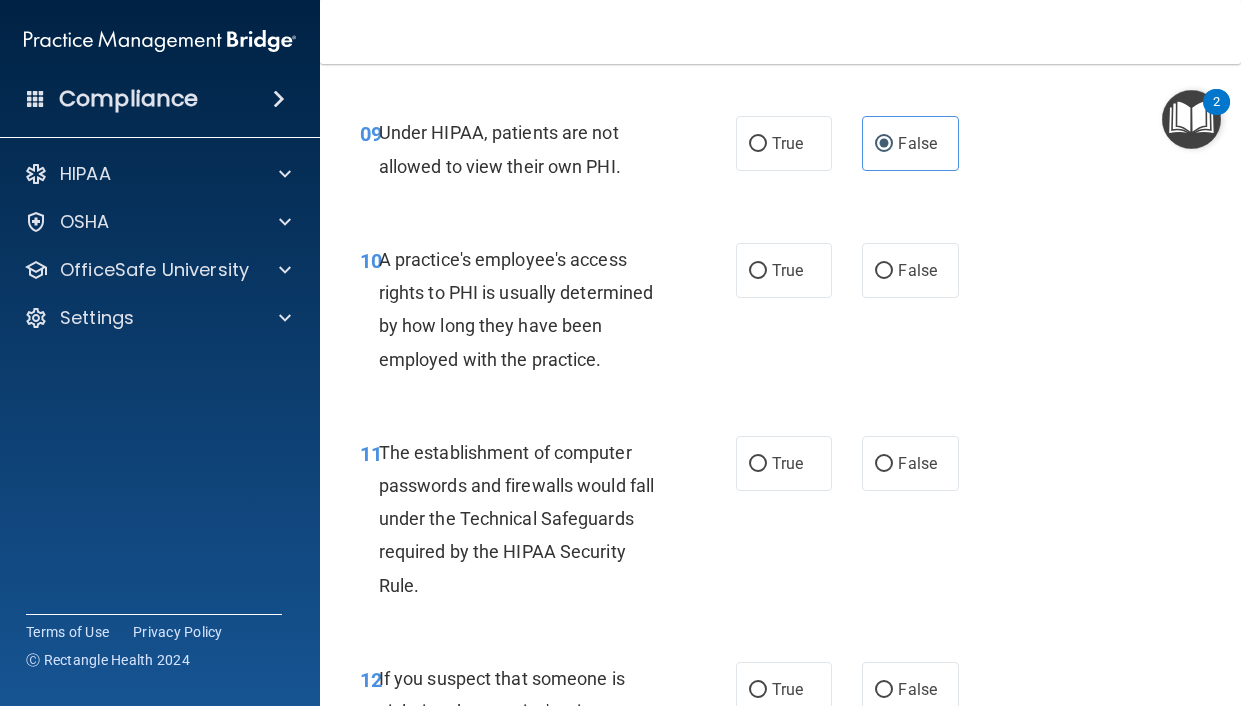 scroll, scrollTop: 1800, scrollLeft: 0, axis: vertical 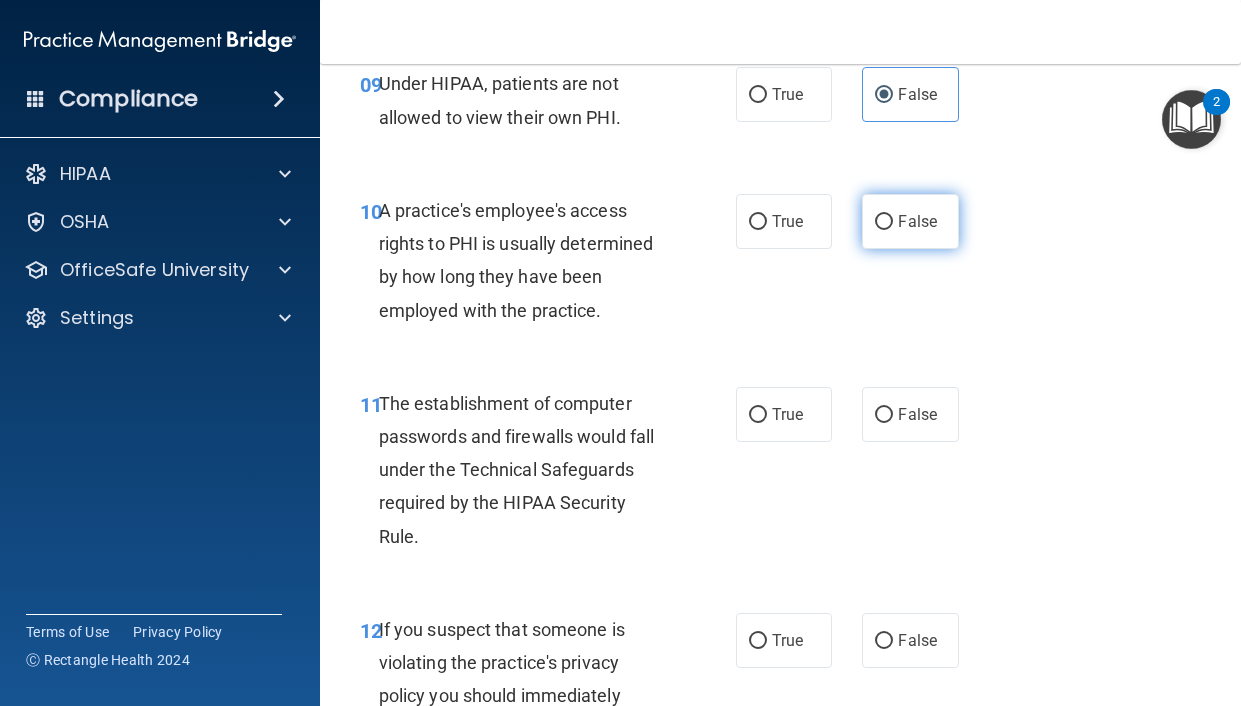 drag, startPoint x: 917, startPoint y: 227, endPoint x: 888, endPoint y: 249, distance: 36.40055 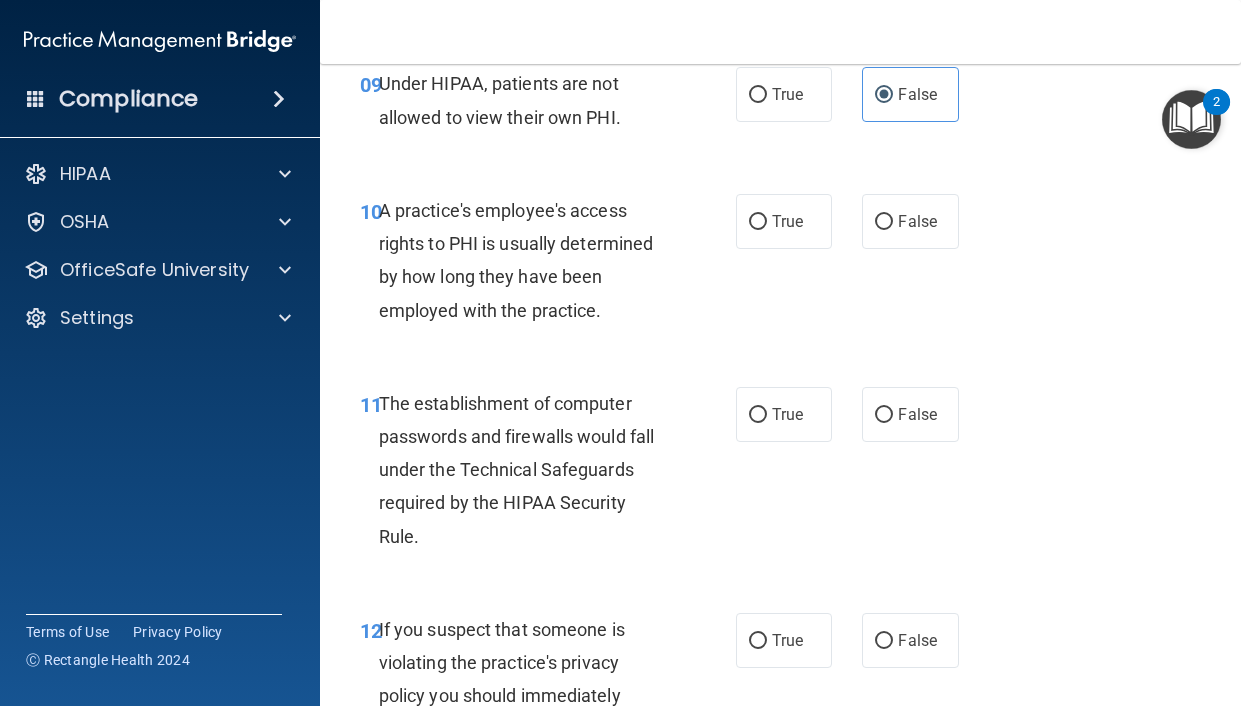 click on "False" at bounding box center (884, 222) 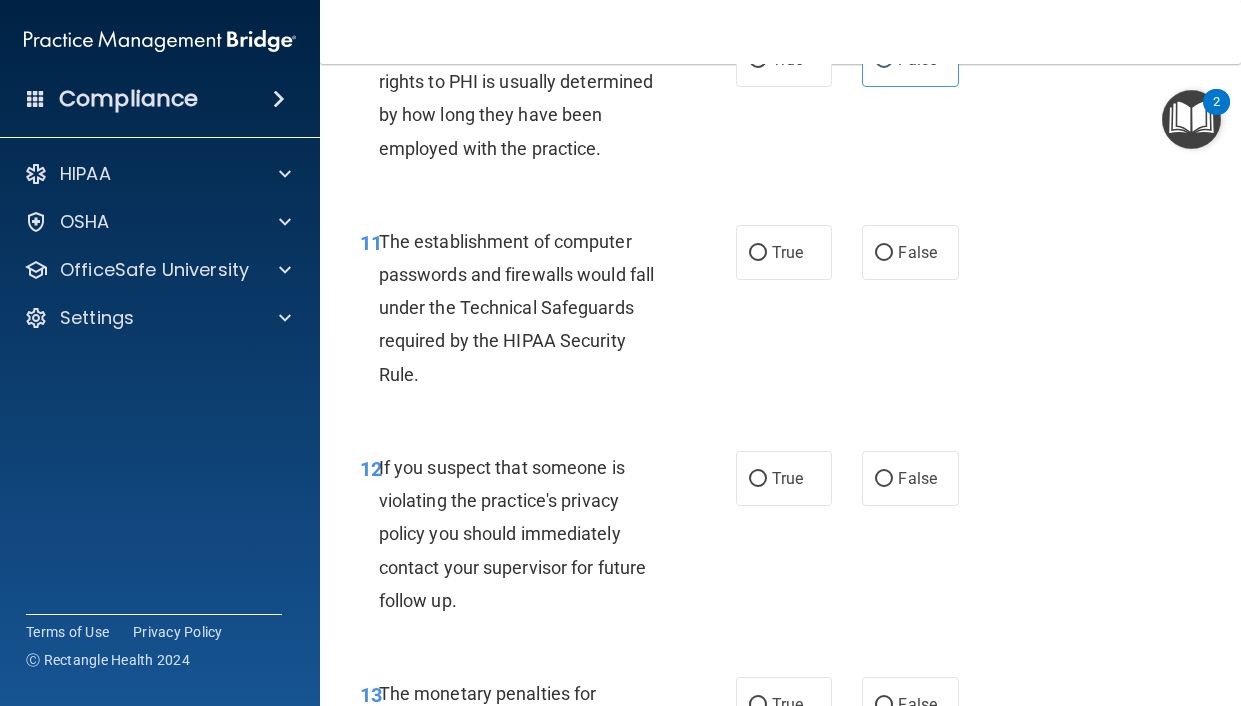 scroll, scrollTop: 2000, scrollLeft: 0, axis: vertical 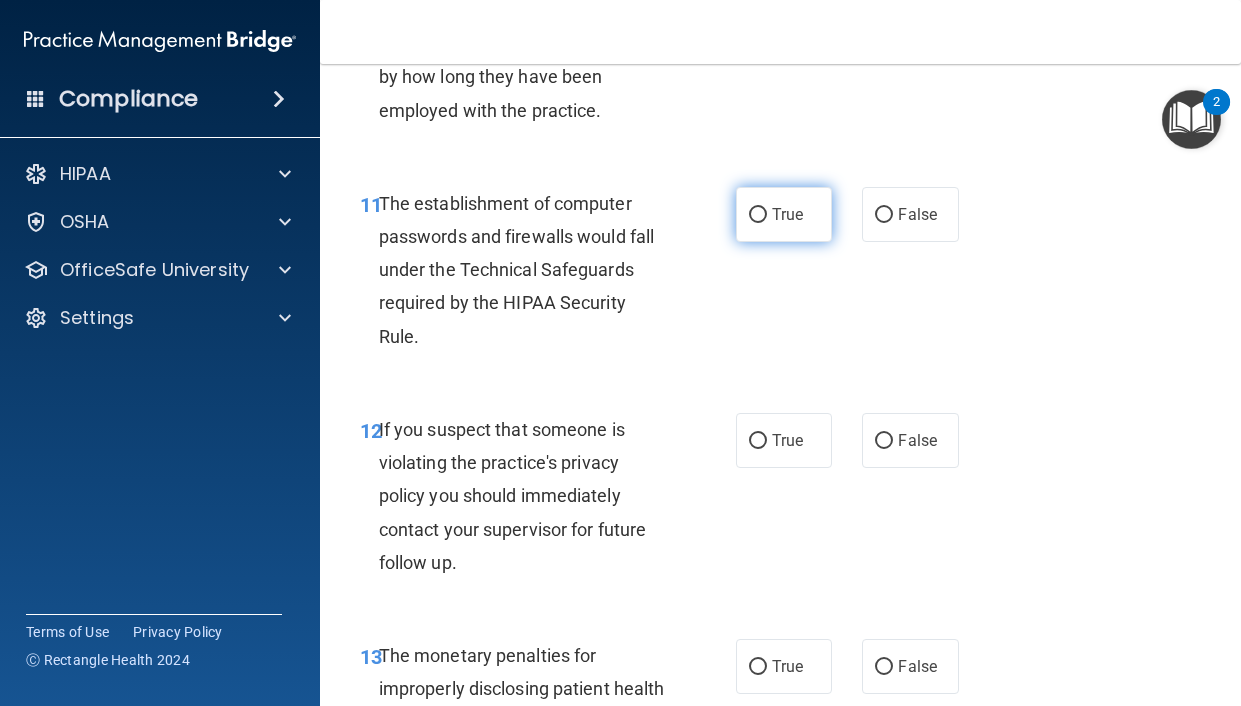 drag, startPoint x: 800, startPoint y: 199, endPoint x: 817, endPoint y: 218, distance: 25.495098 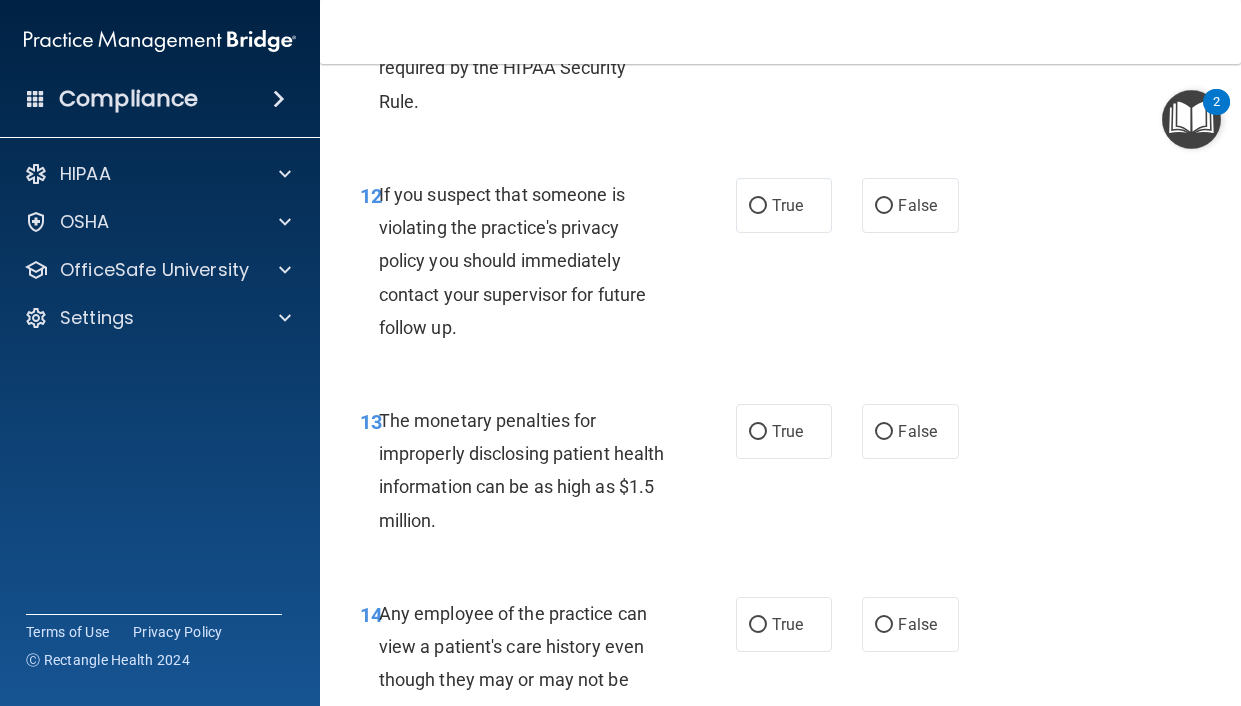 scroll, scrollTop: 2300, scrollLeft: 0, axis: vertical 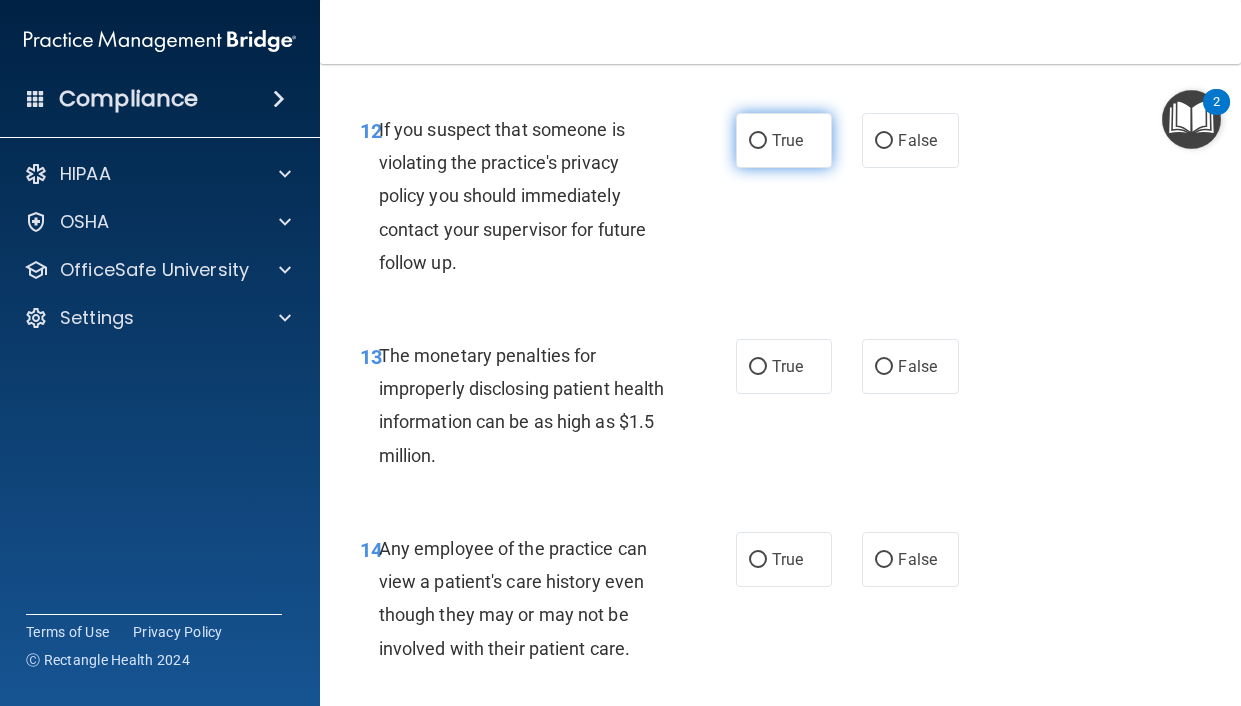 click on "True" at bounding box center [784, 140] 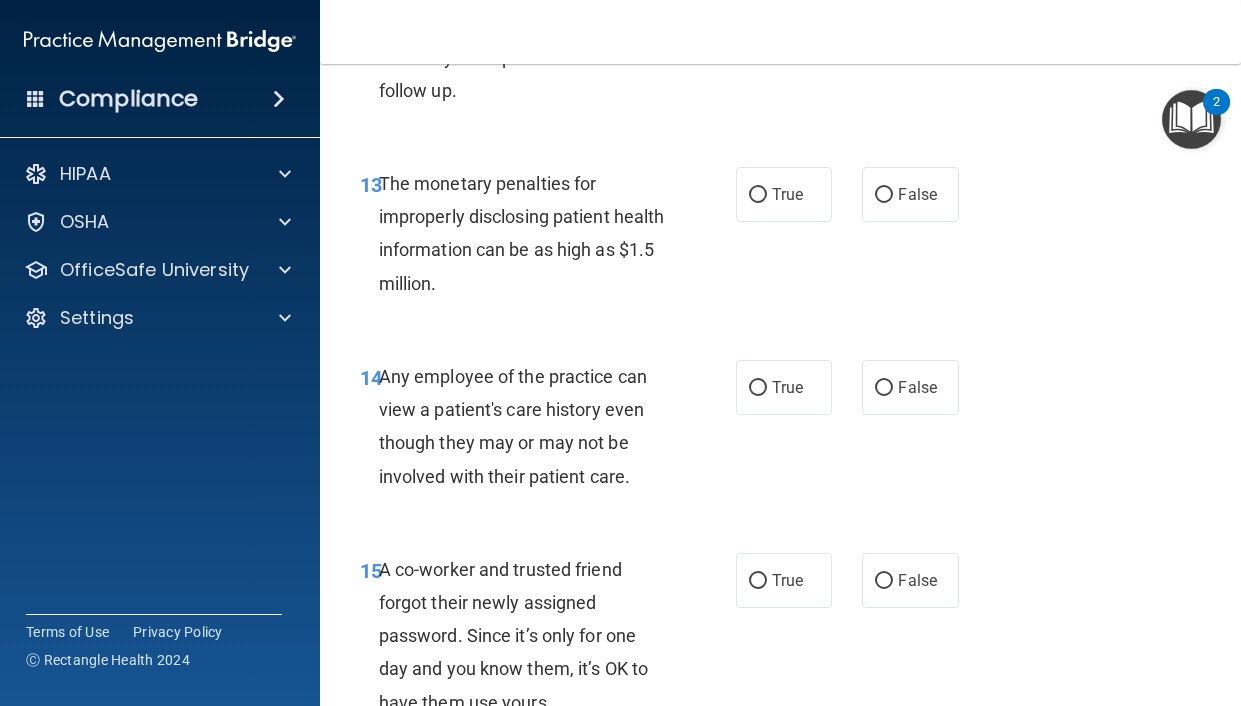 scroll, scrollTop: 2500, scrollLeft: 0, axis: vertical 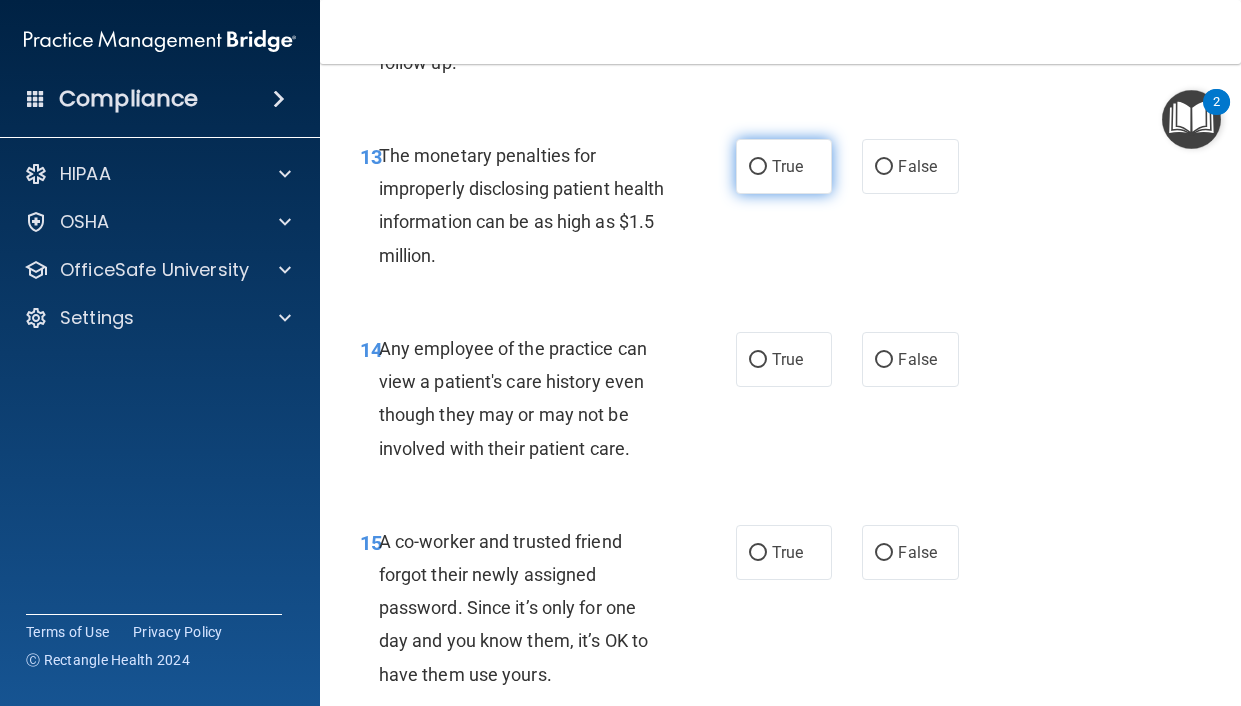 click on "True" at bounding box center [784, 166] 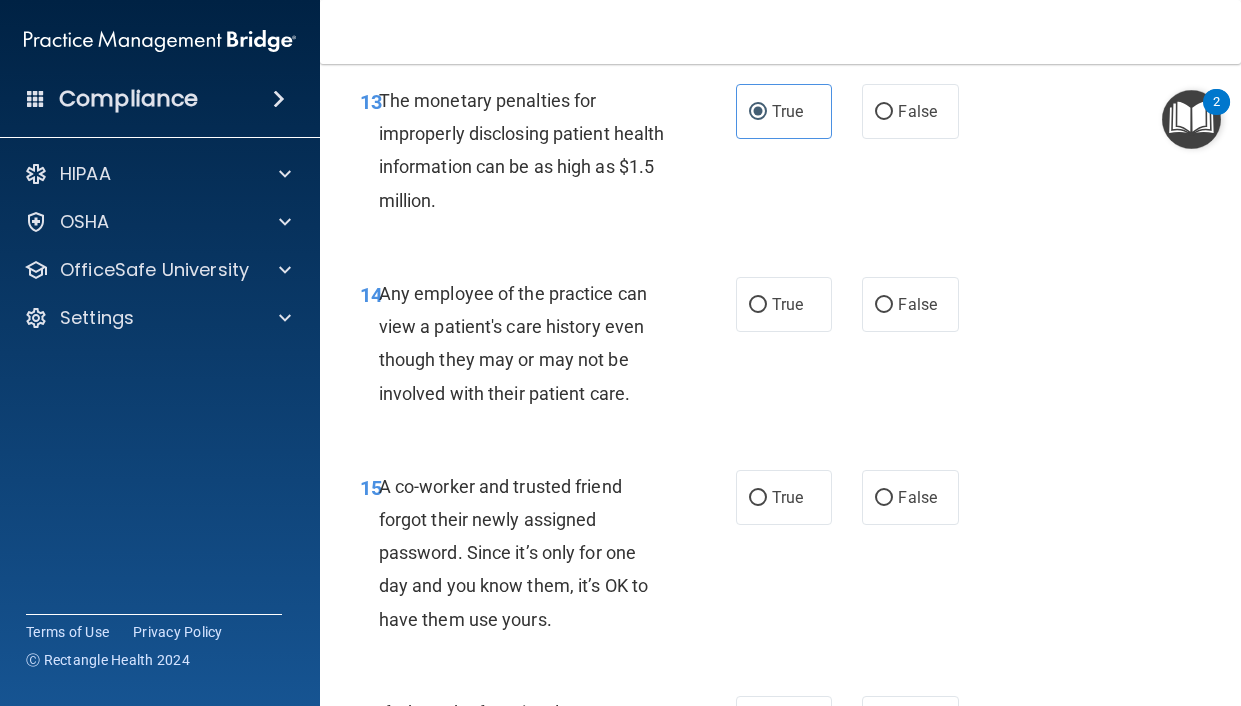 scroll, scrollTop: 2700, scrollLeft: 0, axis: vertical 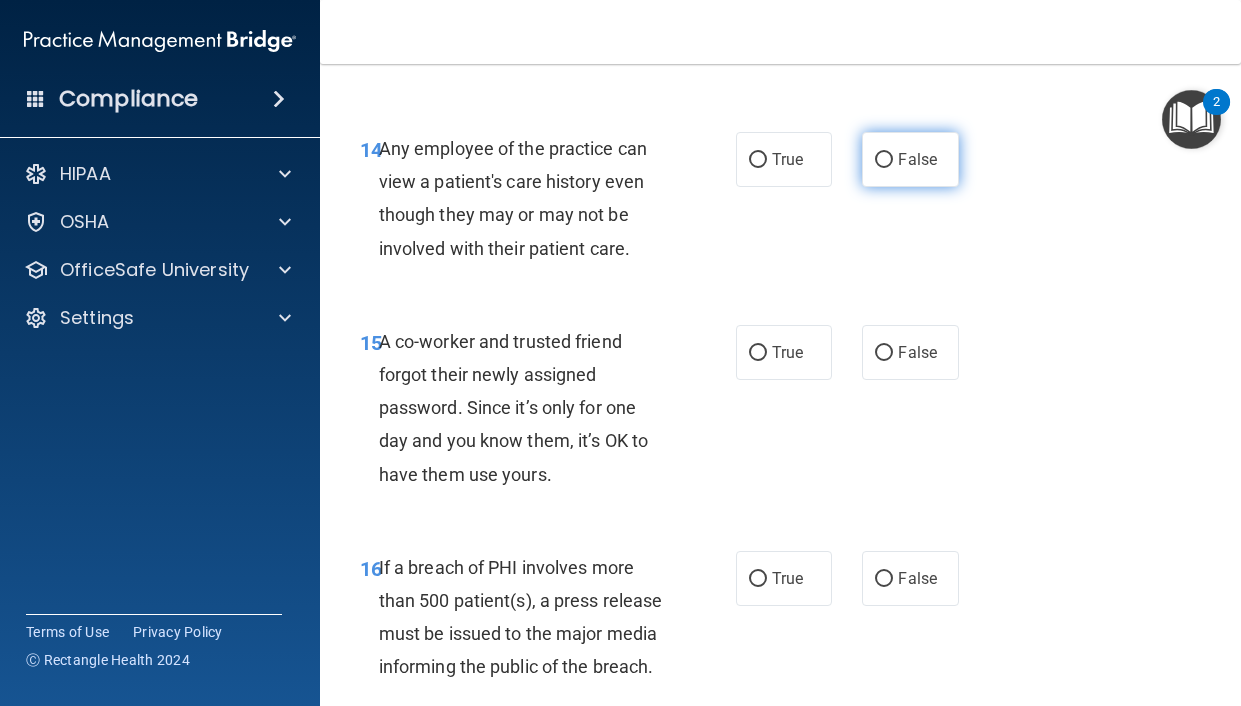 click on "False" at bounding box center (884, 160) 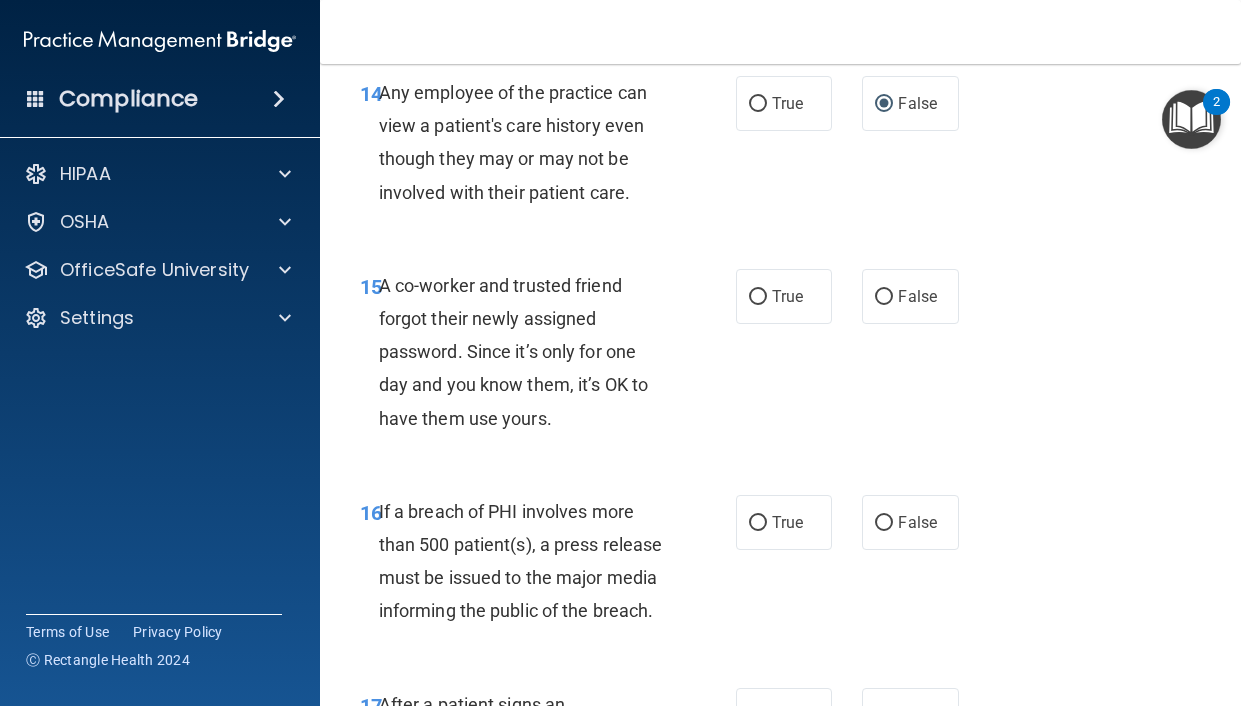 scroll, scrollTop: 2900, scrollLeft: 0, axis: vertical 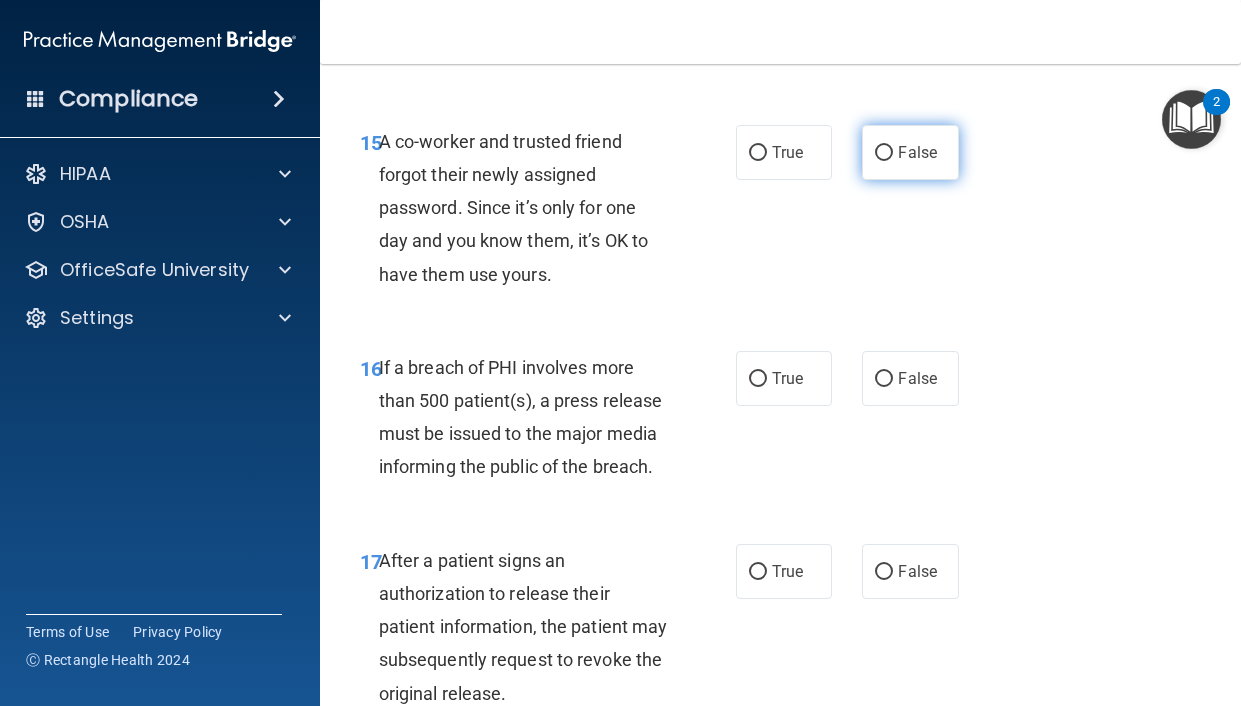 click on "False" at bounding box center [917, 152] 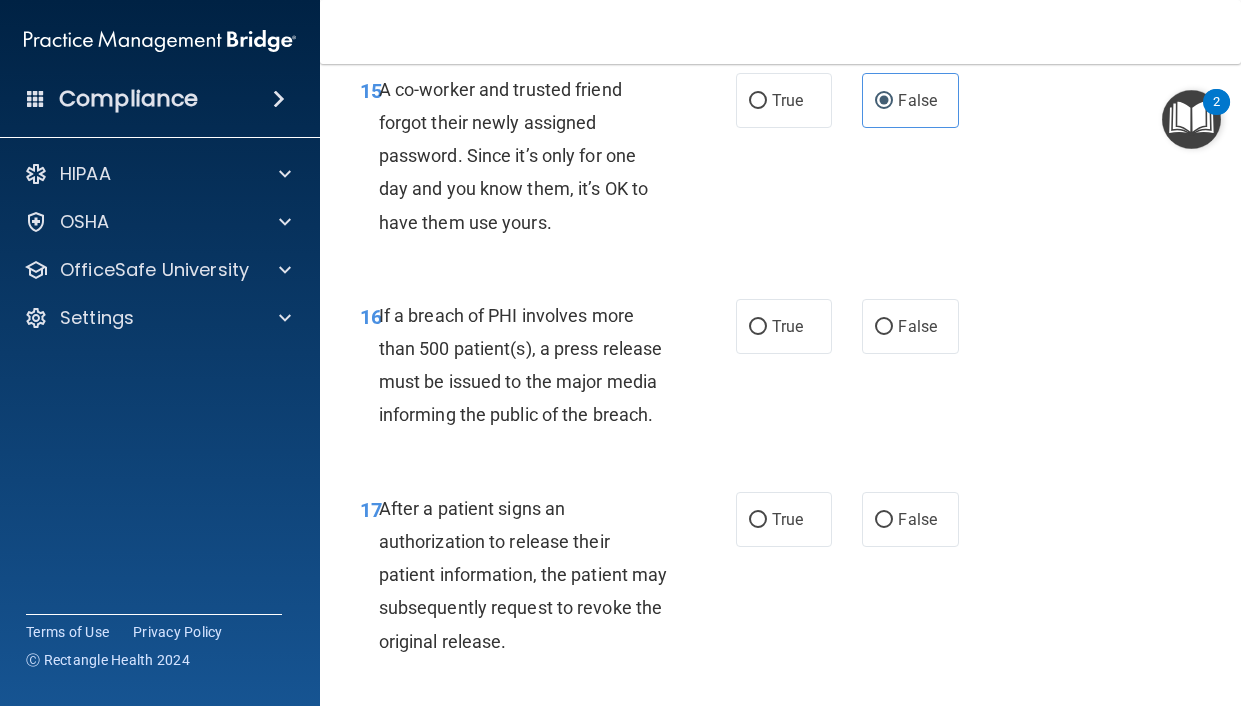 scroll, scrollTop: 3000, scrollLeft: 0, axis: vertical 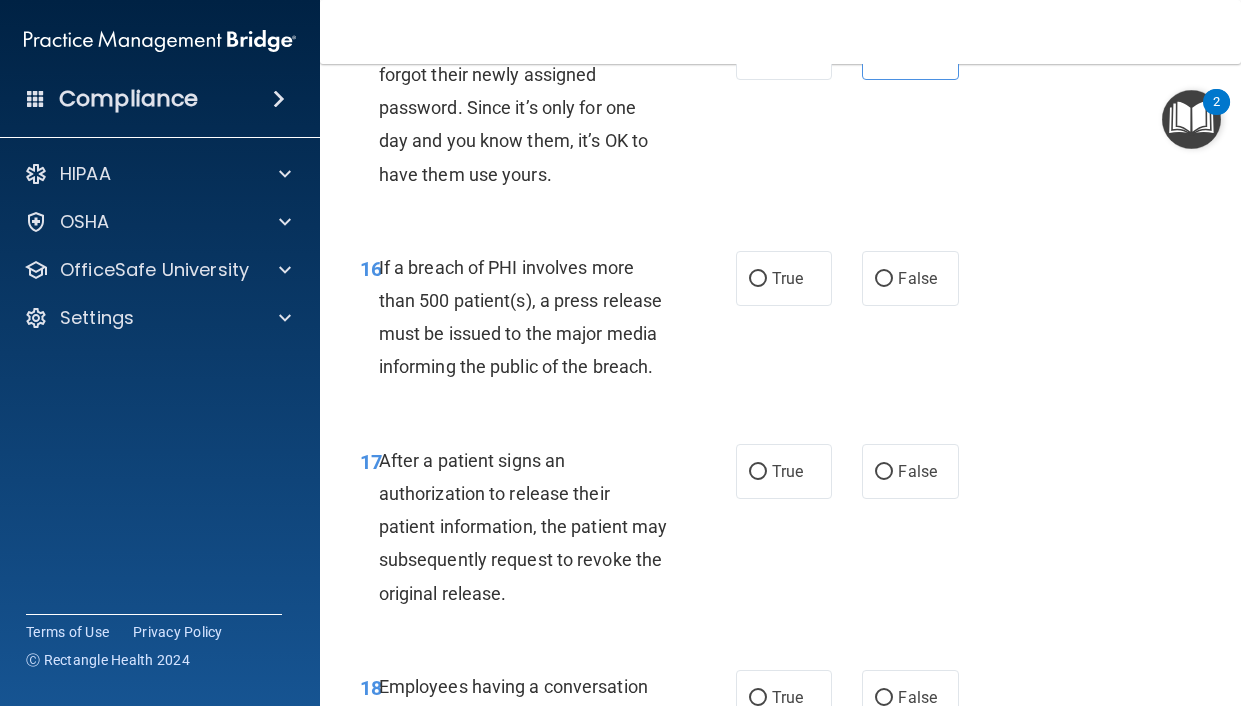 drag, startPoint x: 796, startPoint y: 274, endPoint x: 826, endPoint y: 320, distance: 54.91812 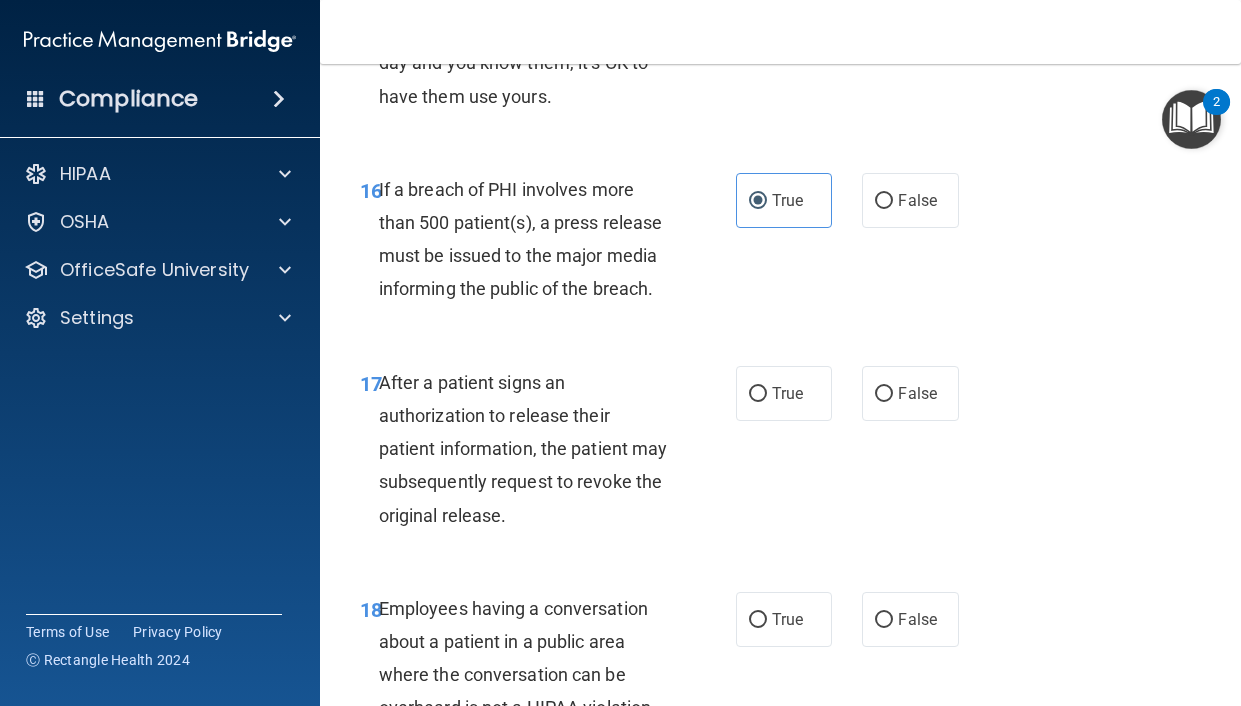 scroll, scrollTop: 3200, scrollLeft: 0, axis: vertical 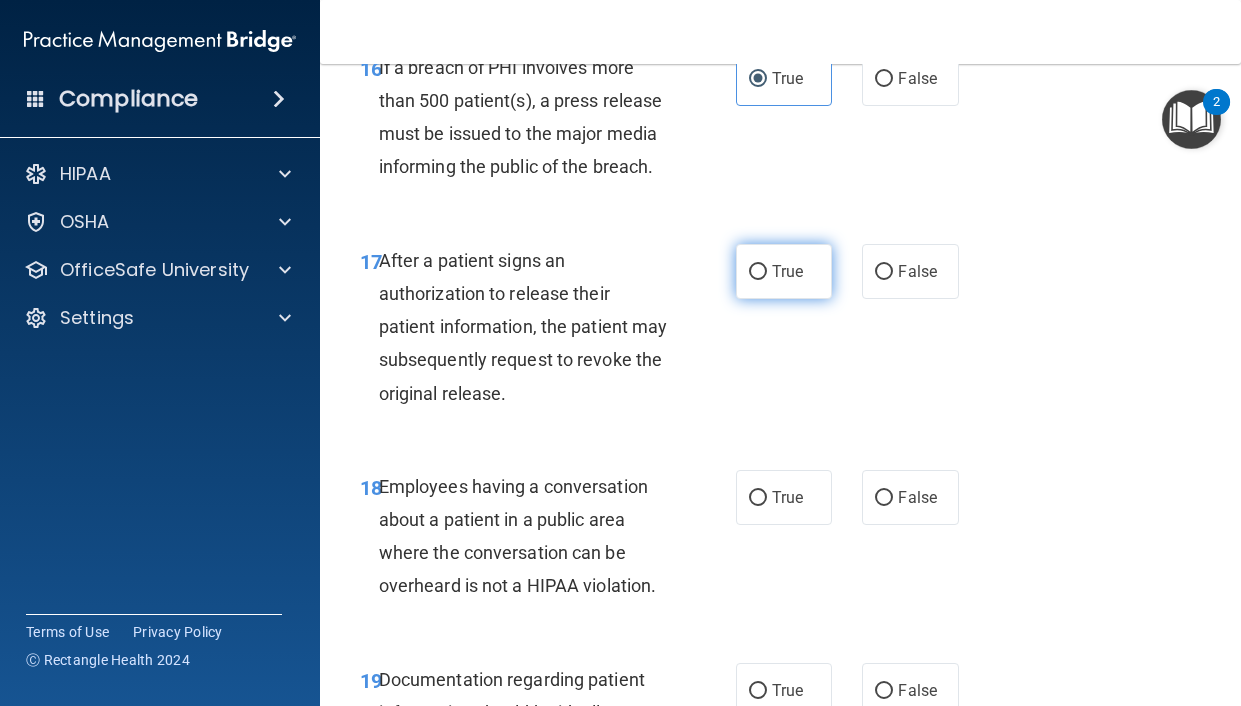 click on "True" at bounding box center (784, 271) 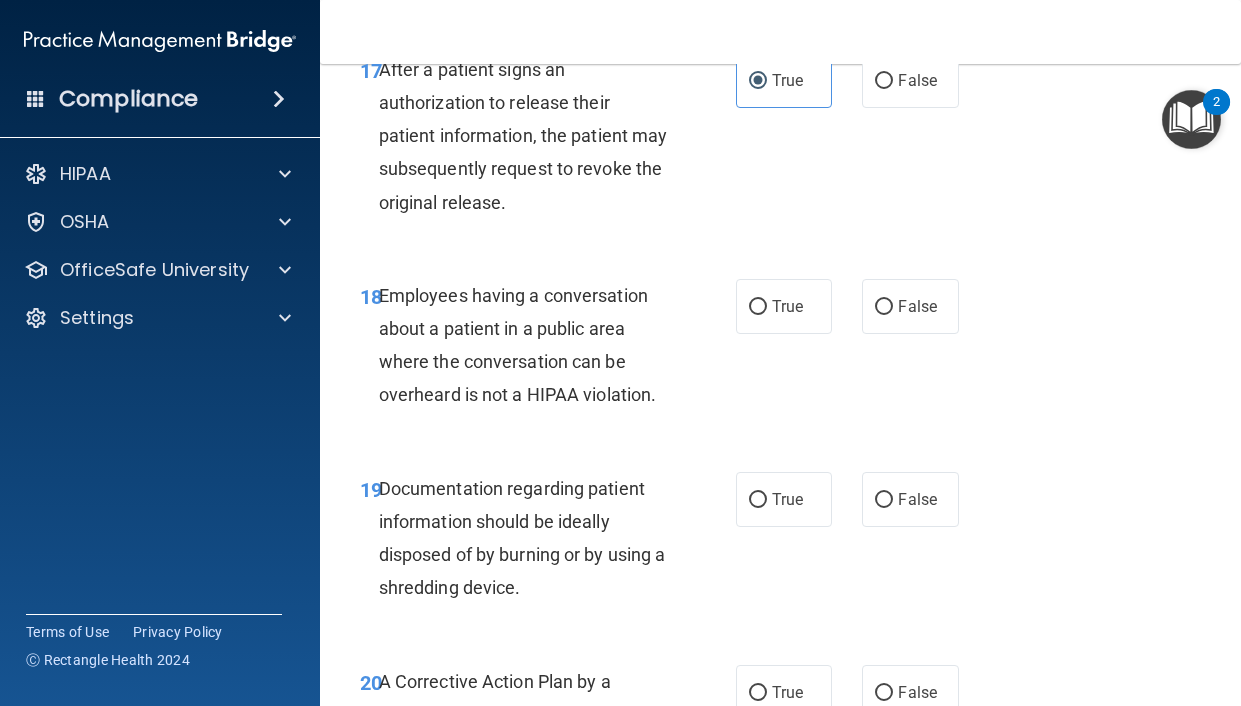 scroll, scrollTop: 3400, scrollLeft: 0, axis: vertical 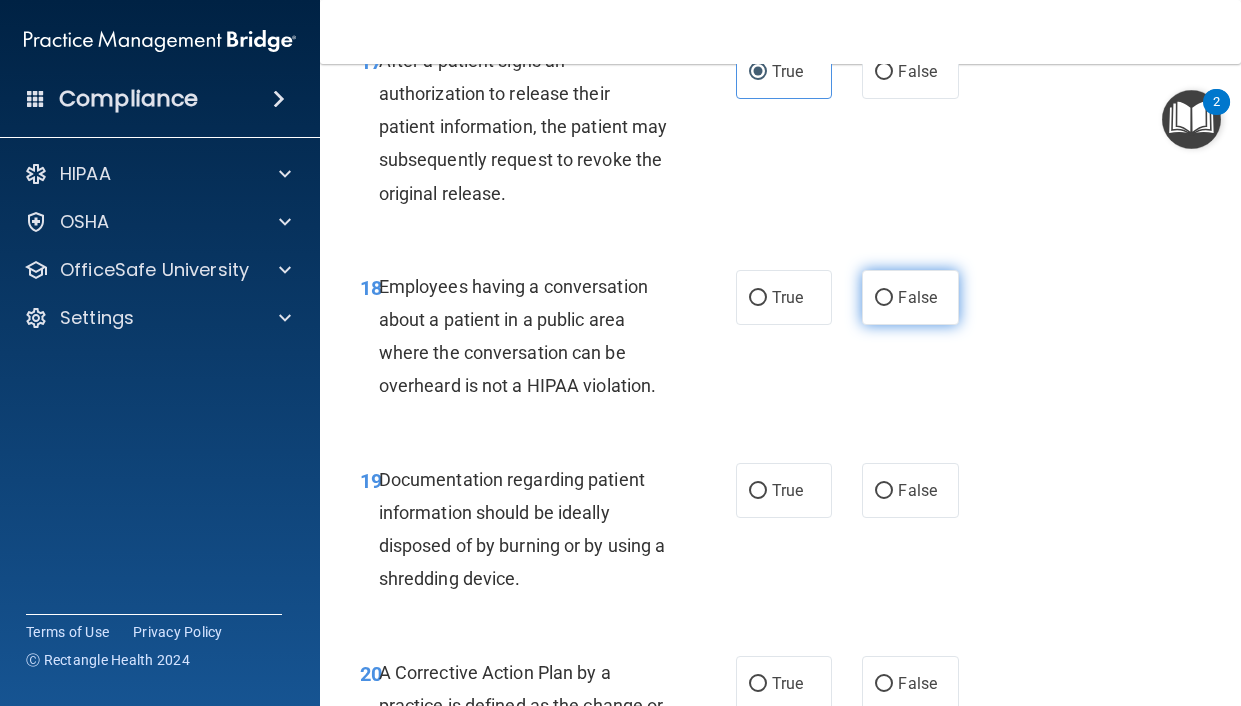 click on "False" at bounding box center (917, 297) 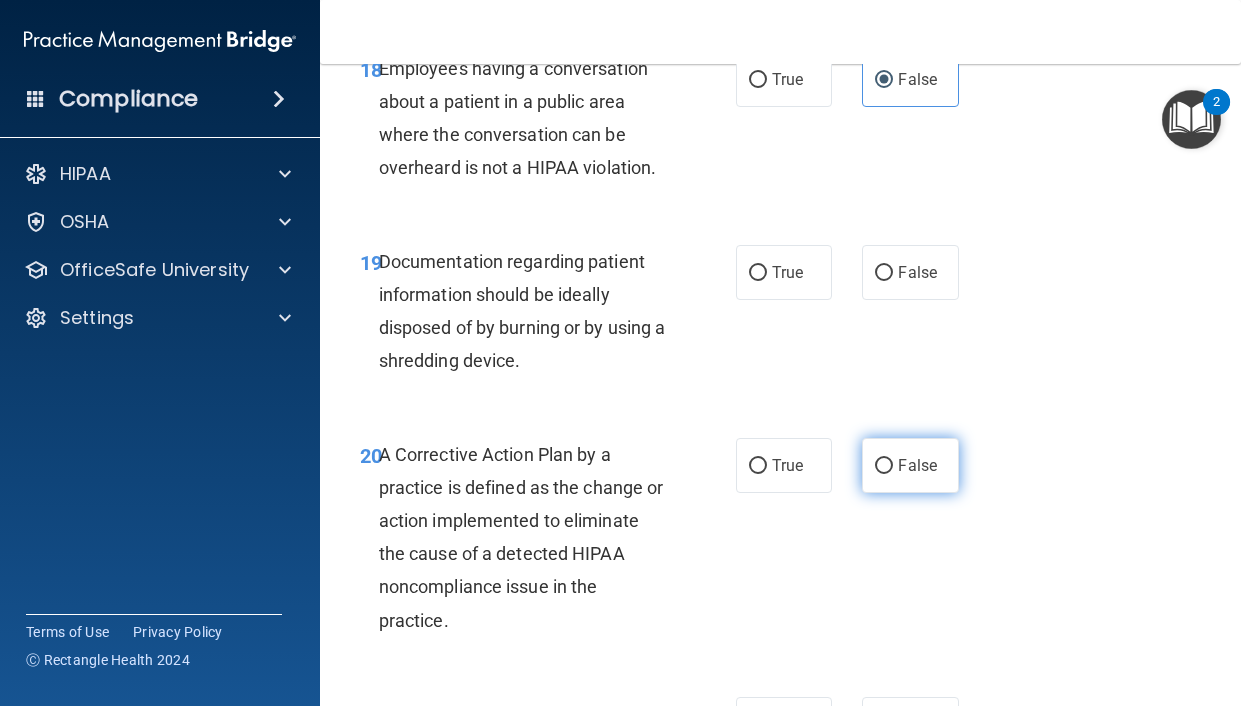 scroll, scrollTop: 3700, scrollLeft: 0, axis: vertical 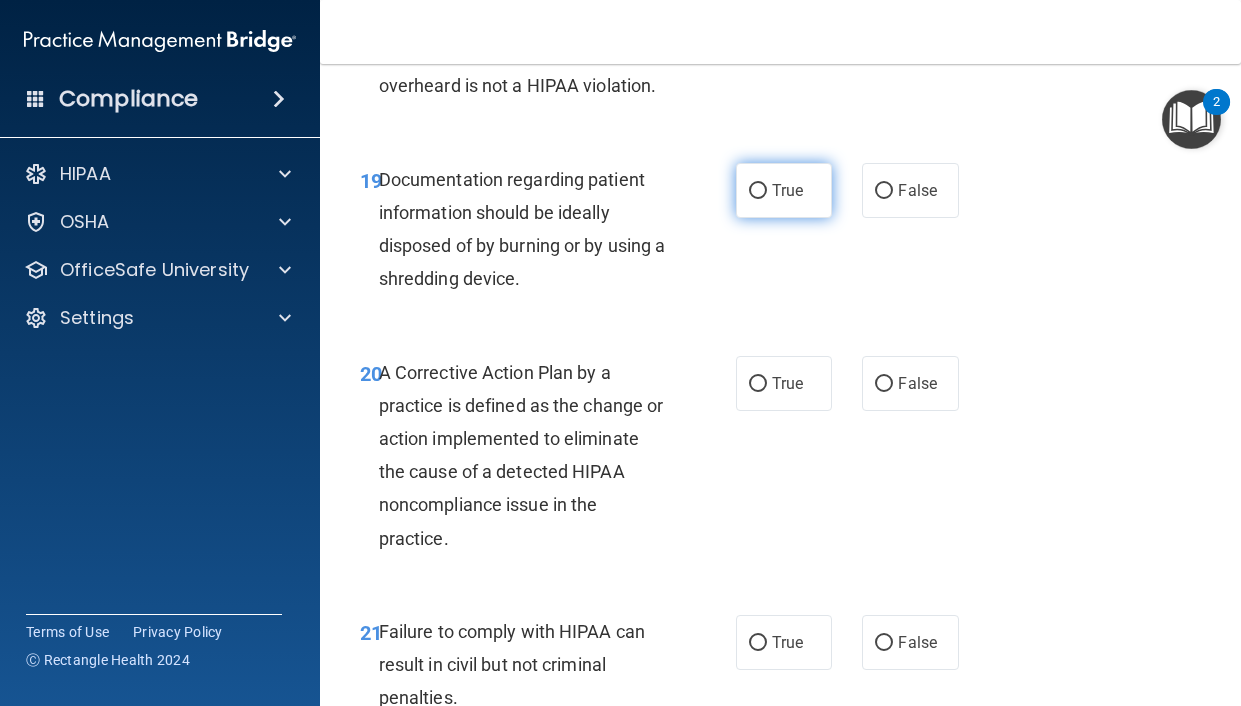 click on "True" at bounding box center (784, 190) 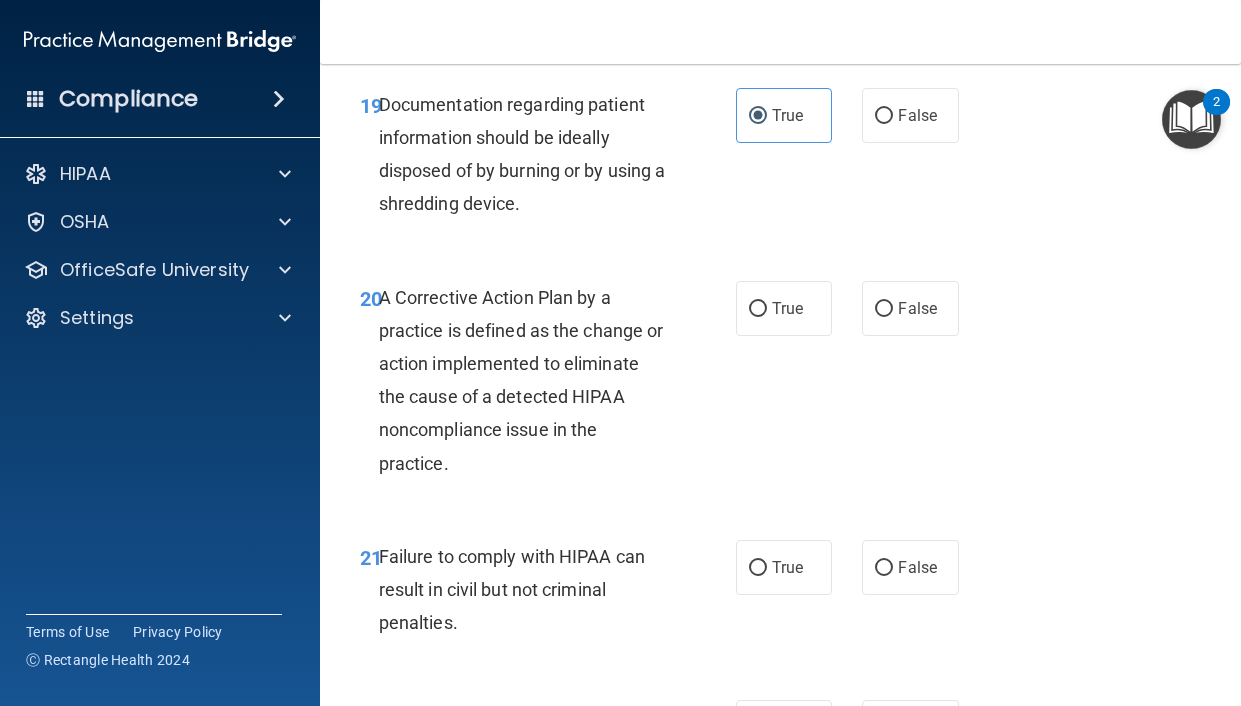 scroll, scrollTop: 3900, scrollLeft: 0, axis: vertical 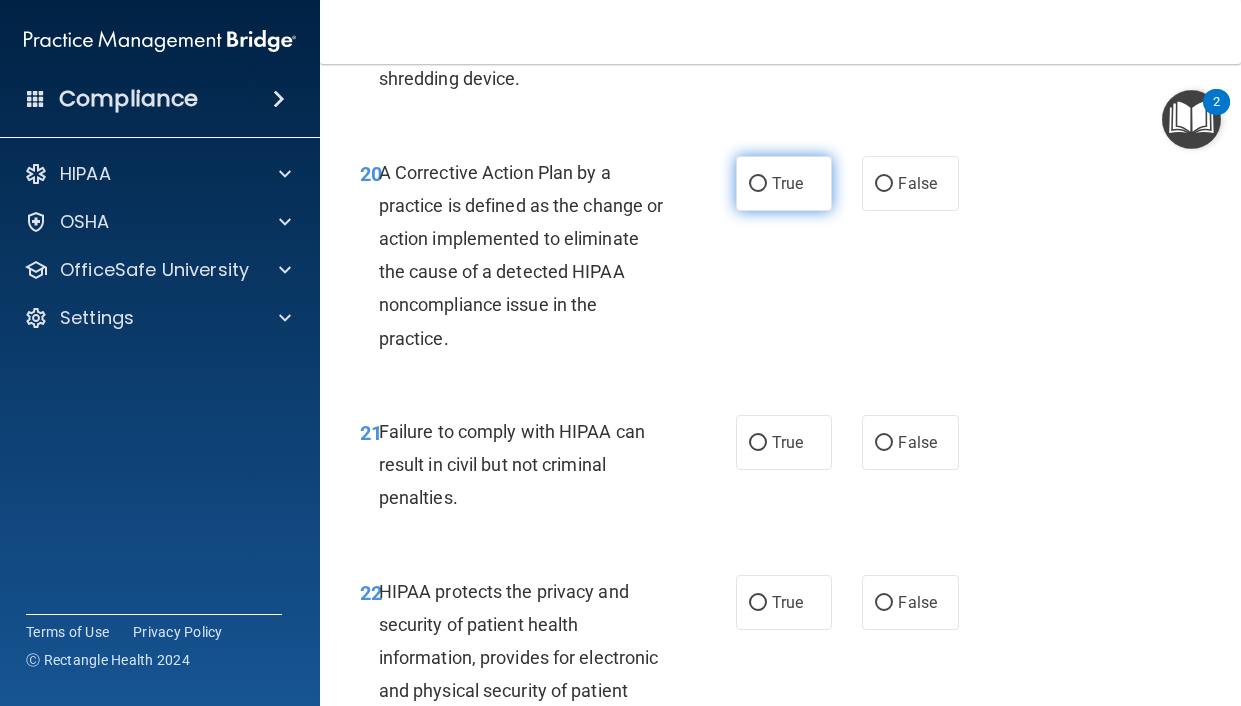 click on "True" at bounding box center [787, 183] 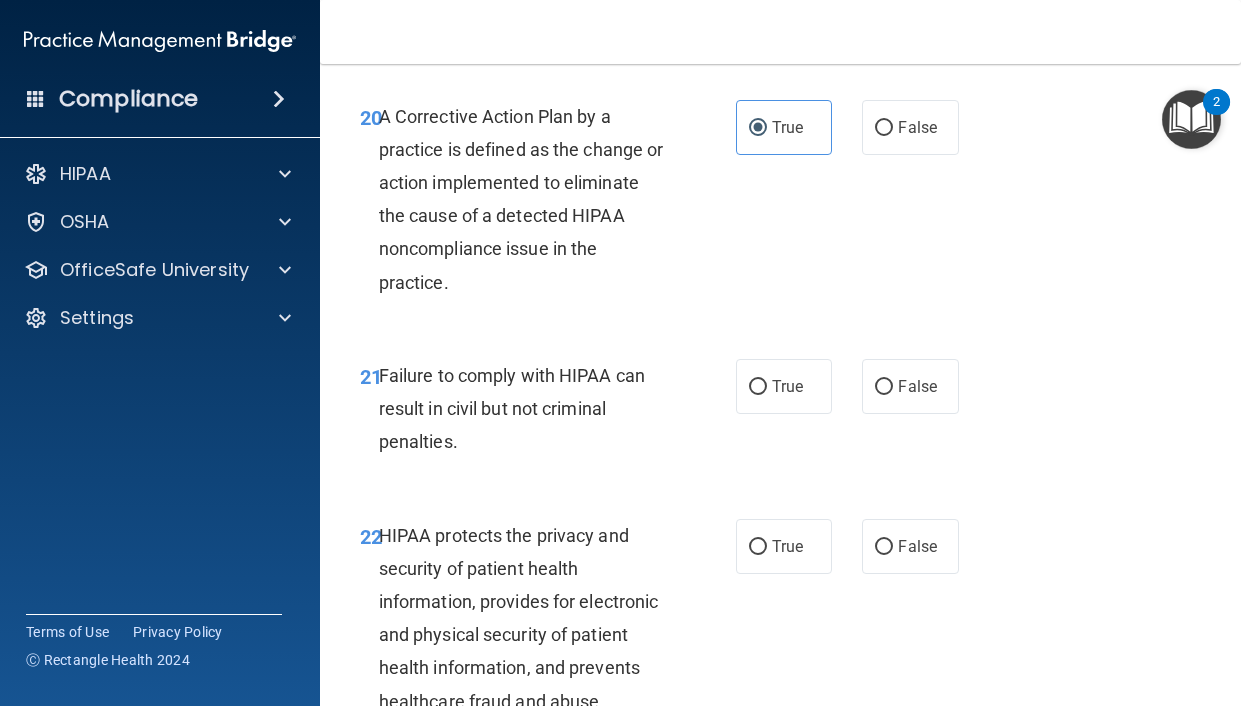 scroll, scrollTop: 4100, scrollLeft: 0, axis: vertical 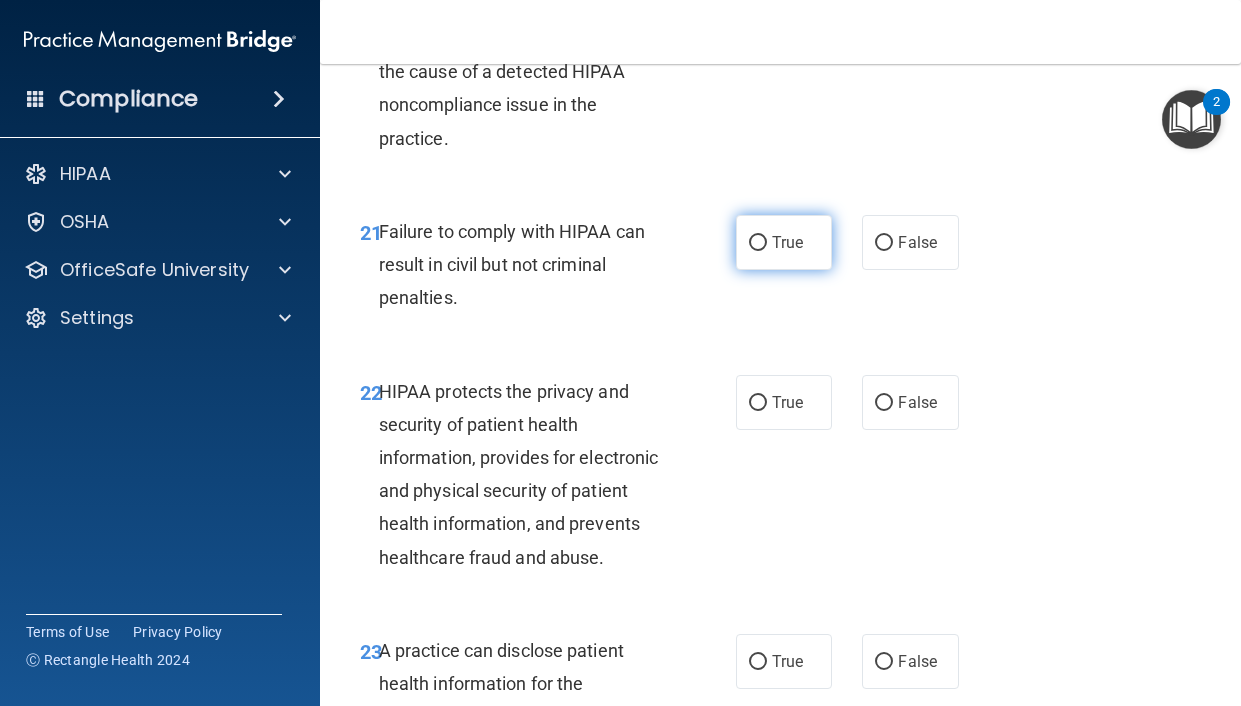 click on "True" at bounding box center (784, 242) 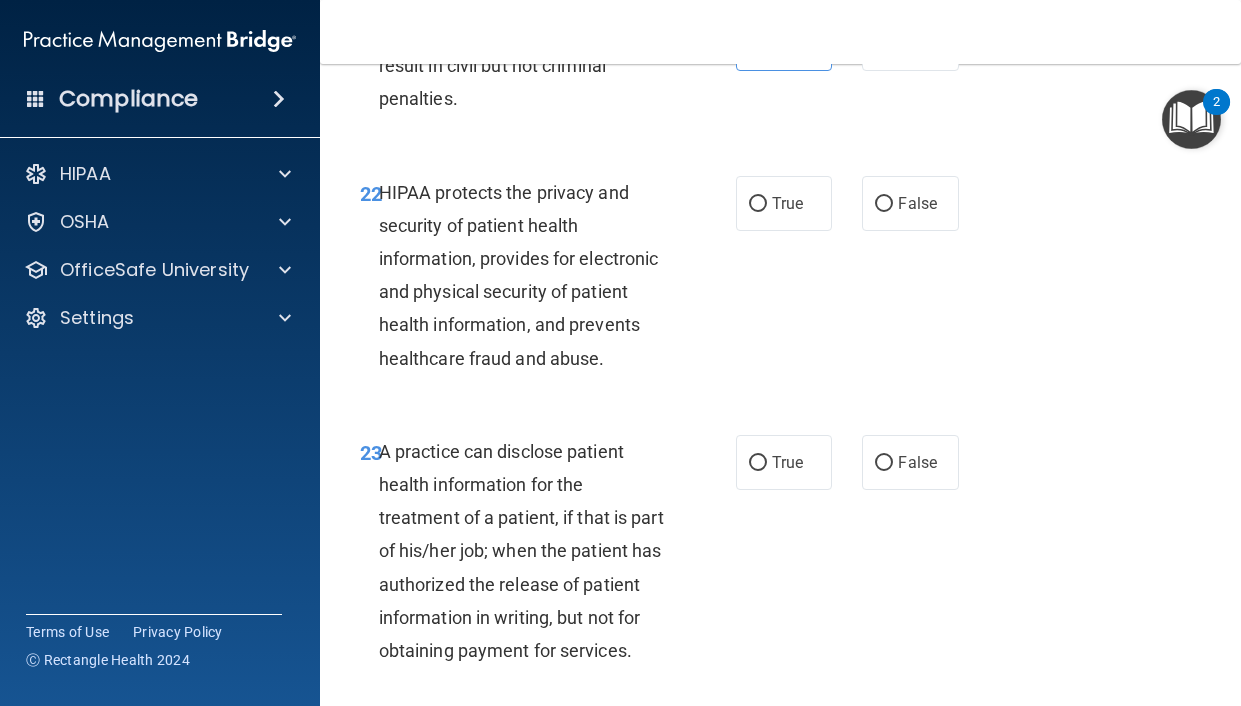 scroll, scrollTop: 4300, scrollLeft: 0, axis: vertical 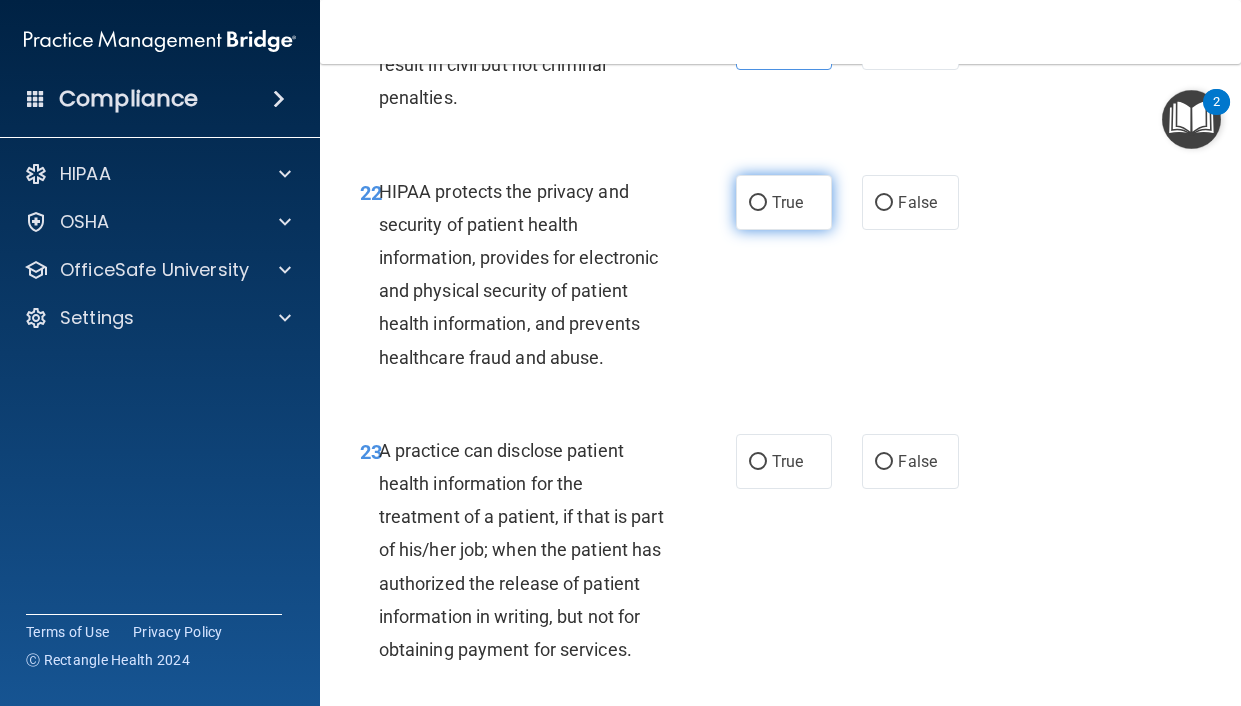 click on "True" at bounding box center [784, 202] 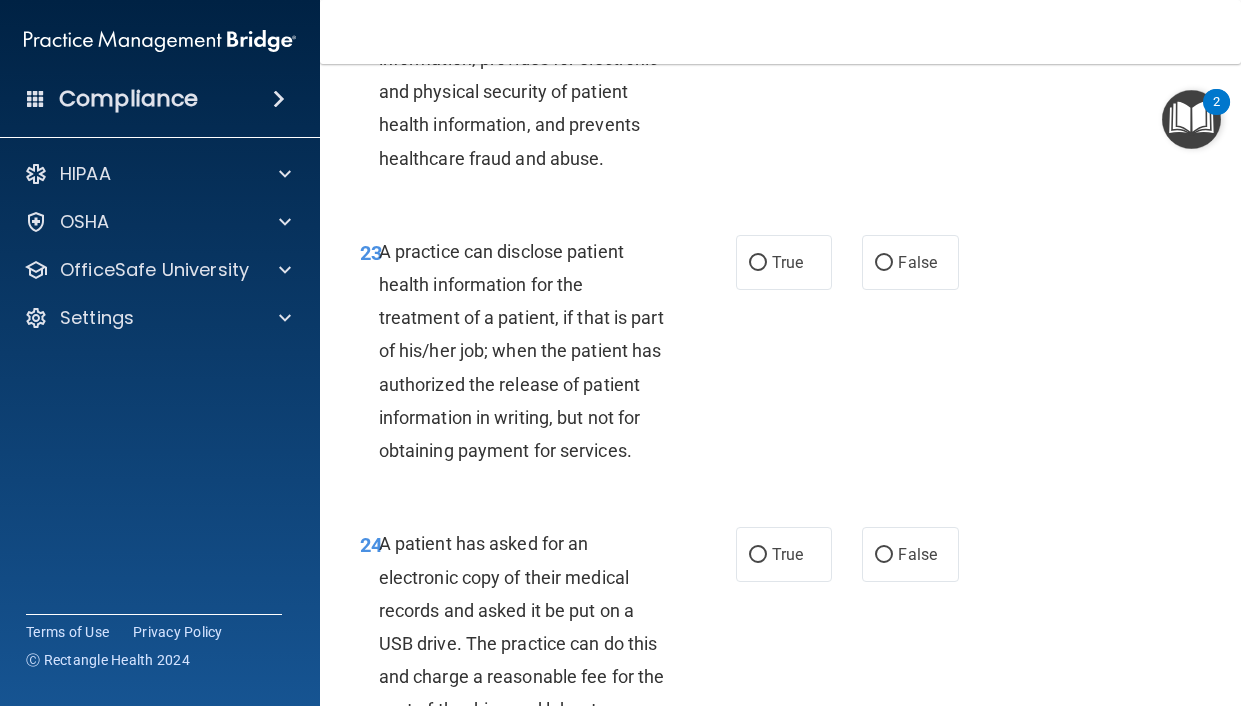 scroll, scrollTop: 4500, scrollLeft: 0, axis: vertical 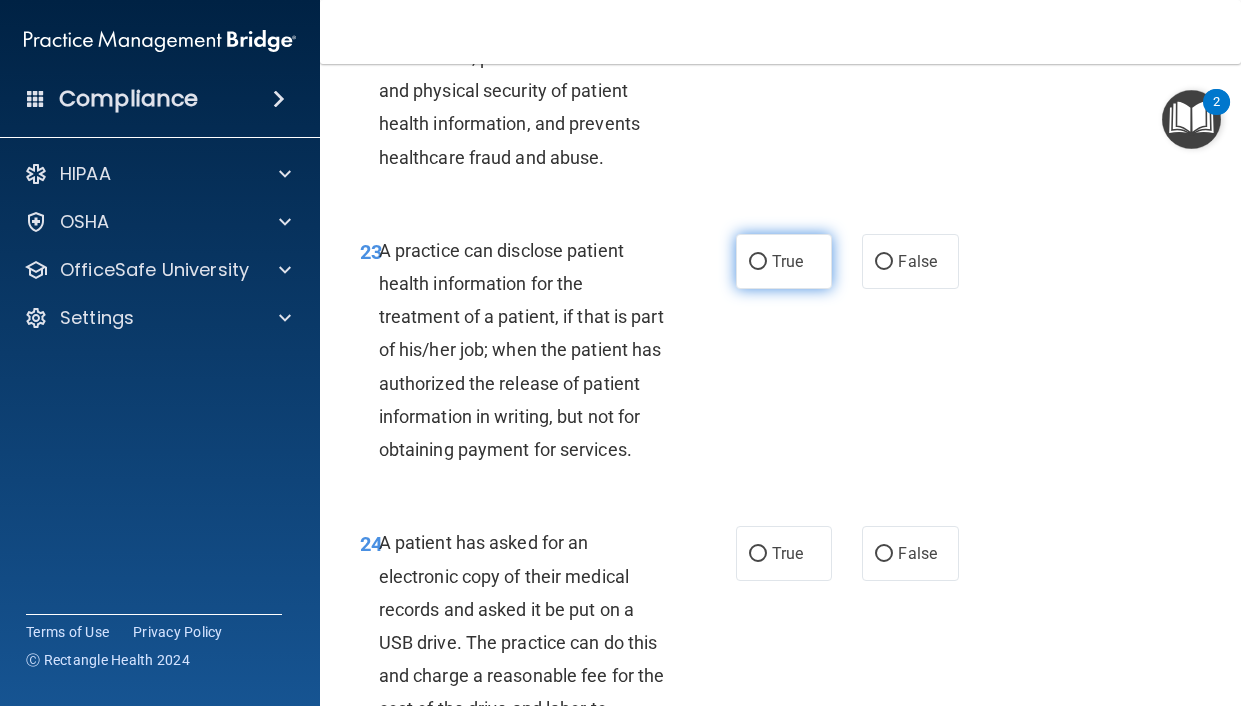 click on "True" at bounding box center (787, 261) 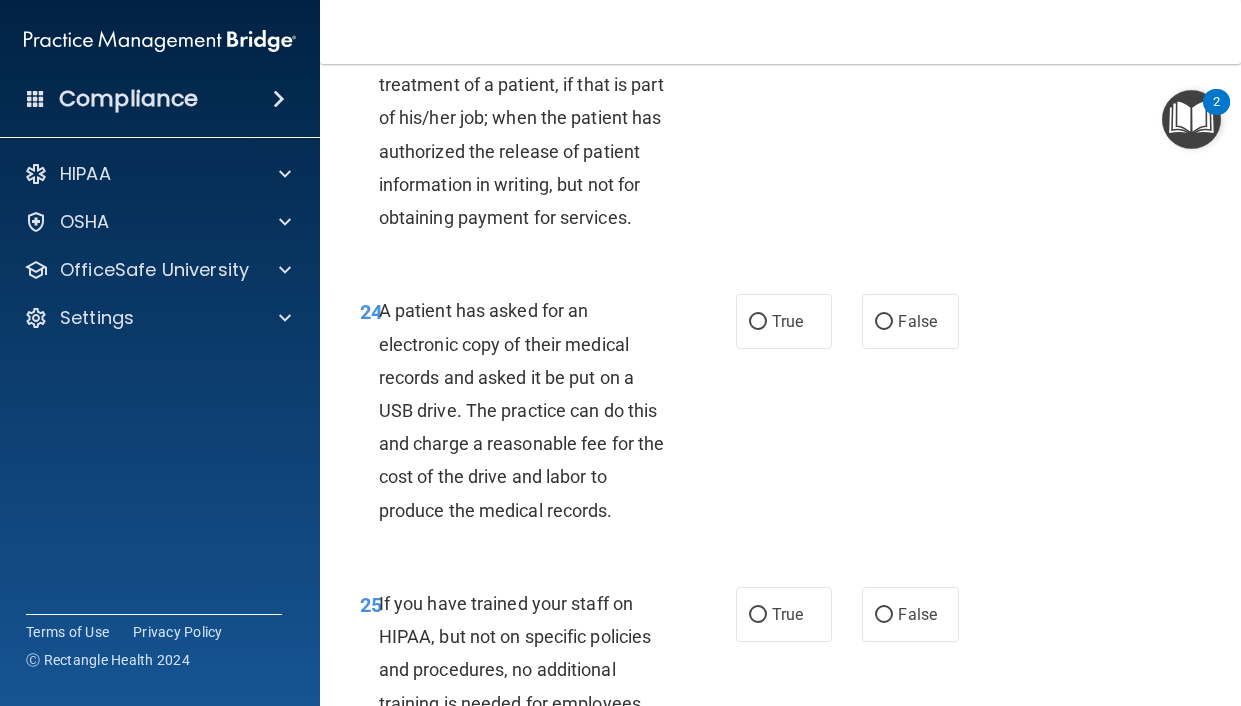 scroll, scrollTop: 4800, scrollLeft: 0, axis: vertical 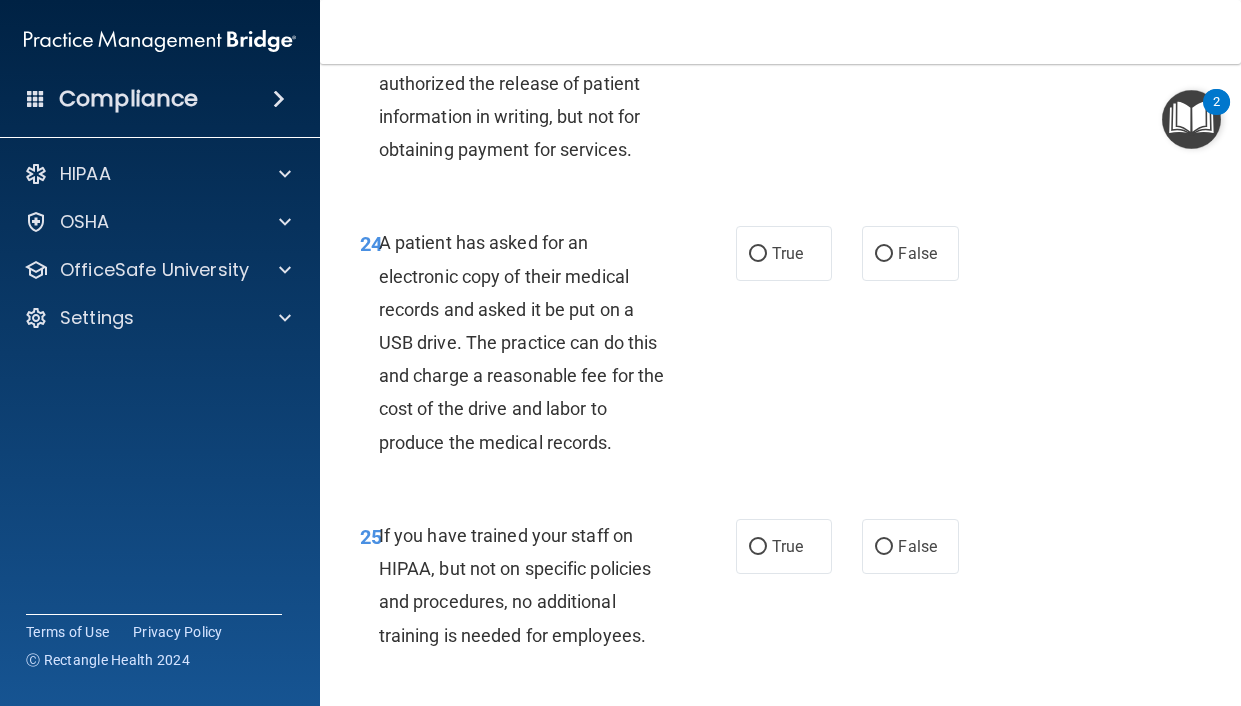click on "24       A patient has asked for an electronic copy of their medical records and asked it be put on a USB drive.  The practice can do this and charge a reasonable fee for the cost of the drive and labor to produce the medical records.                 True           False" at bounding box center [780, 347] 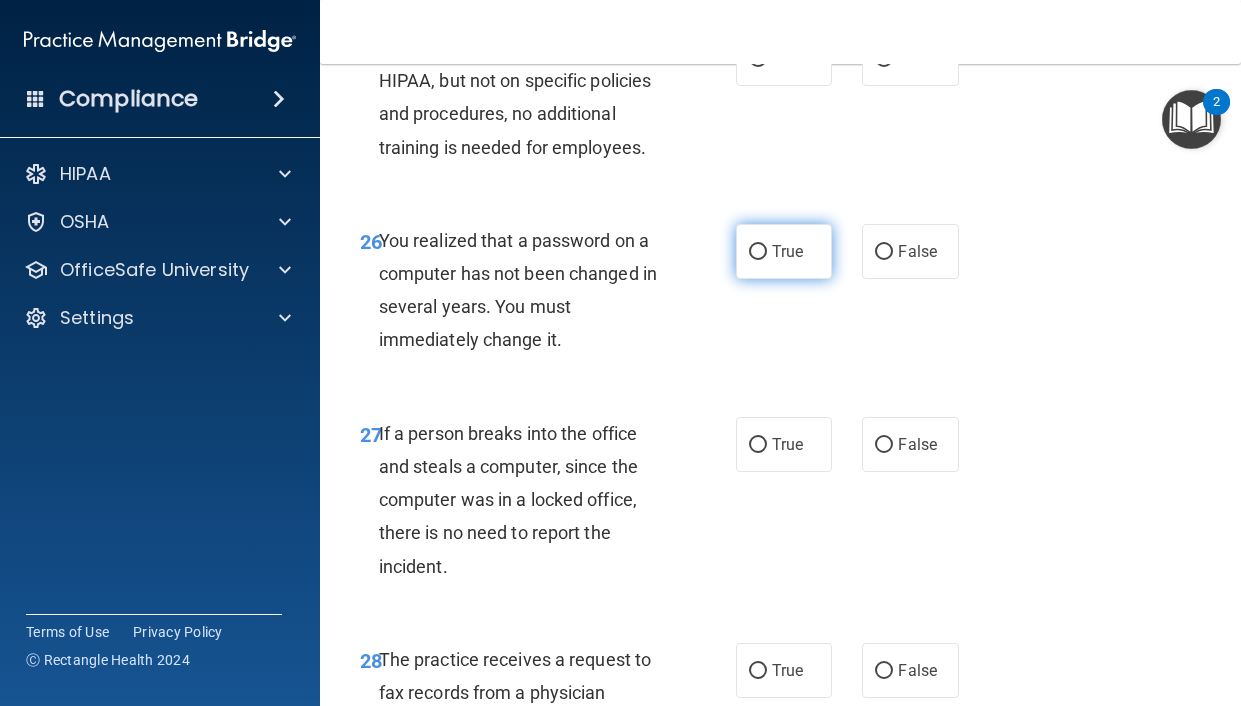scroll, scrollTop: 5300, scrollLeft: 0, axis: vertical 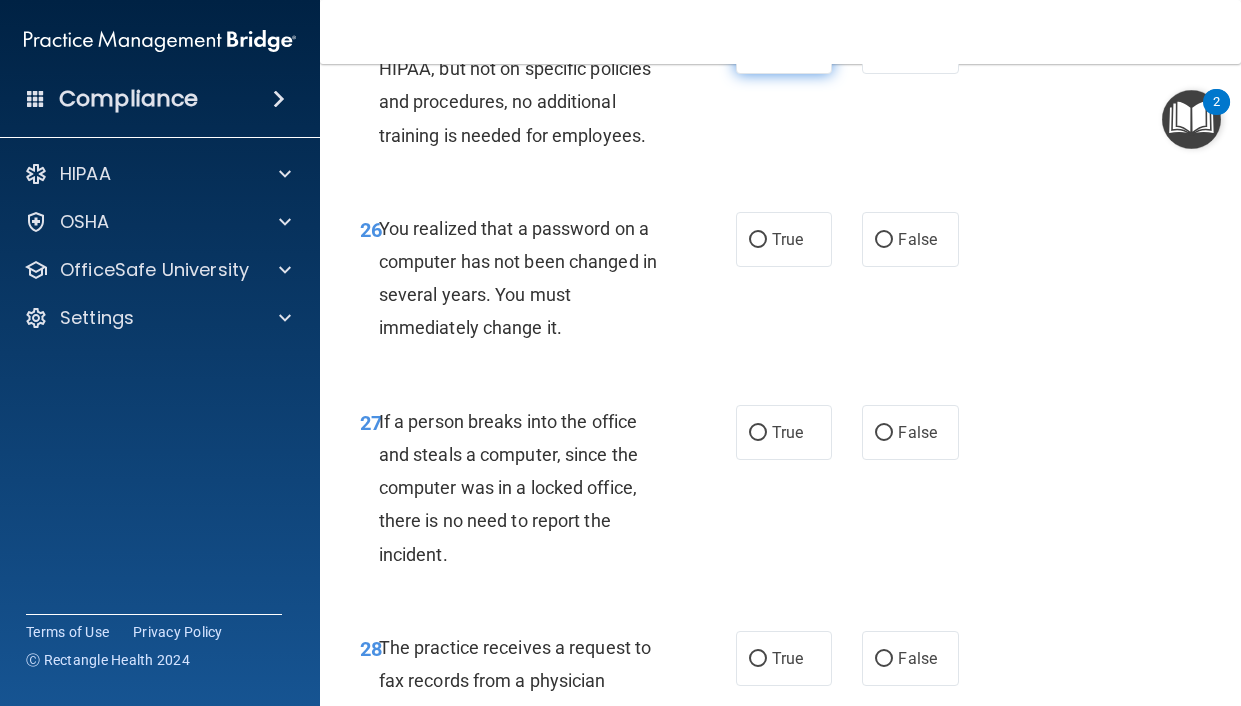 click on "True" at bounding box center (784, 46) 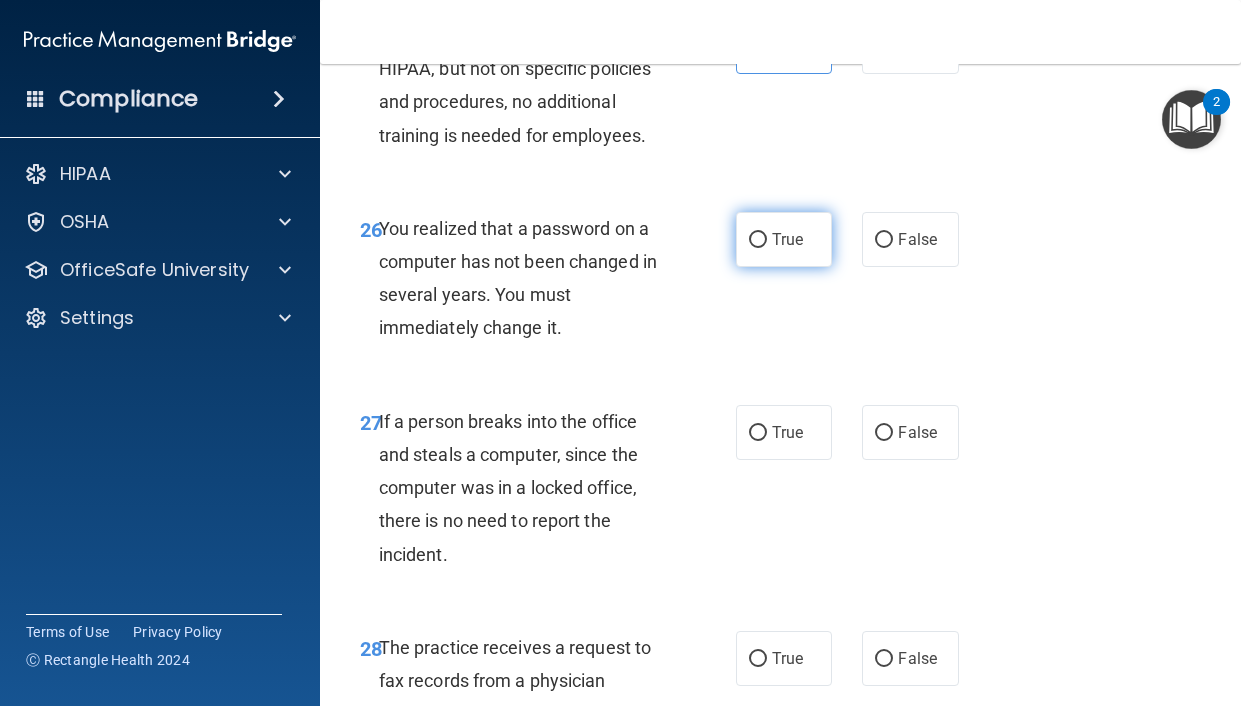 click on "True" at bounding box center [787, 239] 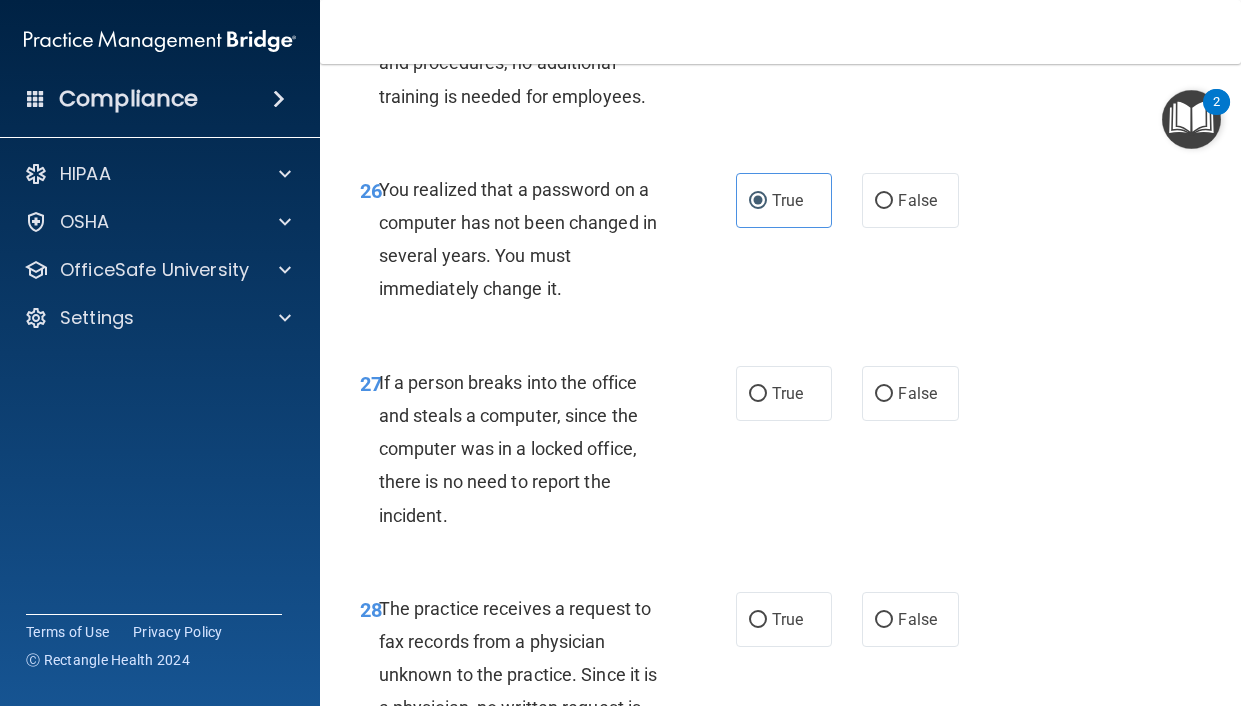 scroll, scrollTop: 5500, scrollLeft: 0, axis: vertical 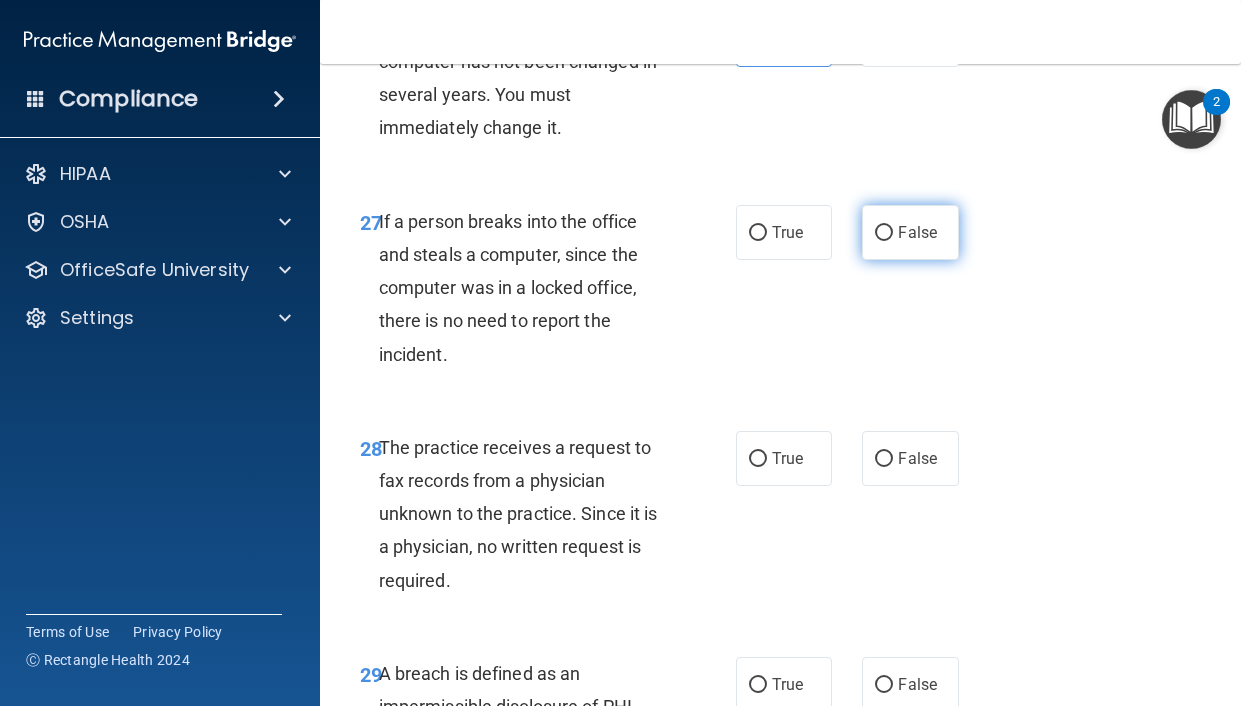 click on "False" at bounding box center [910, 232] 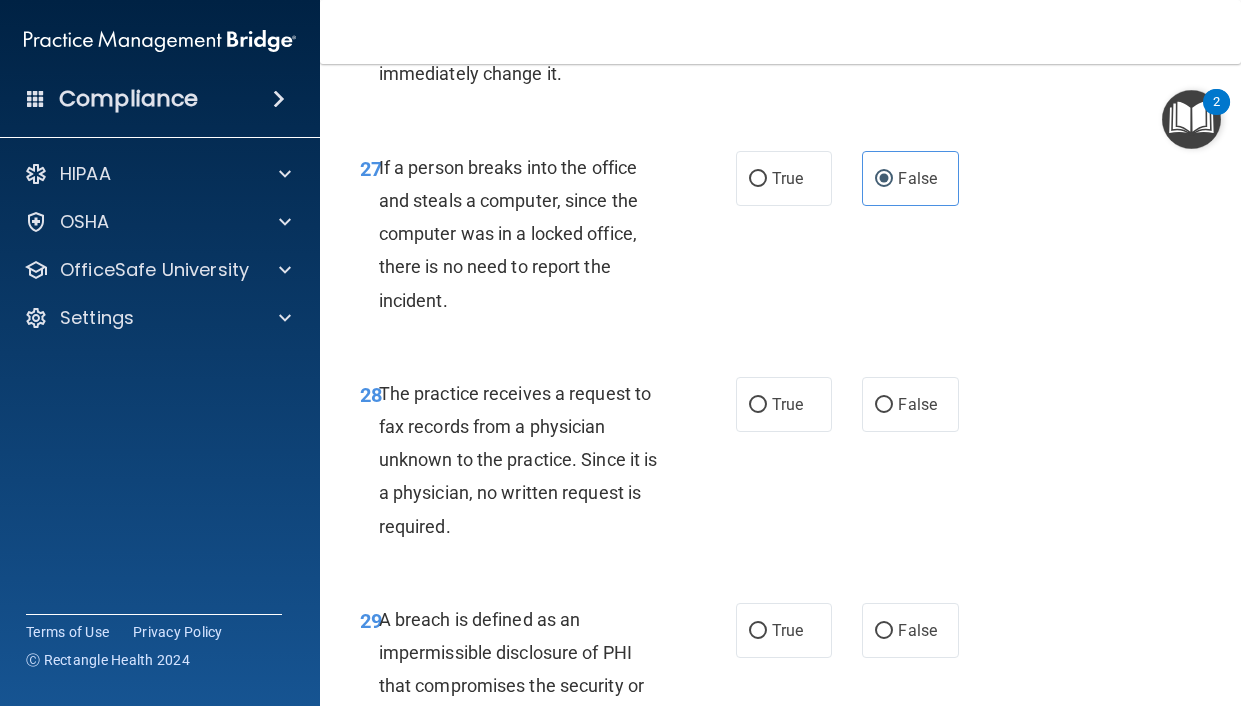 scroll, scrollTop: 5700, scrollLeft: 0, axis: vertical 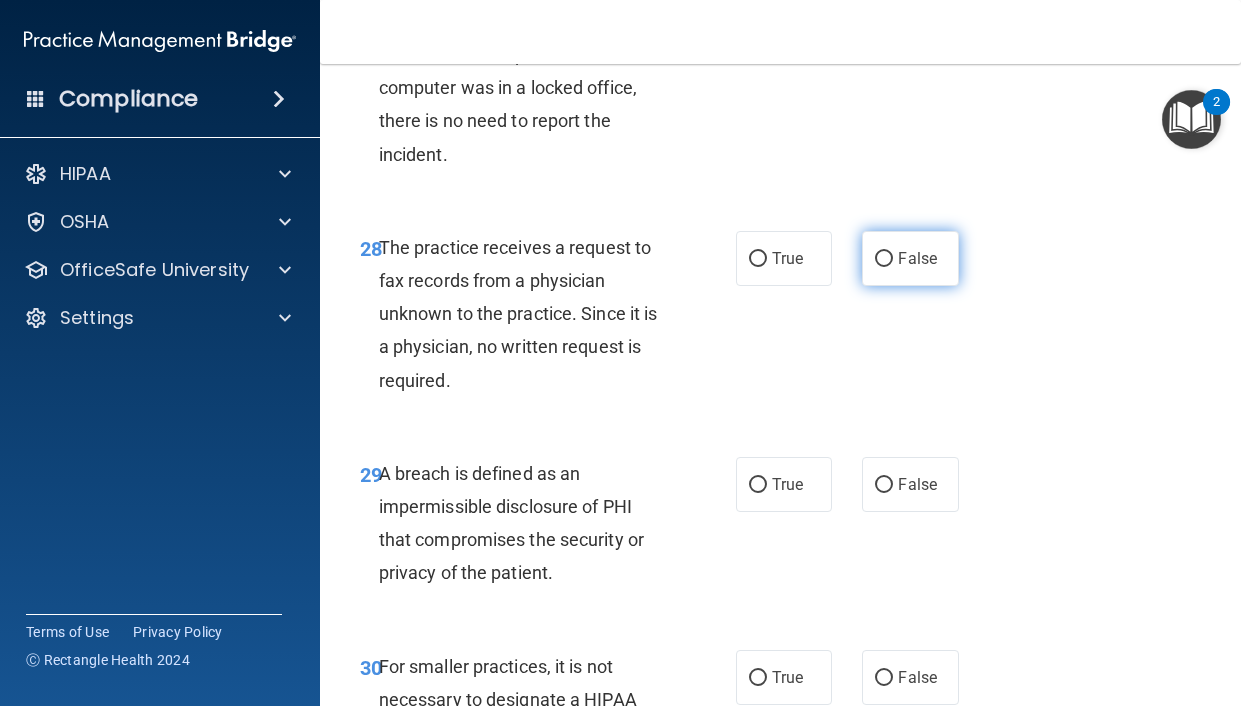 click on "False" at bounding box center [910, 258] 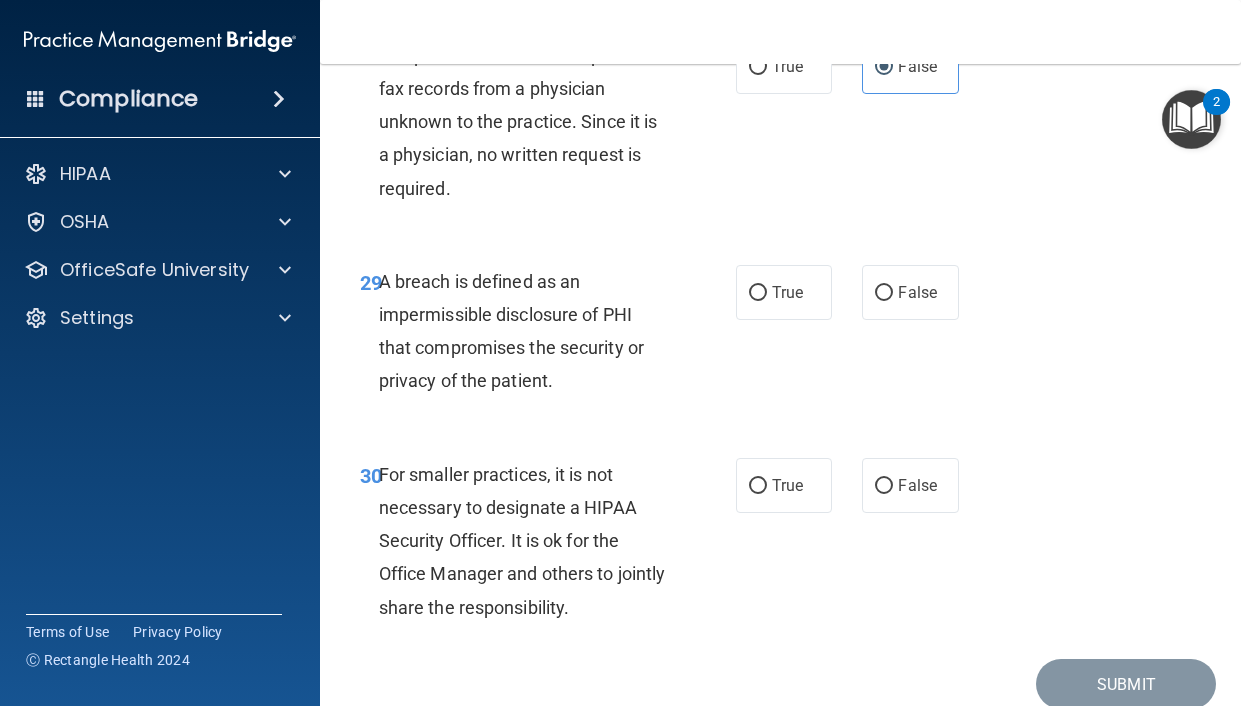 scroll, scrollTop: 5900, scrollLeft: 0, axis: vertical 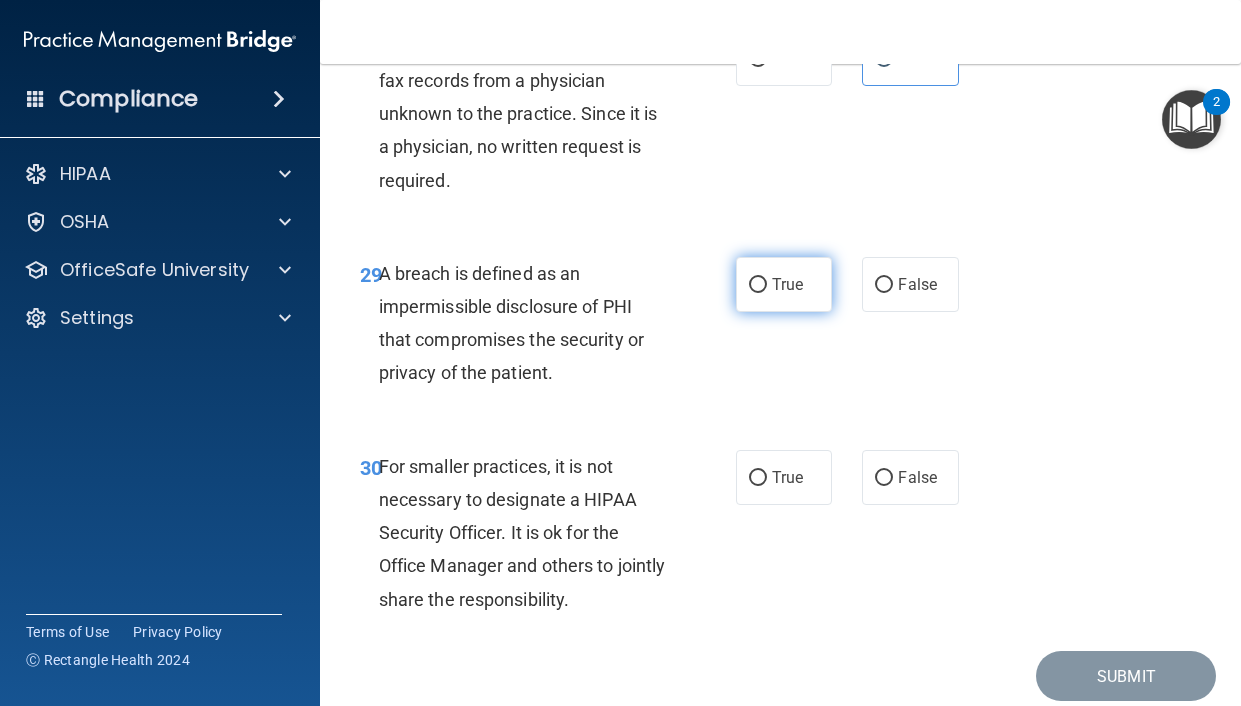 click on "True" at bounding box center (784, 284) 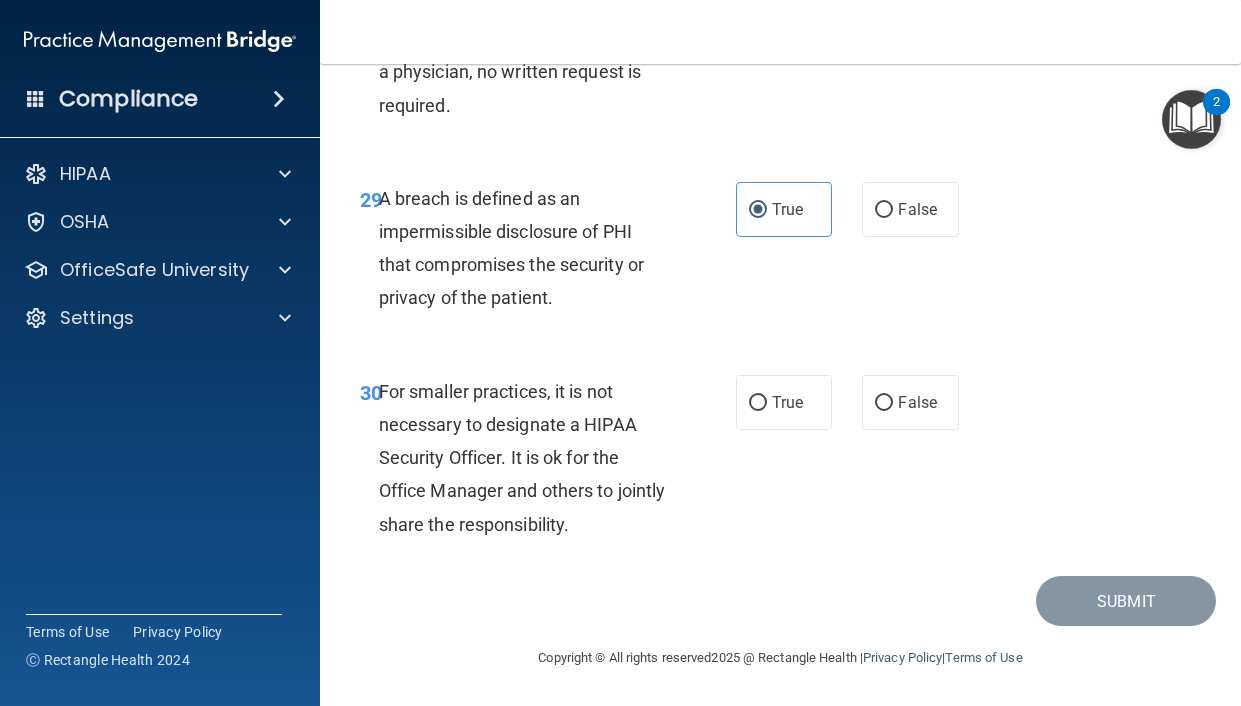 scroll, scrollTop: 6042, scrollLeft: 0, axis: vertical 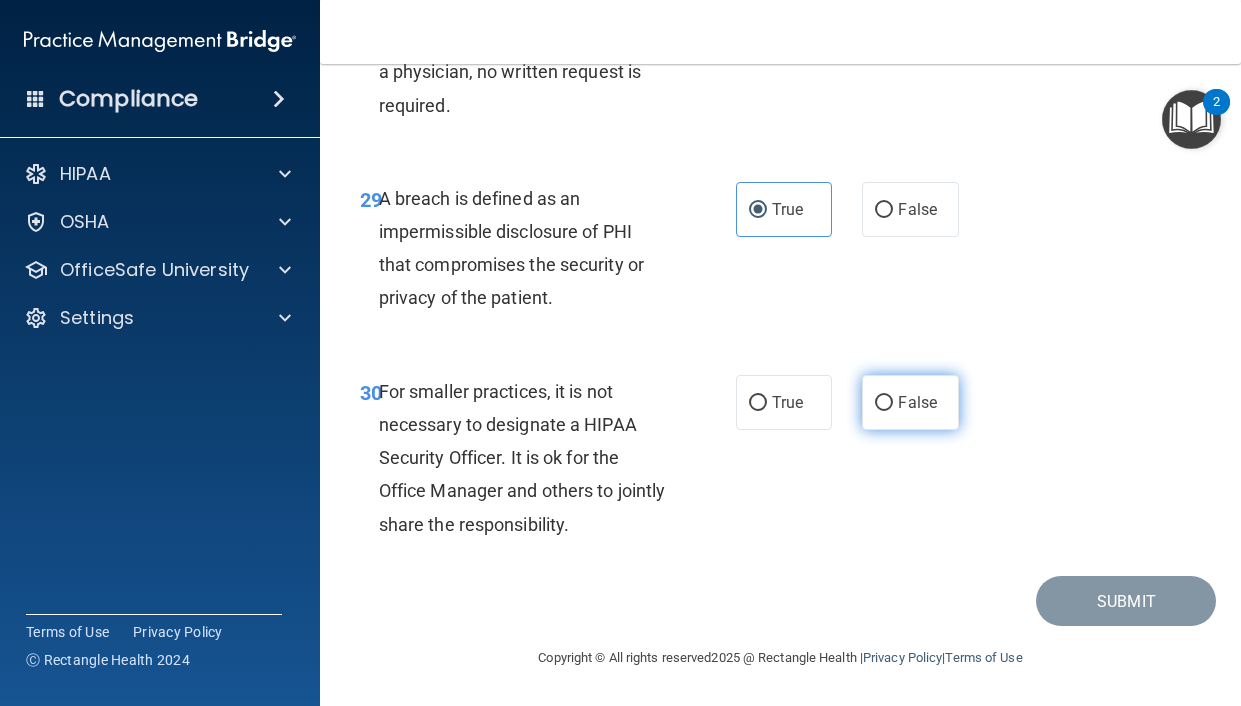 click on "False" at bounding box center [917, 402] 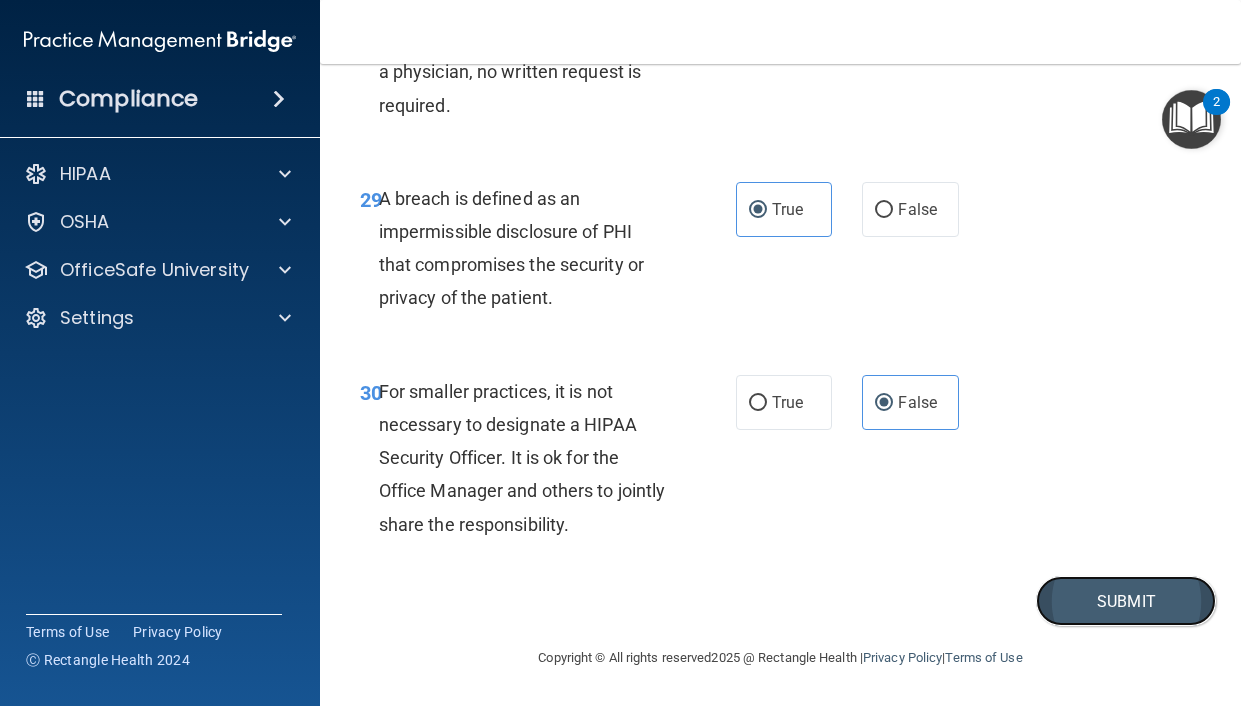 click on "Submit" at bounding box center [1126, 601] 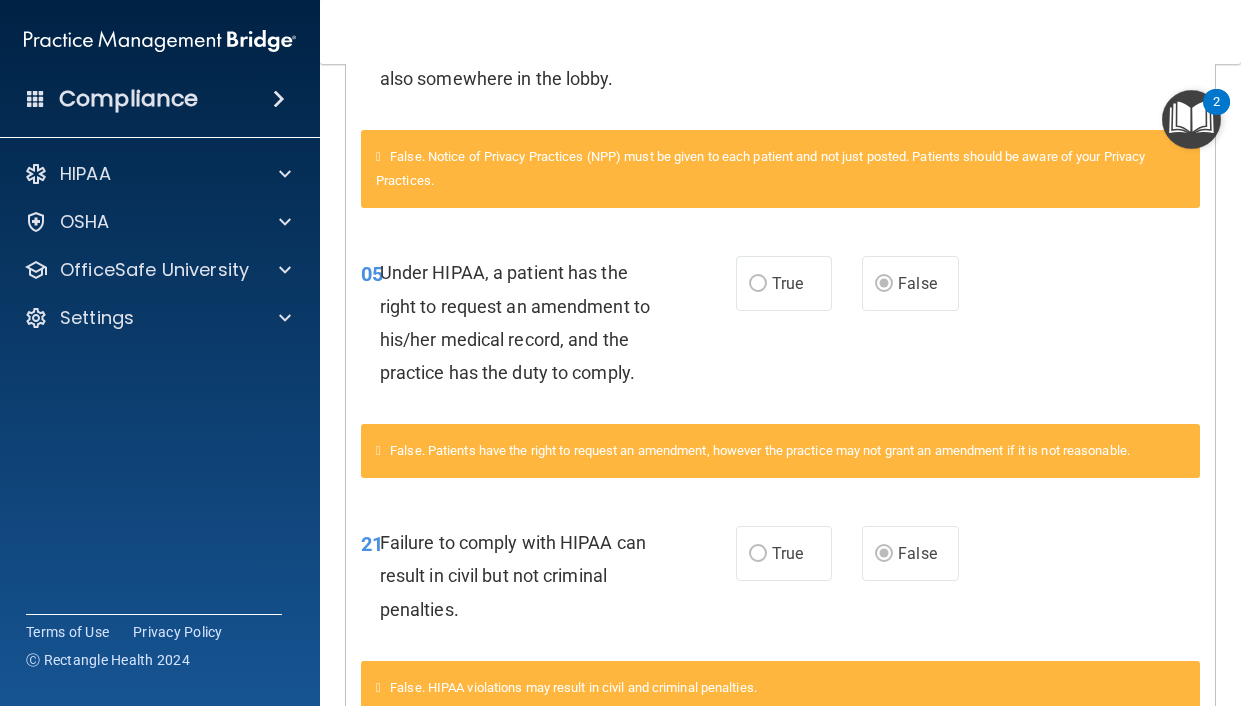 scroll, scrollTop: 0, scrollLeft: 0, axis: both 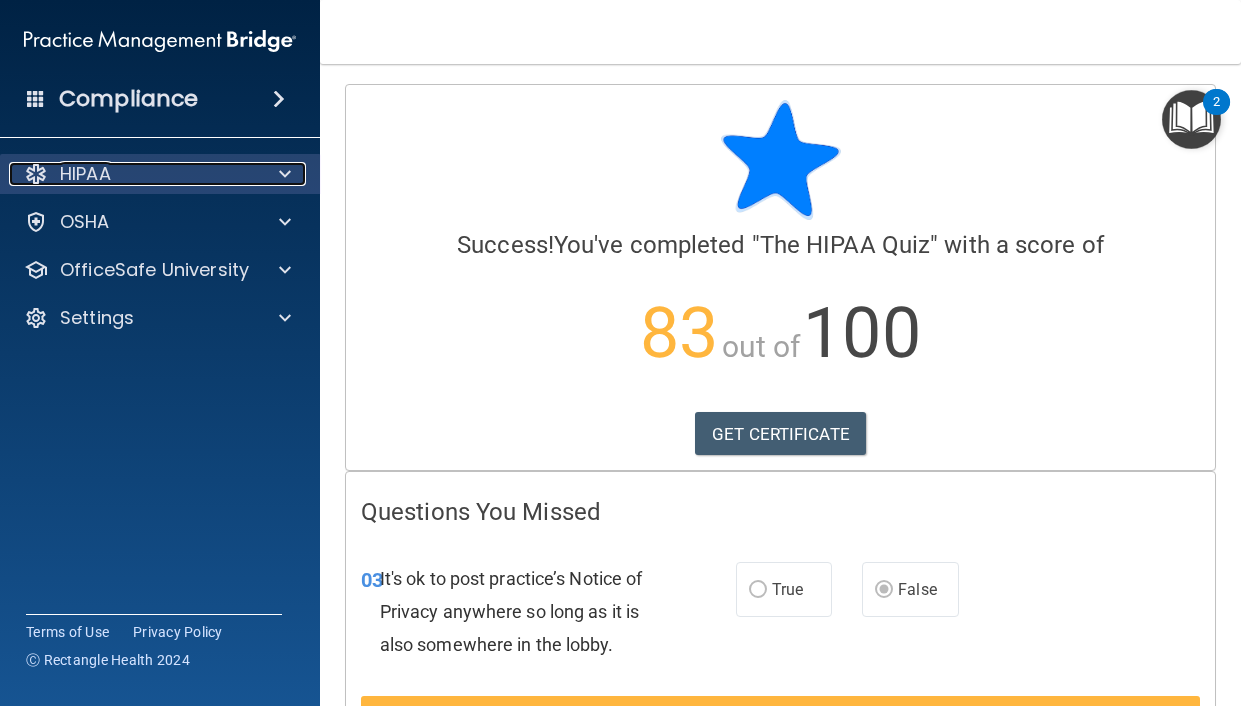 click at bounding box center [285, 174] 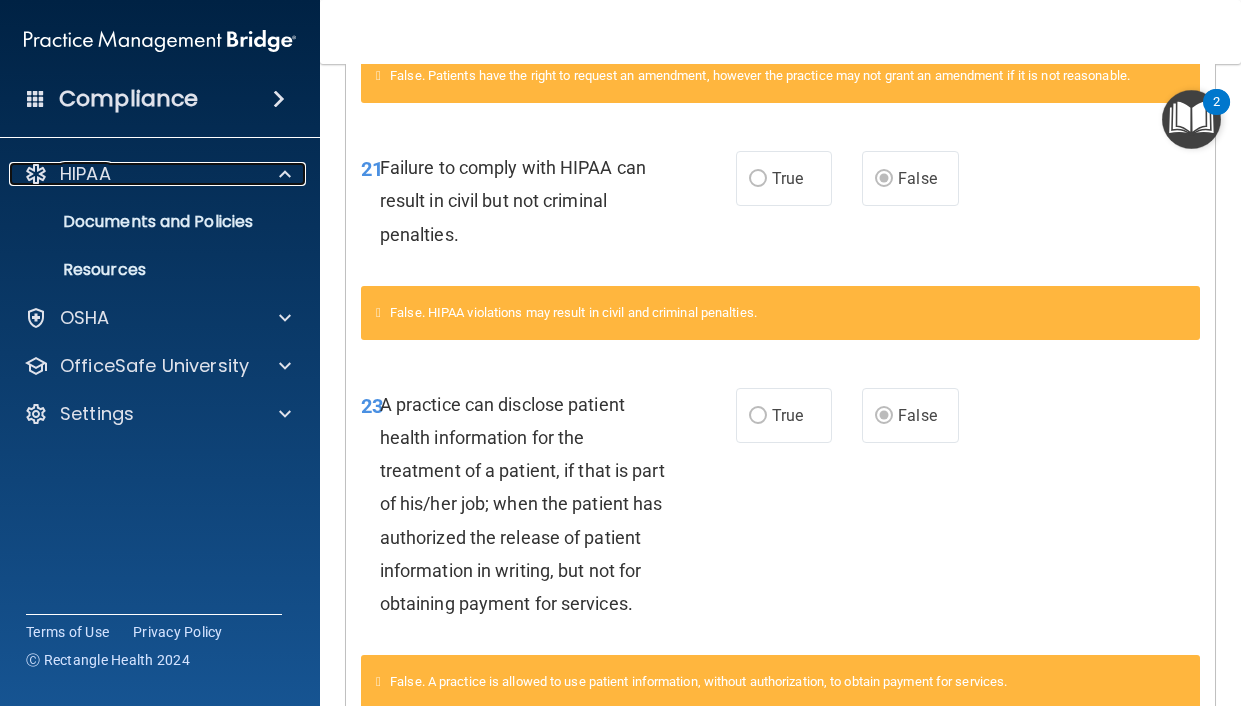 scroll, scrollTop: 1366, scrollLeft: 0, axis: vertical 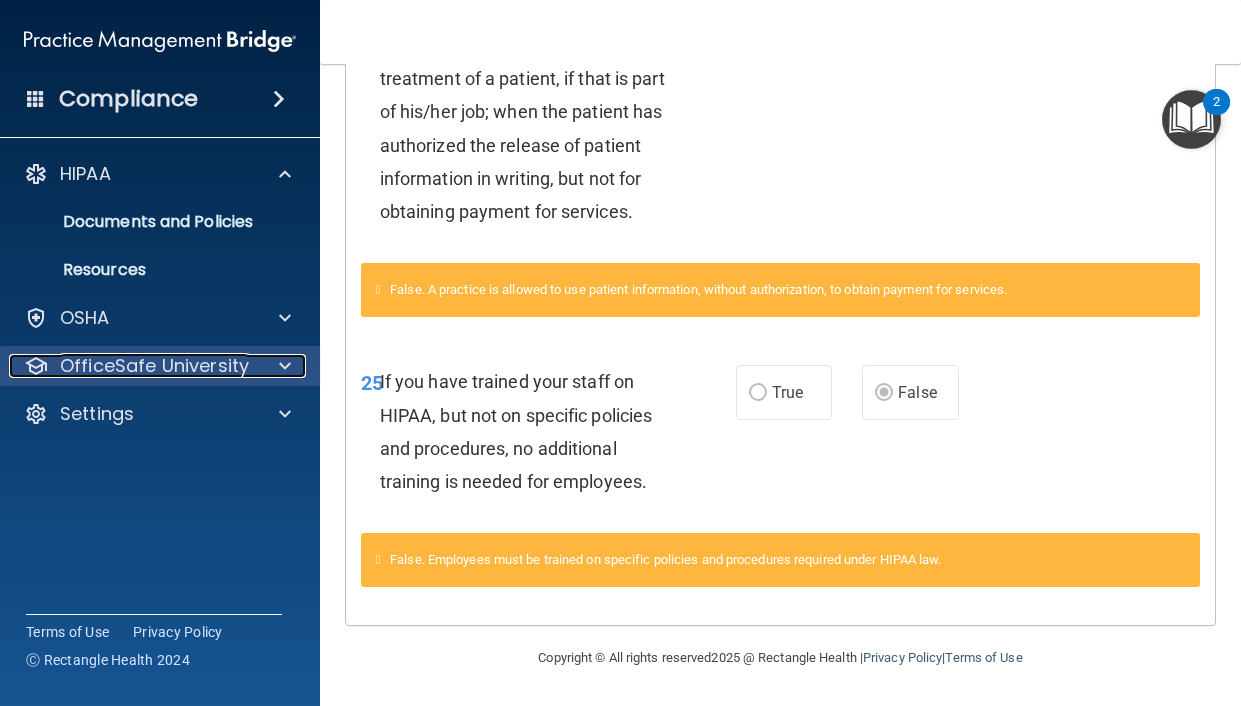 click at bounding box center [282, 366] 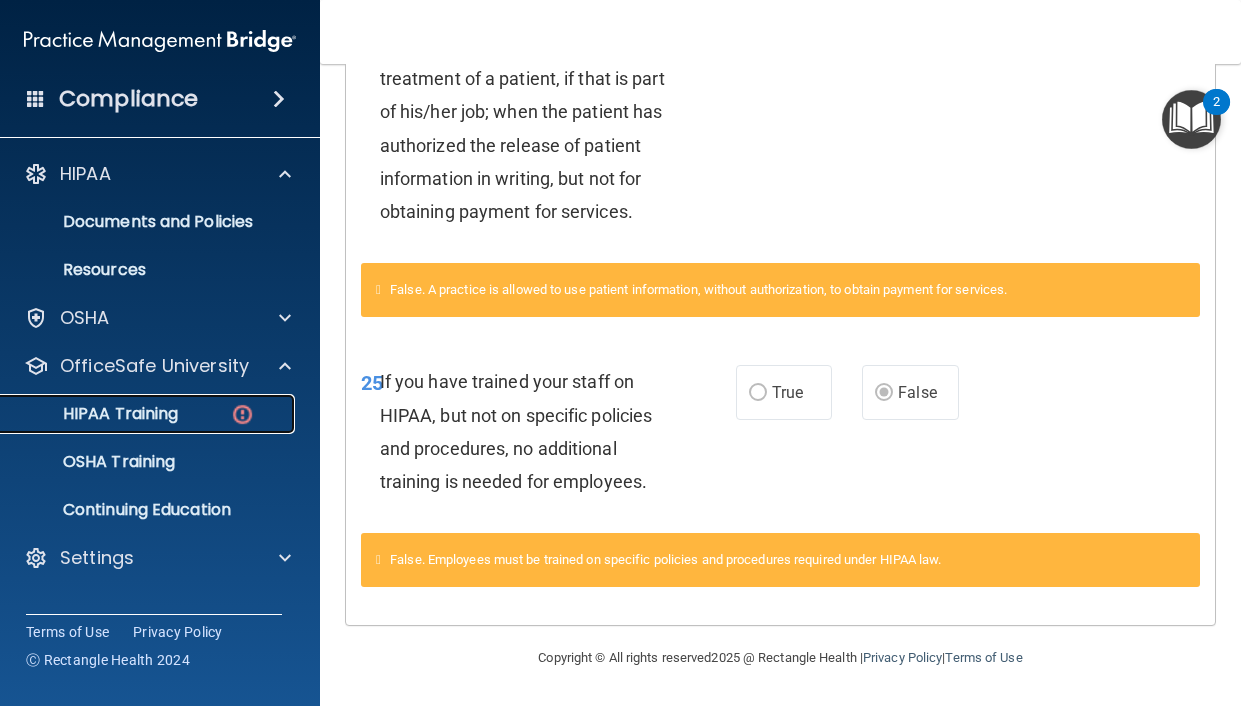 click on "HIPAA Training" at bounding box center [149, 414] 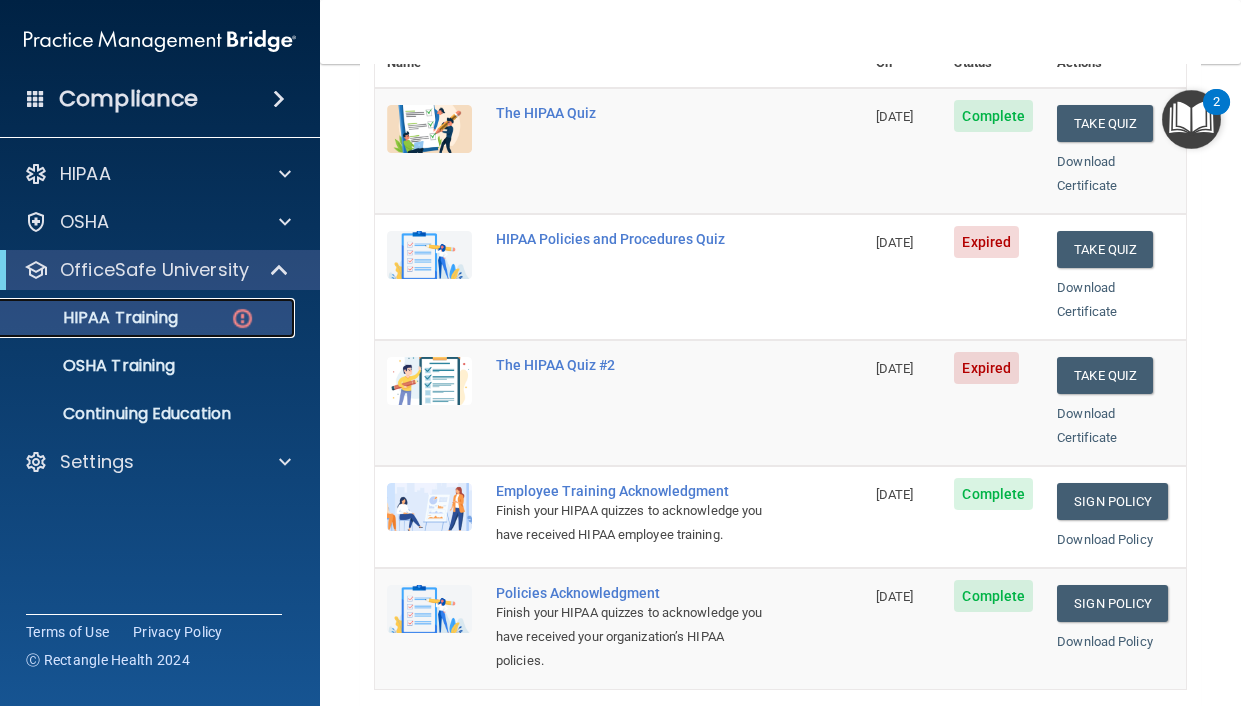 scroll, scrollTop: 312, scrollLeft: 0, axis: vertical 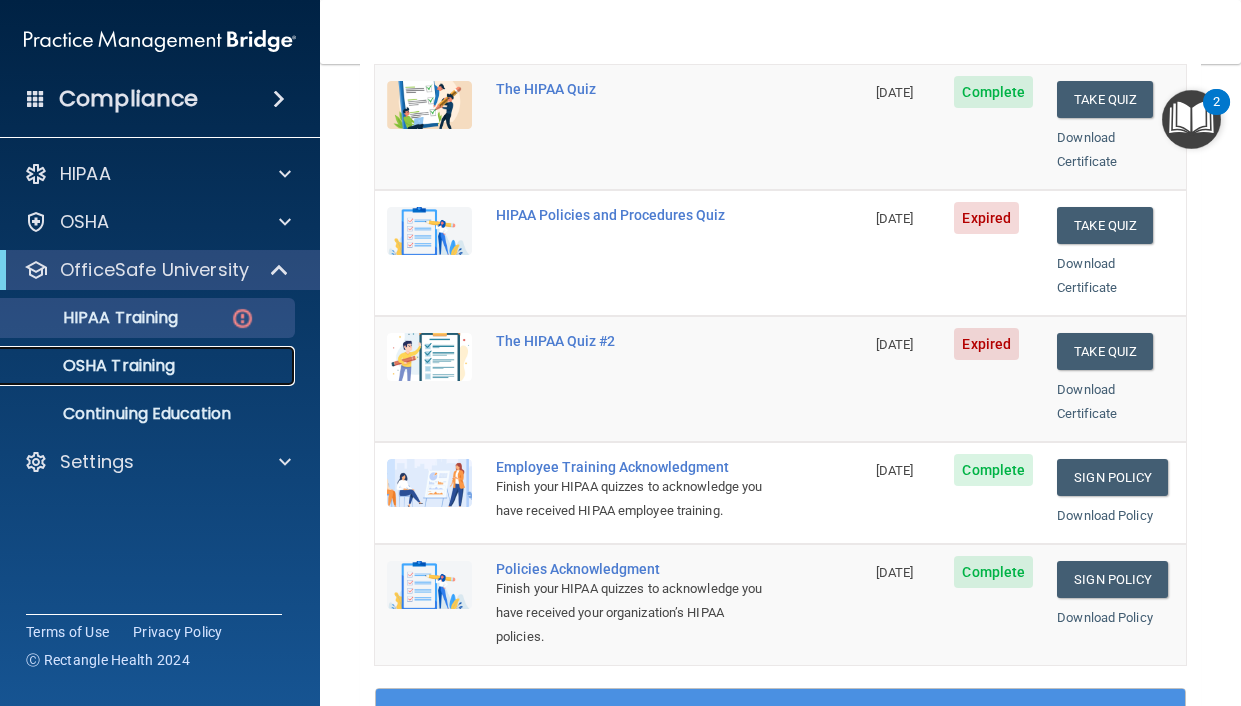 click on "OSHA Training" at bounding box center (94, 366) 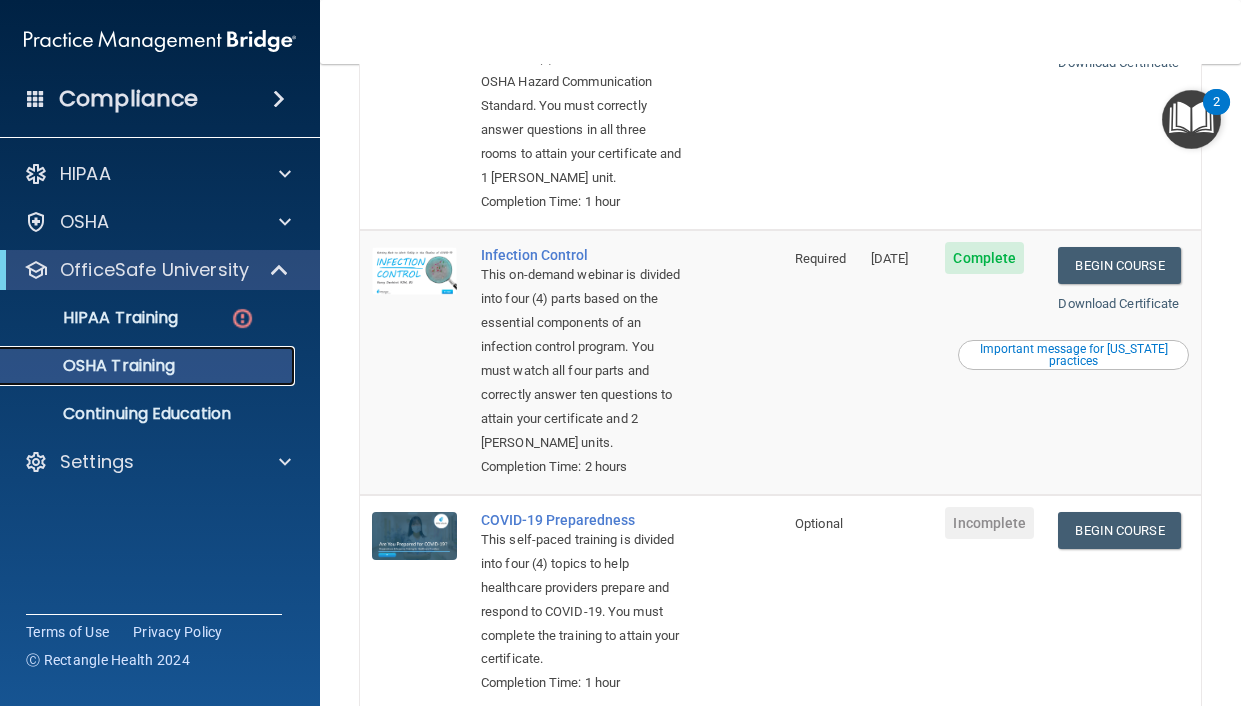 scroll, scrollTop: 757, scrollLeft: 0, axis: vertical 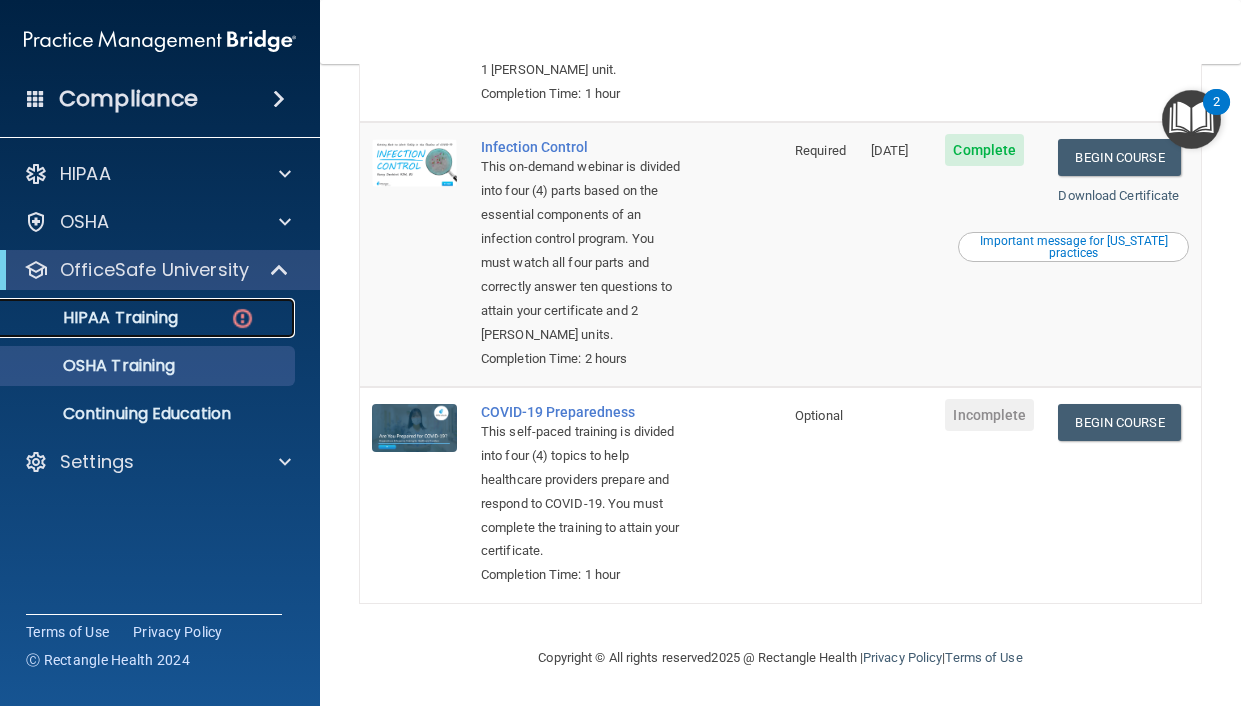 click on "HIPAA Training" at bounding box center (149, 318) 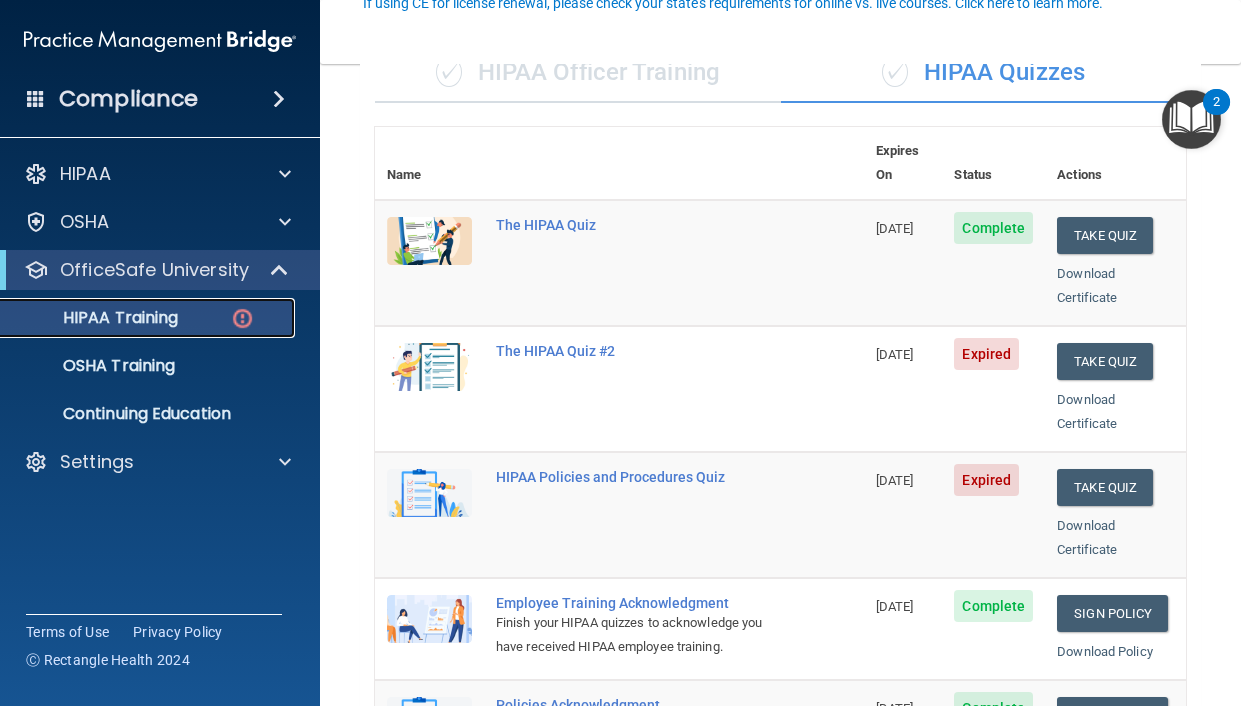 scroll, scrollTop: 312, scrollLeft: 0, axis: vertical 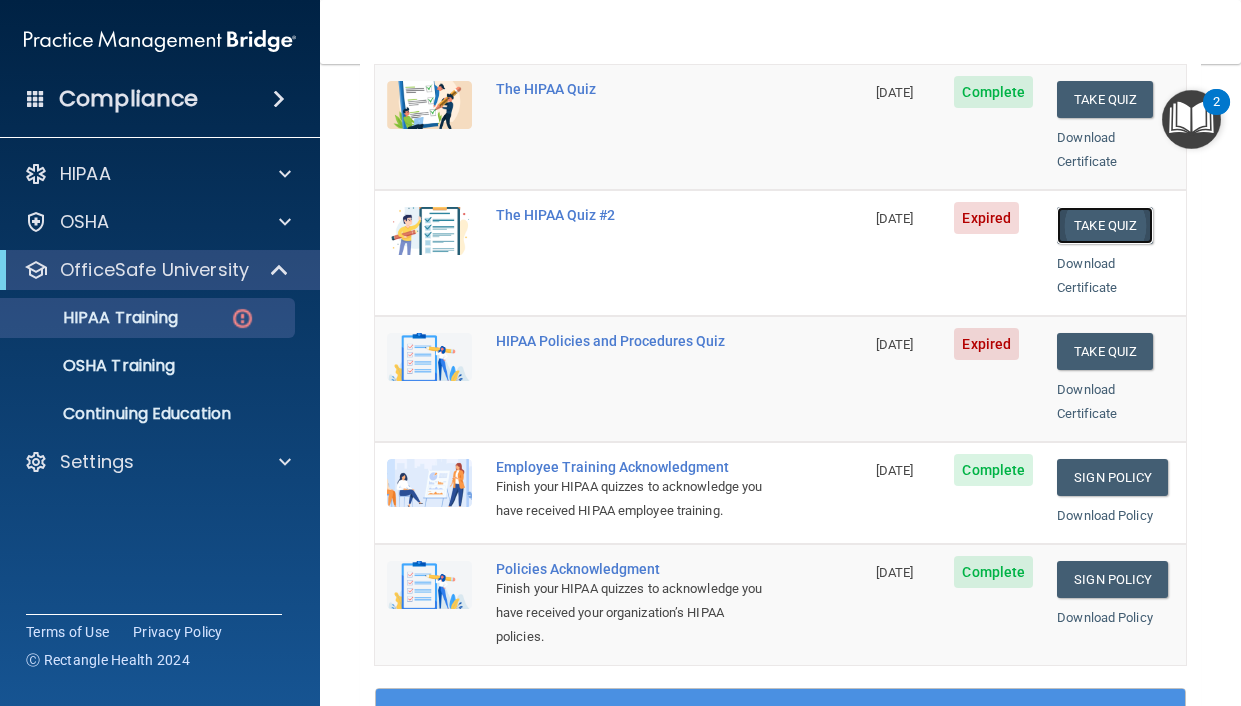 click on "Take Quiz" at bounding box center [1105, 225] 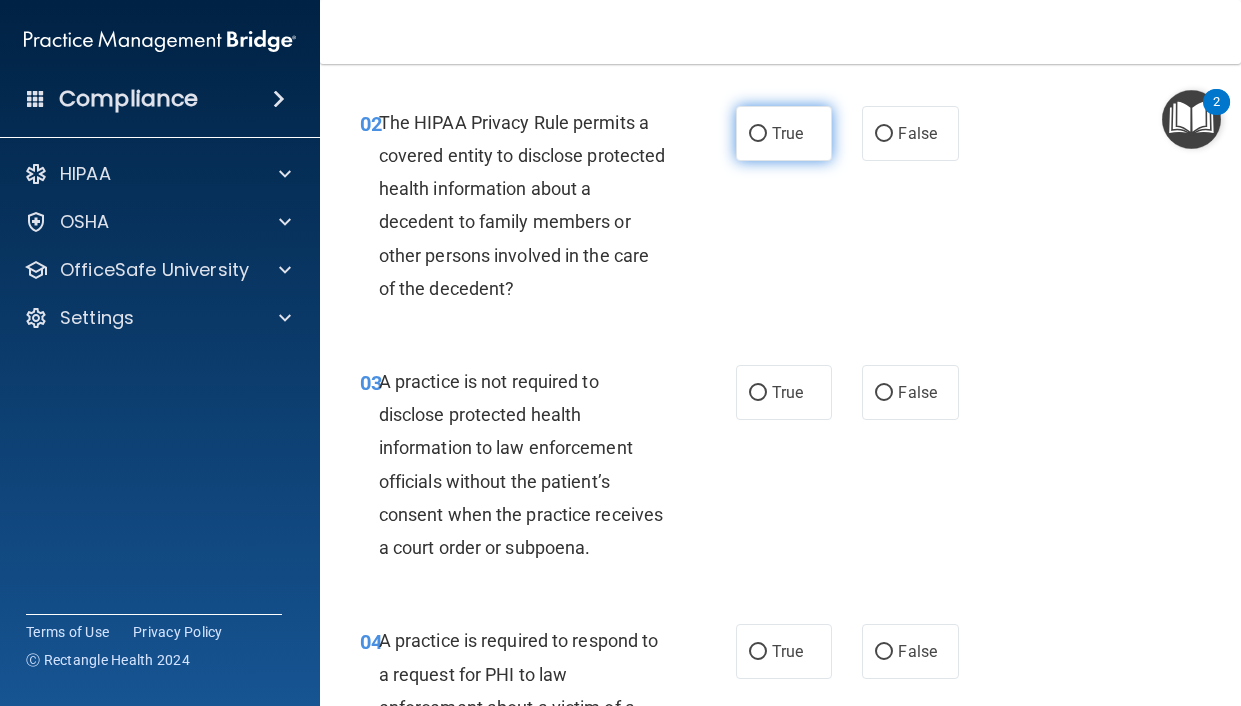 click on "True" at bounding box center [784, 133] 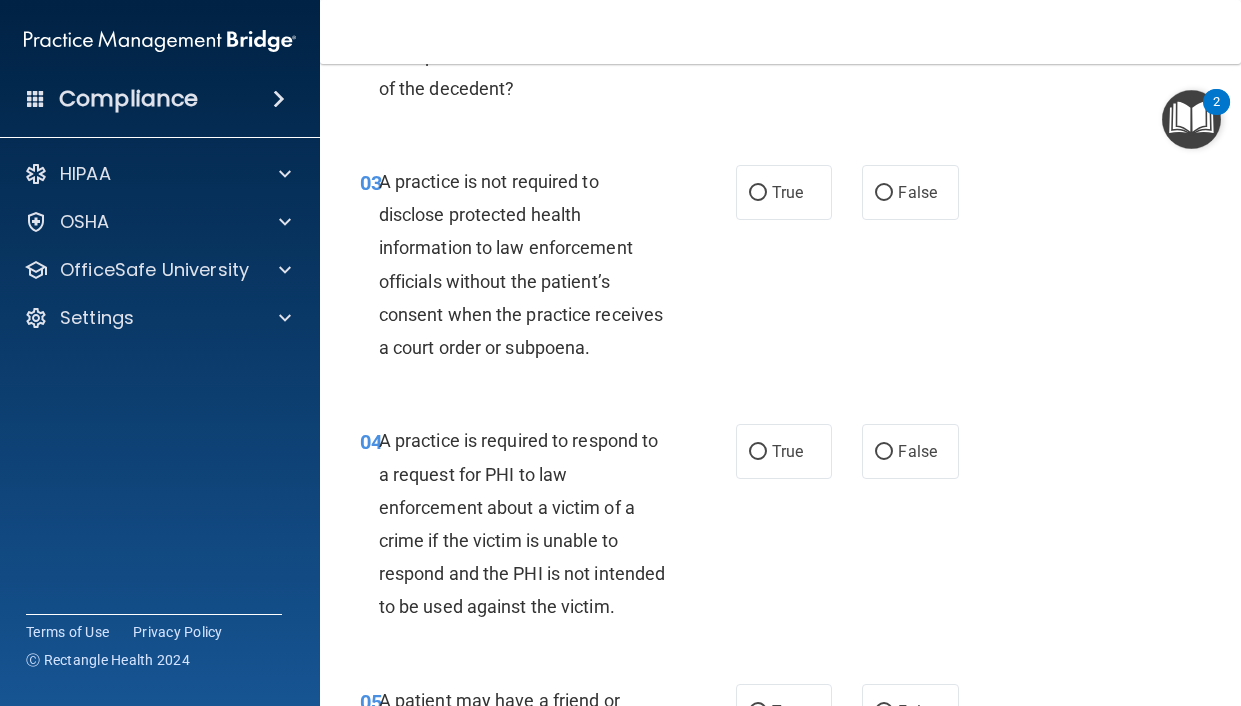 scroll, scrollTop: 612, scrollLeft: 0, axis: vertical 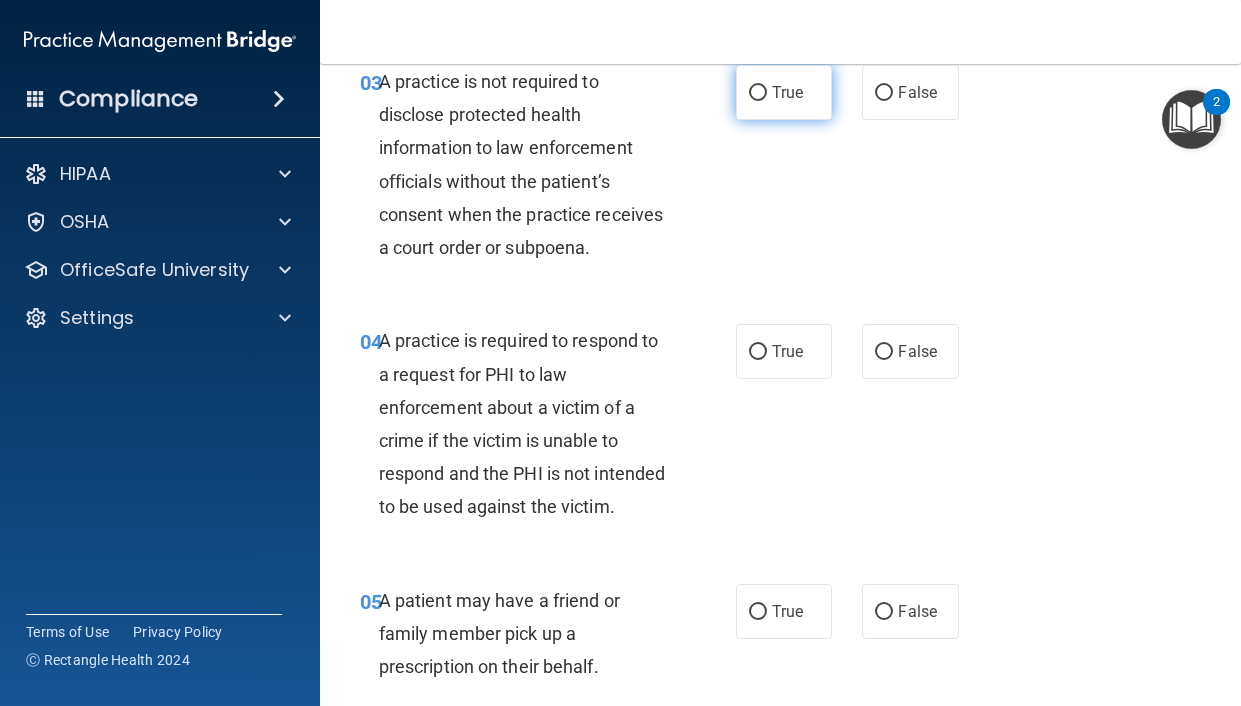 click on "True" at bounding box center (784, 92) 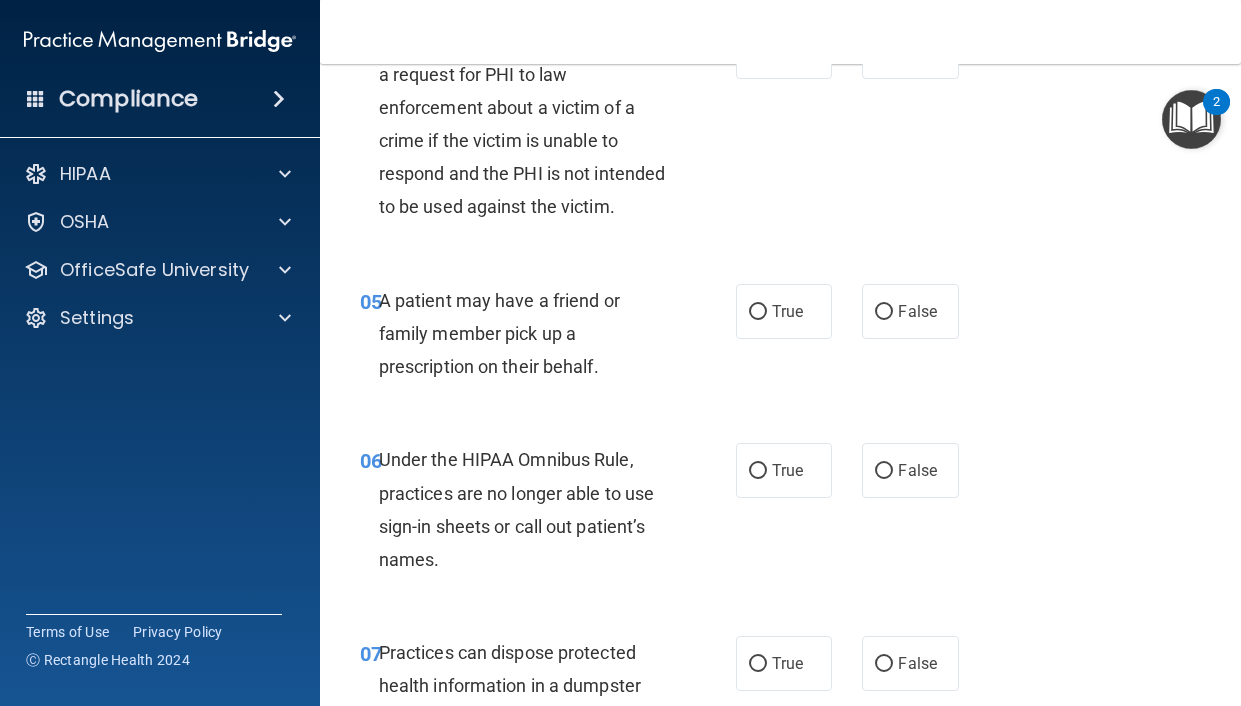 scroll, scrollTop: 812, scrollLeft: 0, axis: vertical 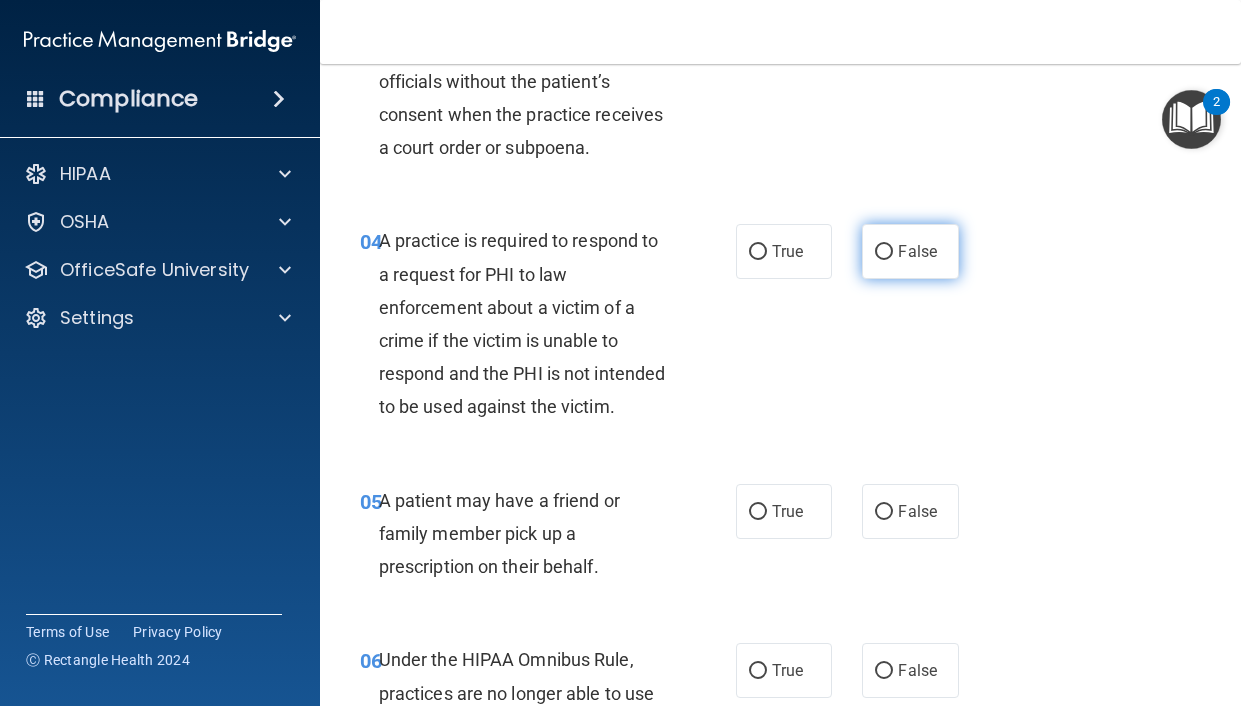 click on "False" at bounding box center (884, 252) 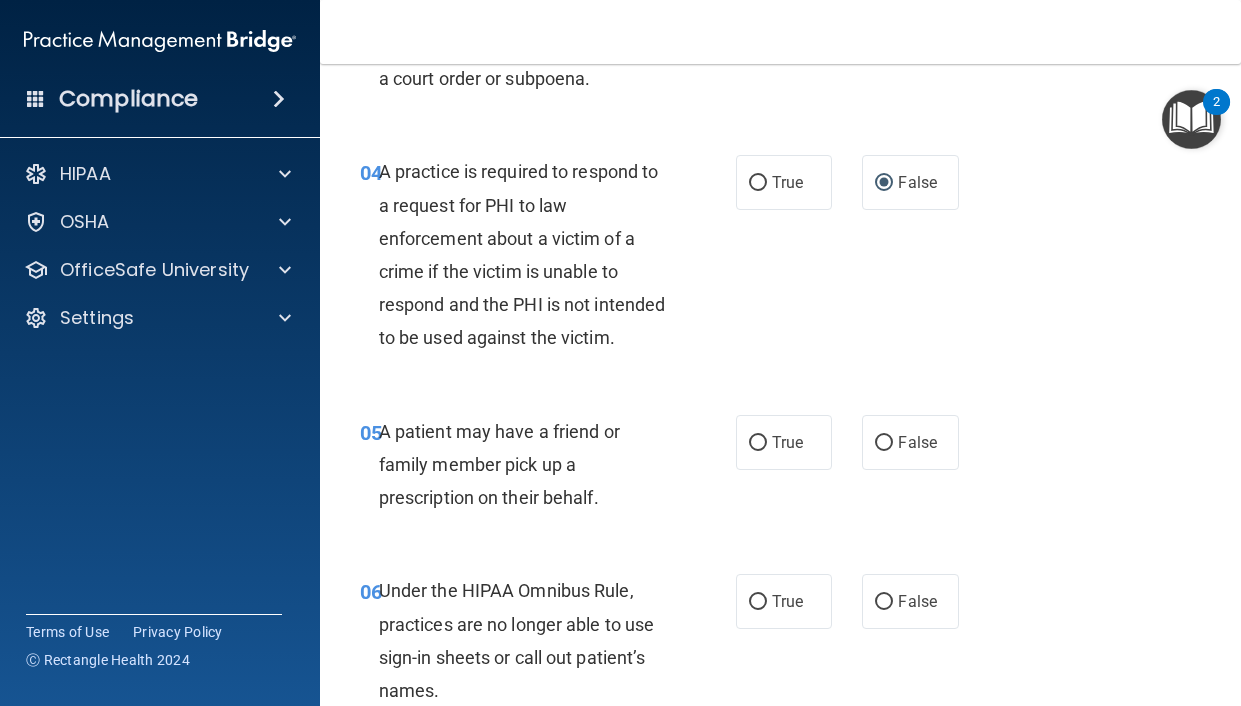 scroll, scrollTop: 1012, scrollLeft: 0, axis: vertical 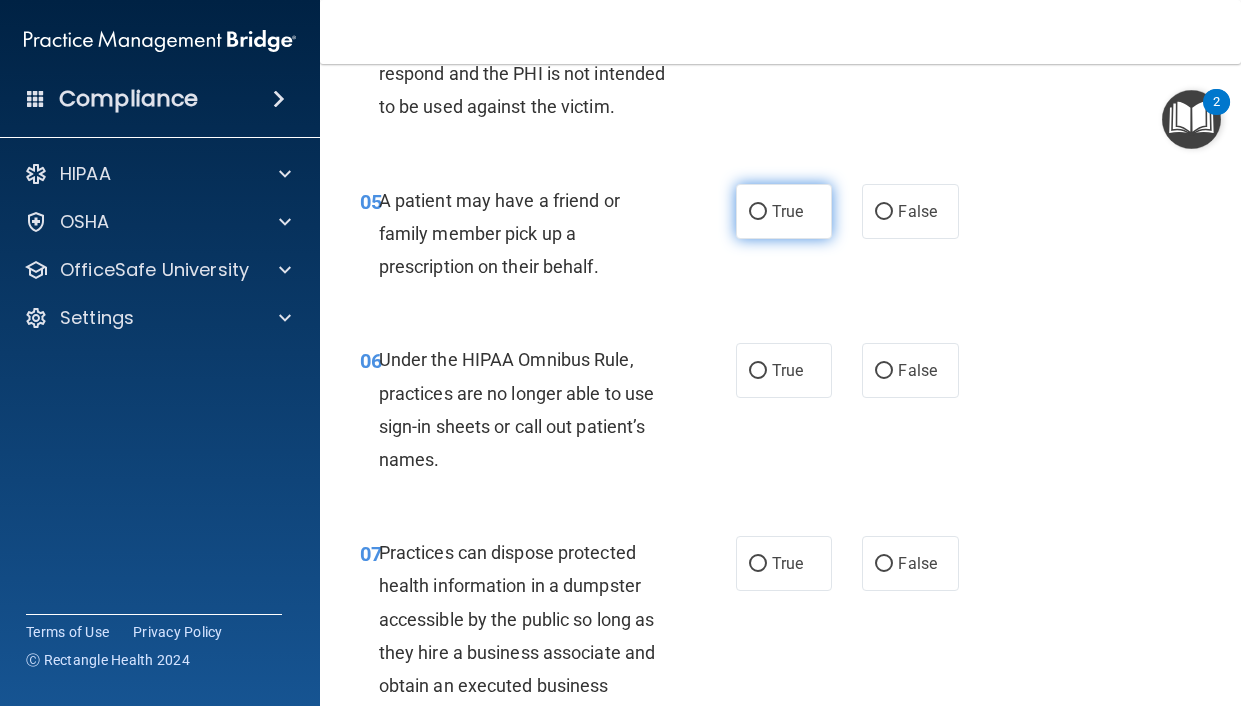 click on "True" at bounding box center (784, 211) 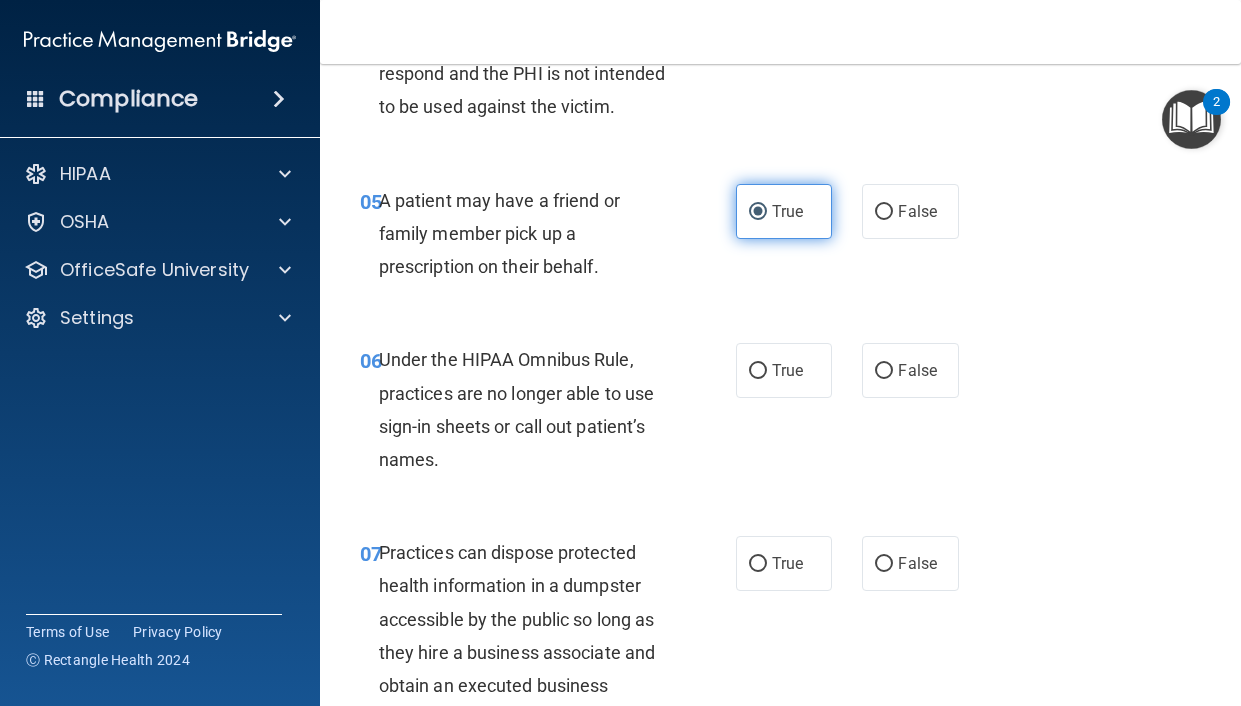 click on "True" at bounding box center (784, 211) 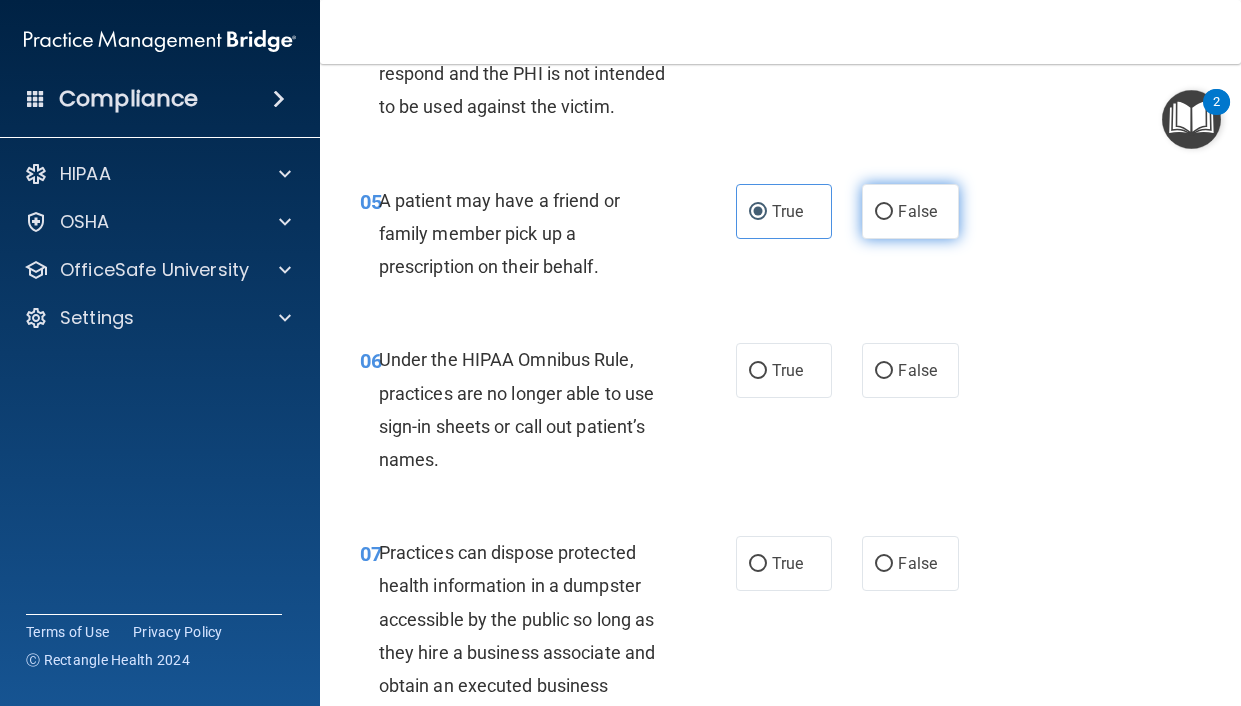 click on "False" at bounding box center (910, 211) 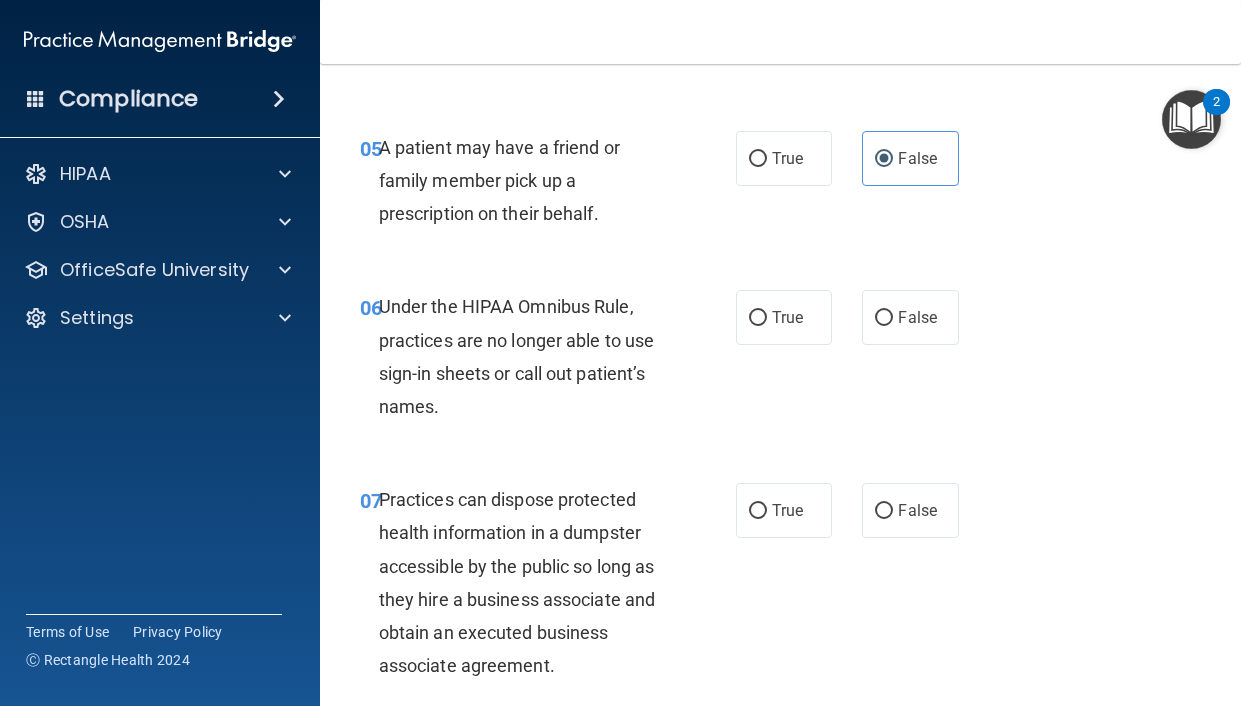 scroll, scrollTop: 1112, scrollLeft: 0, axis: vertical 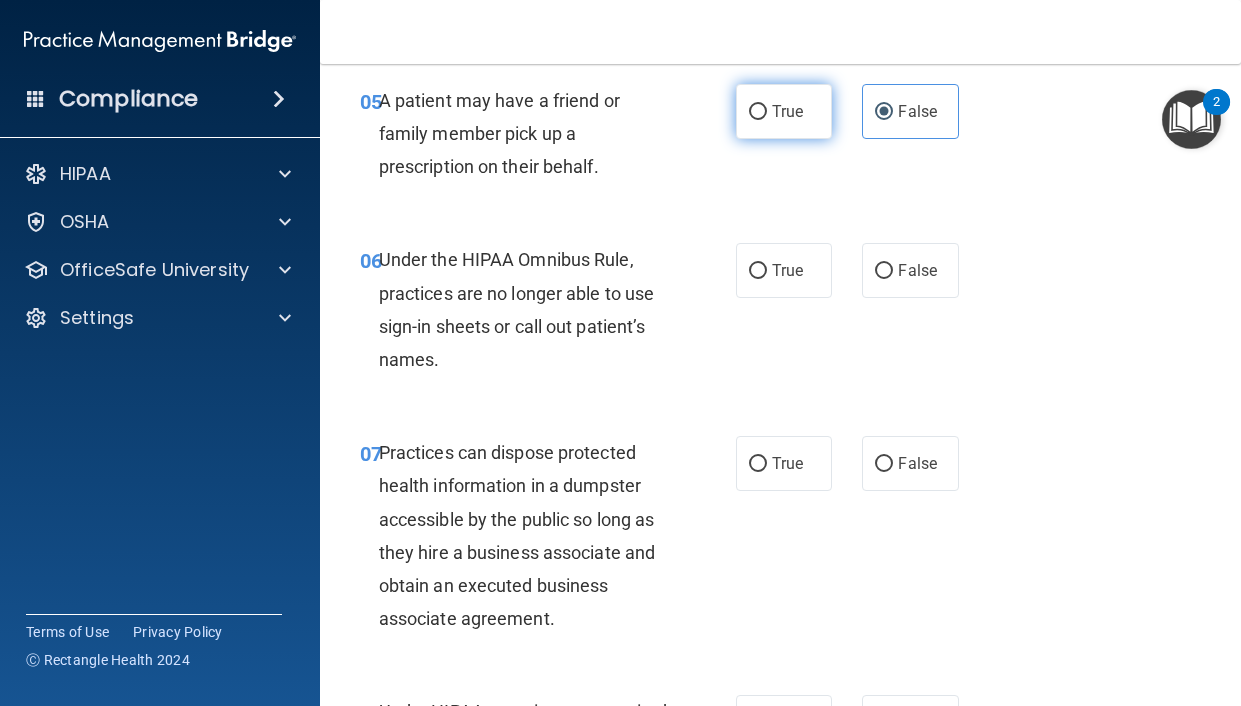 click on "True" at bounding box center [784, 111] 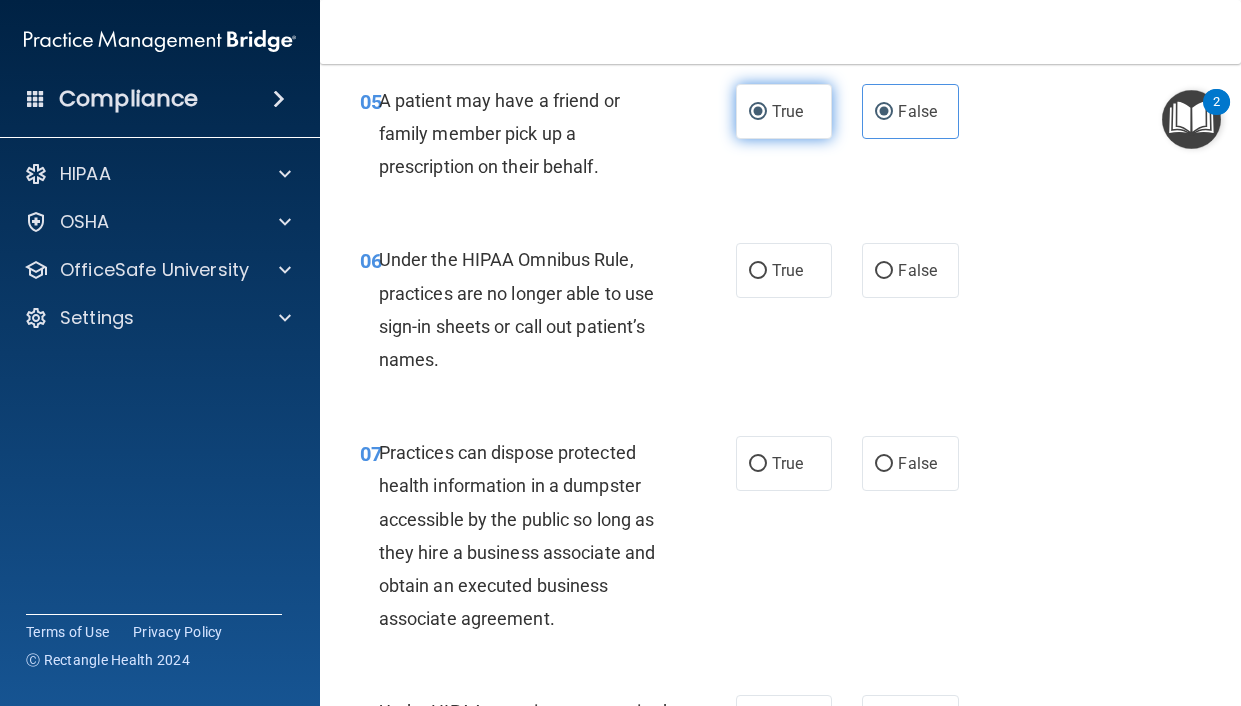radio on "false" 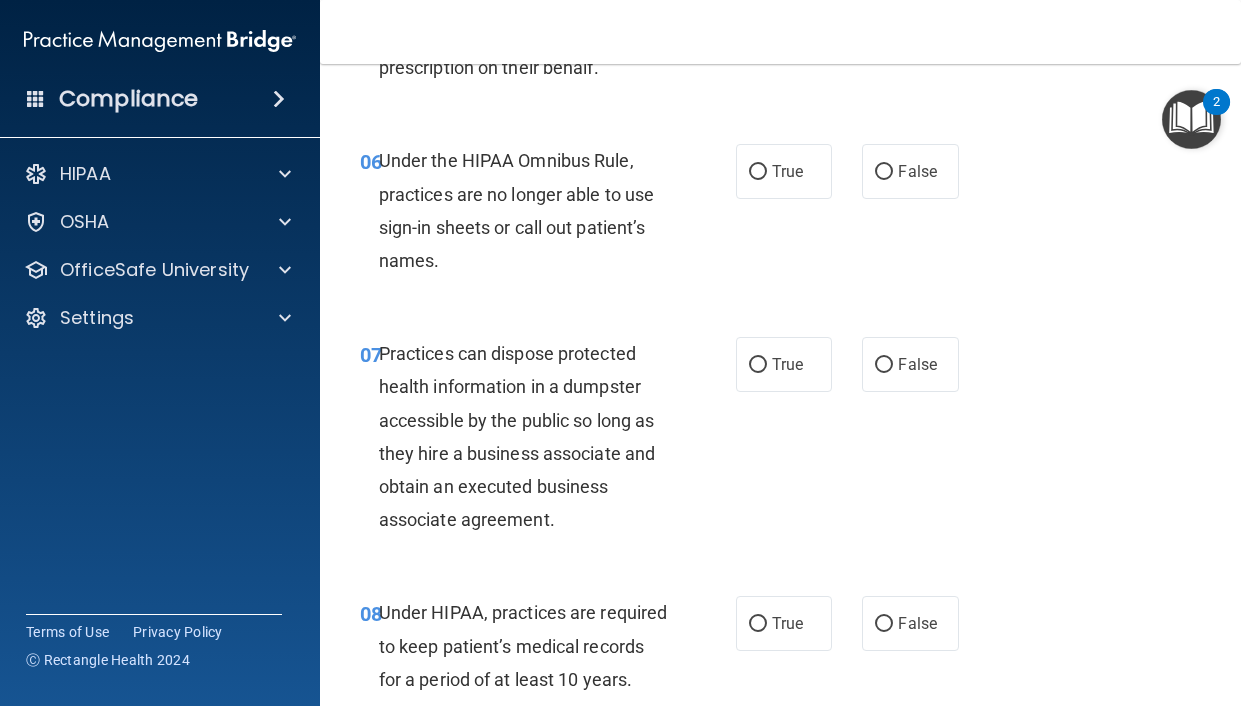 scroll, scrollTop: 1212, scrollLeft: 0, axis: vertical 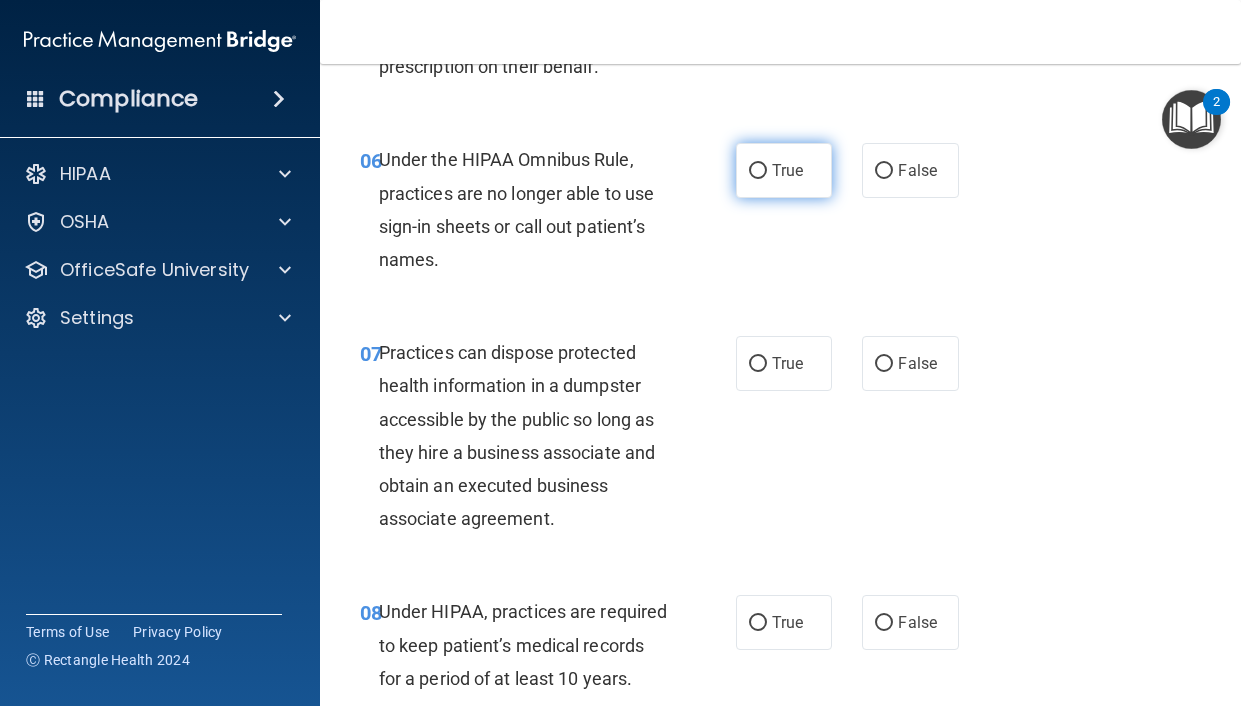 click on "True" at bounding box center (787, 170) 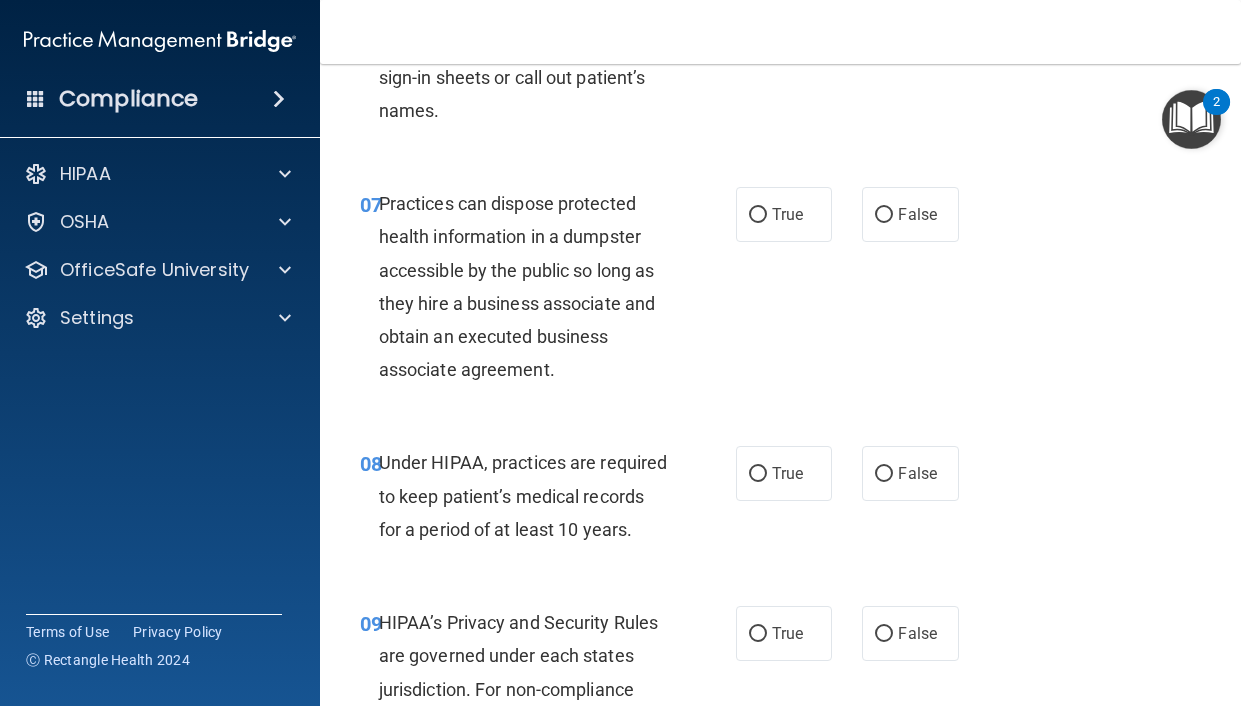 scroll, scrollTop: 1412, scrollLeft: 0, axis: vertical 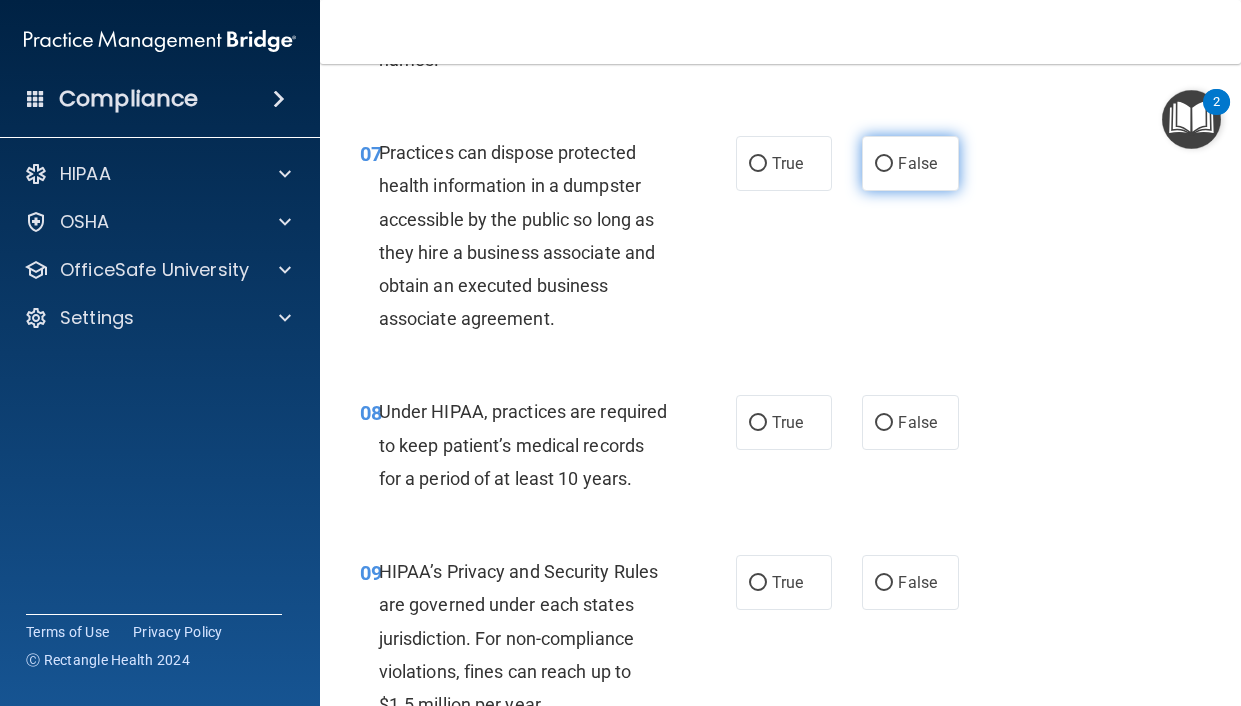 click on "False" at bounding box center (917, 163) 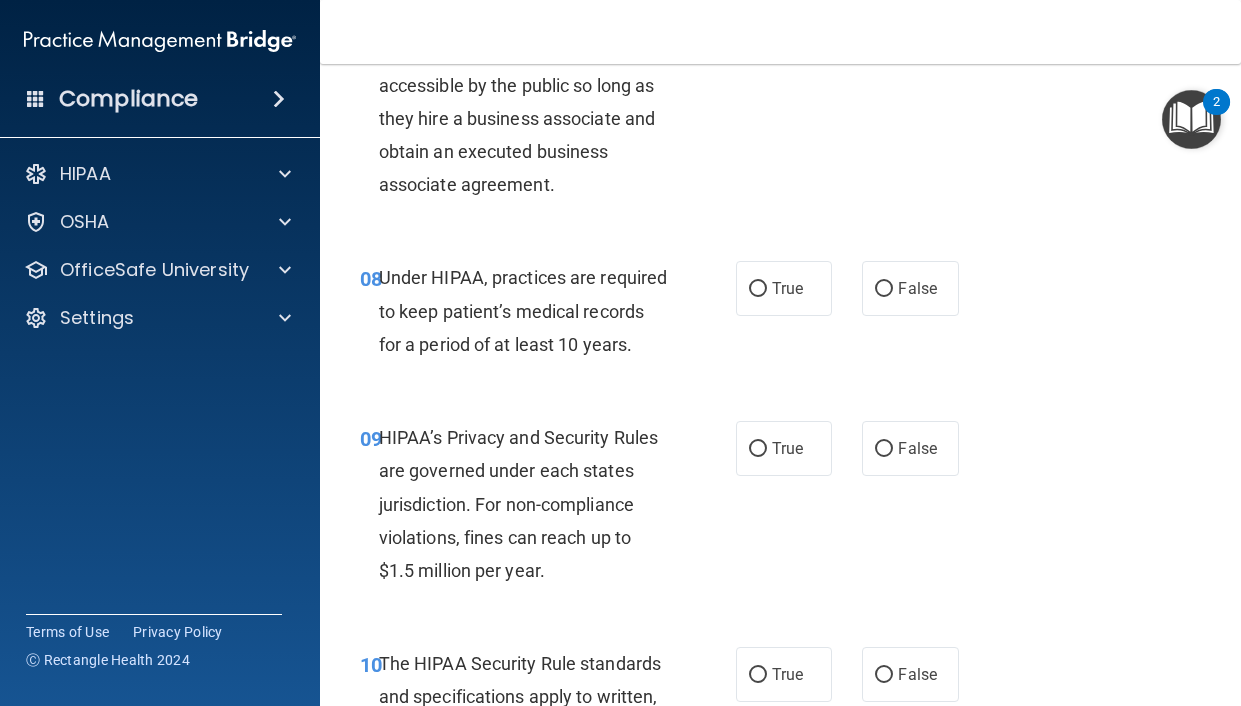 scroll, scrollTop: 1612, scrollLeft: 0, axis: vertical 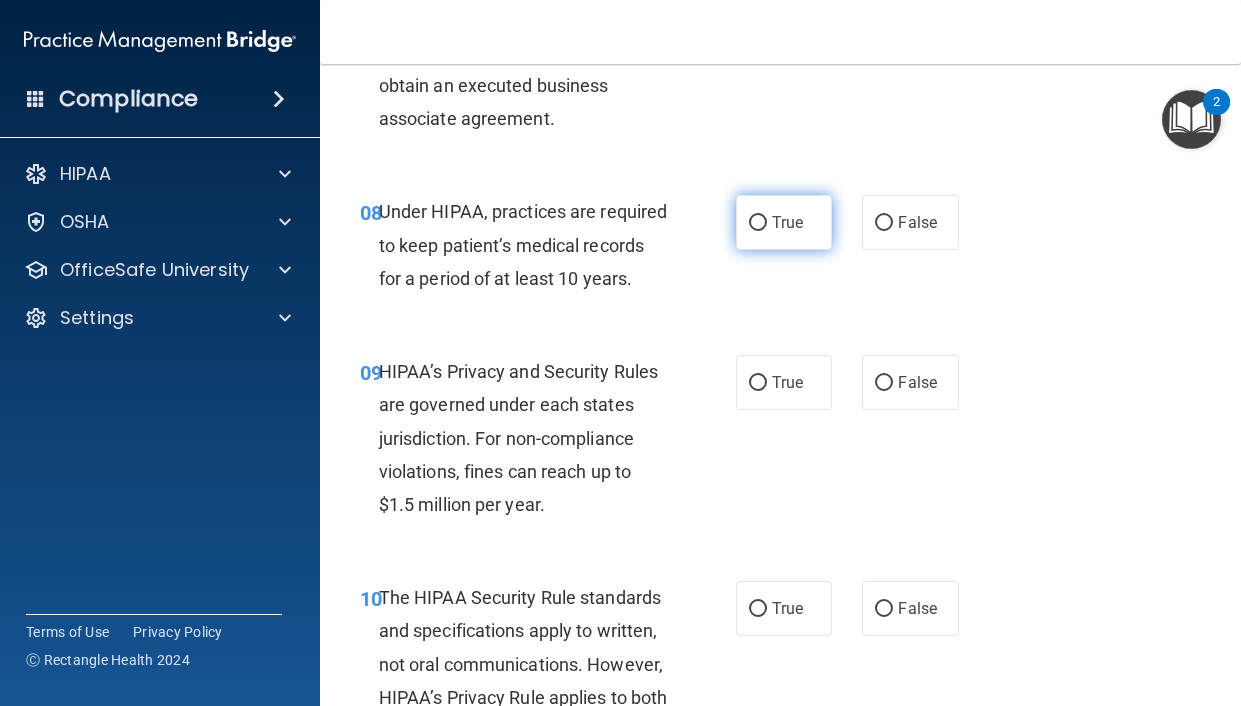 click on "True" at bounding box center [787, 222] 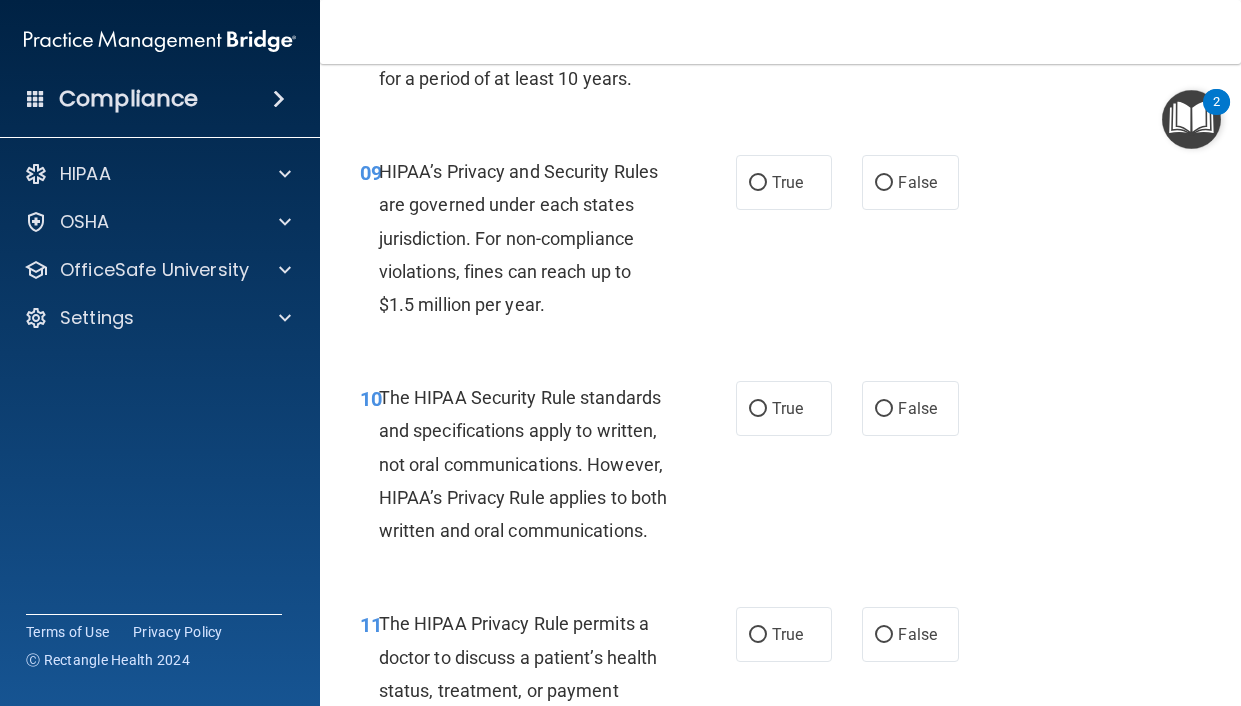 scroll, scrollTop: 1912, scrollLeft: 0, axis: vertical 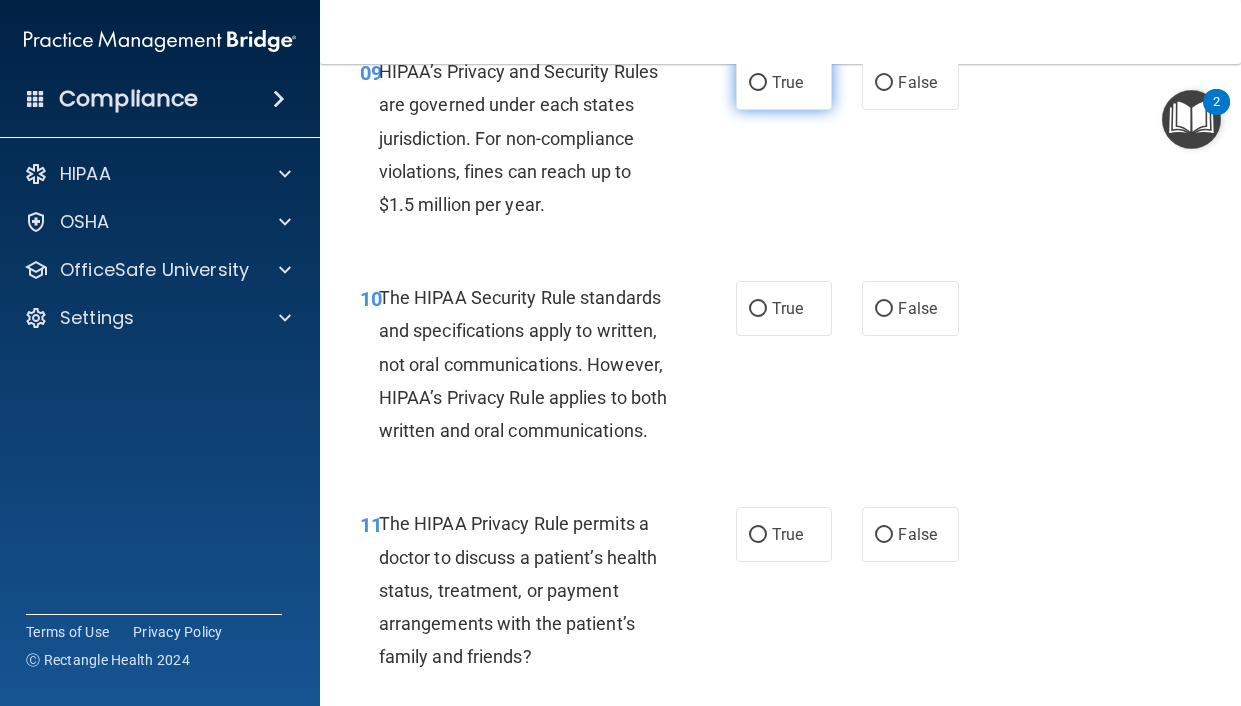 click on "True" at bounding box center (784, 82) 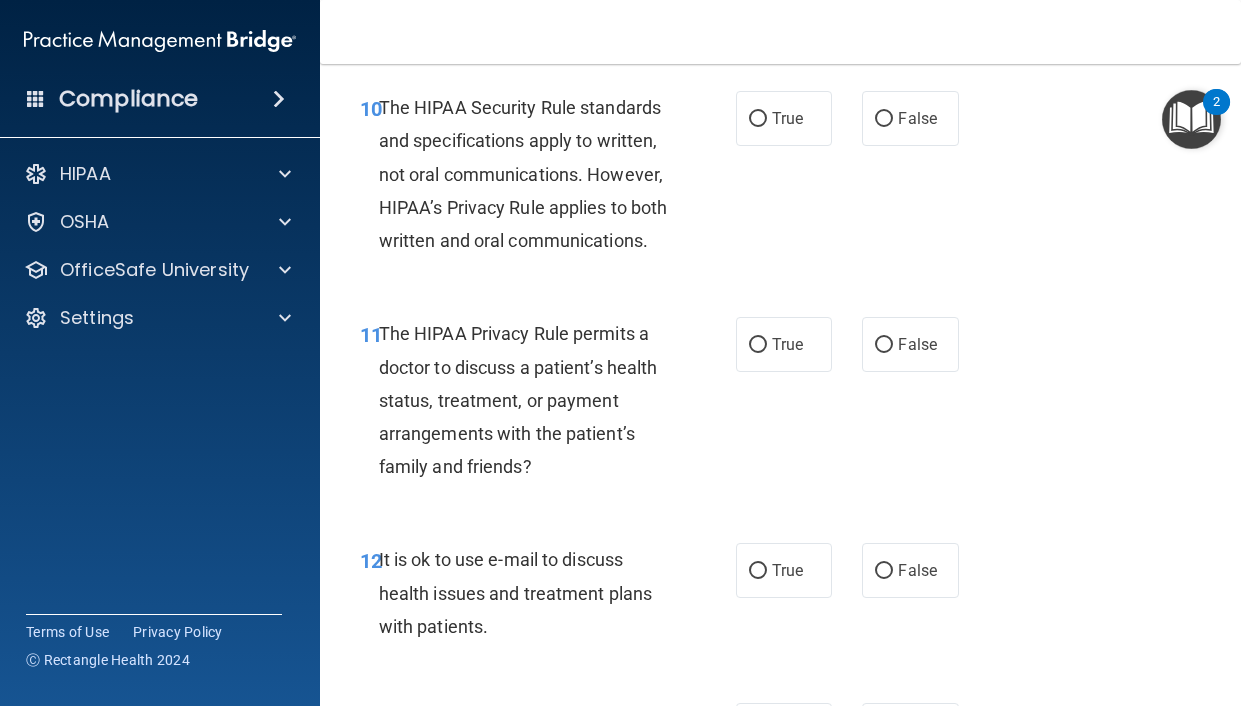 scroll, scrollTop: 2112, scrollLeft: 0, axis: vertical 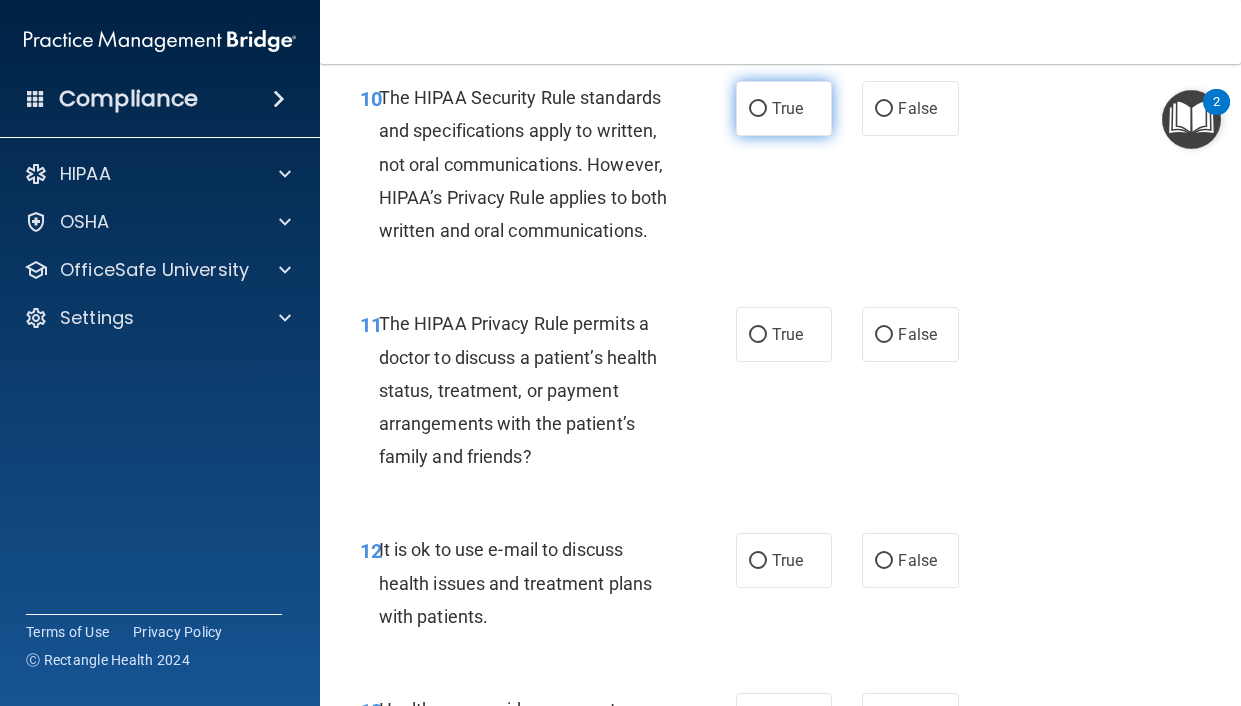 click on "True" at bounding box center [787, 108] 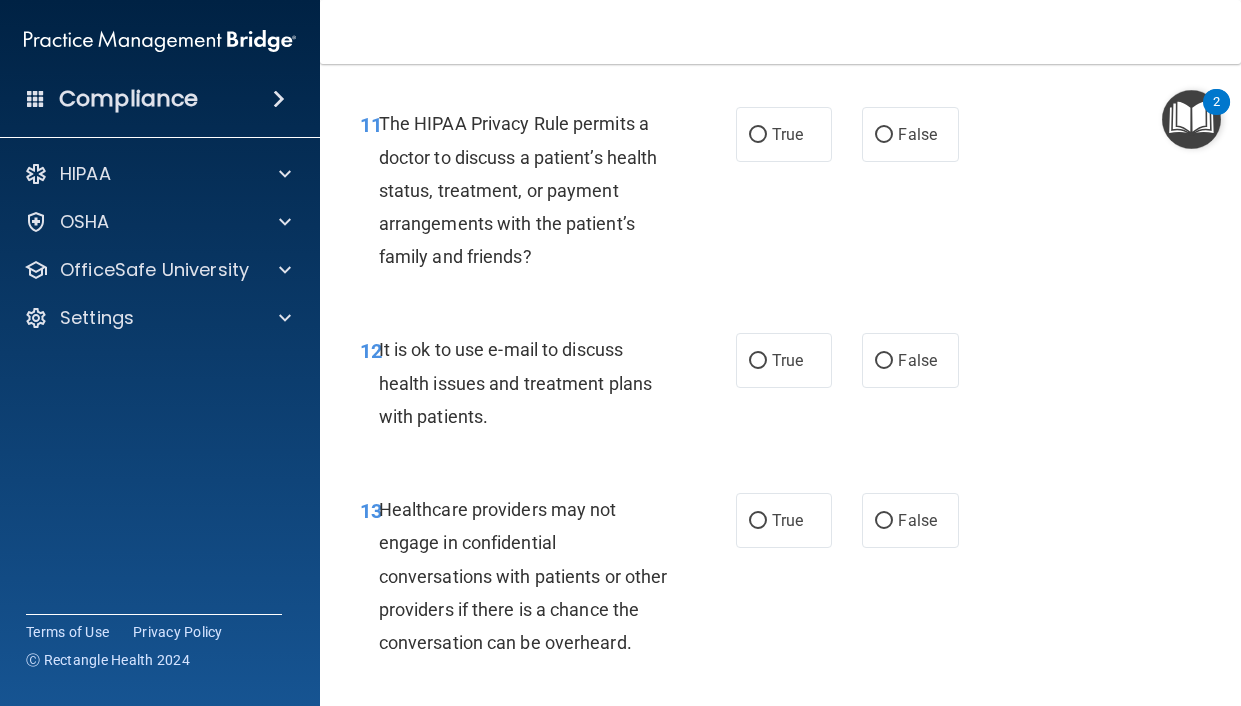scroll, scrollTop: 2412, scrollLeft: 0, axis: vertical 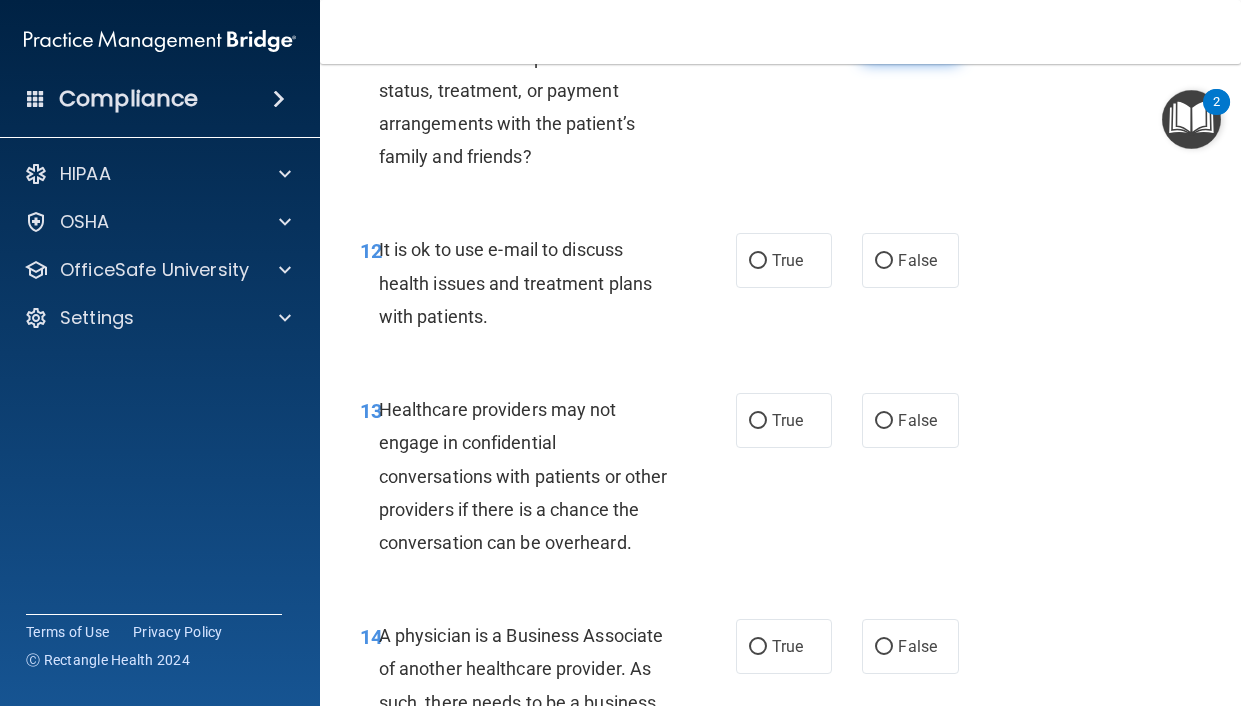 click on "False" at bounding box center [917, 34] 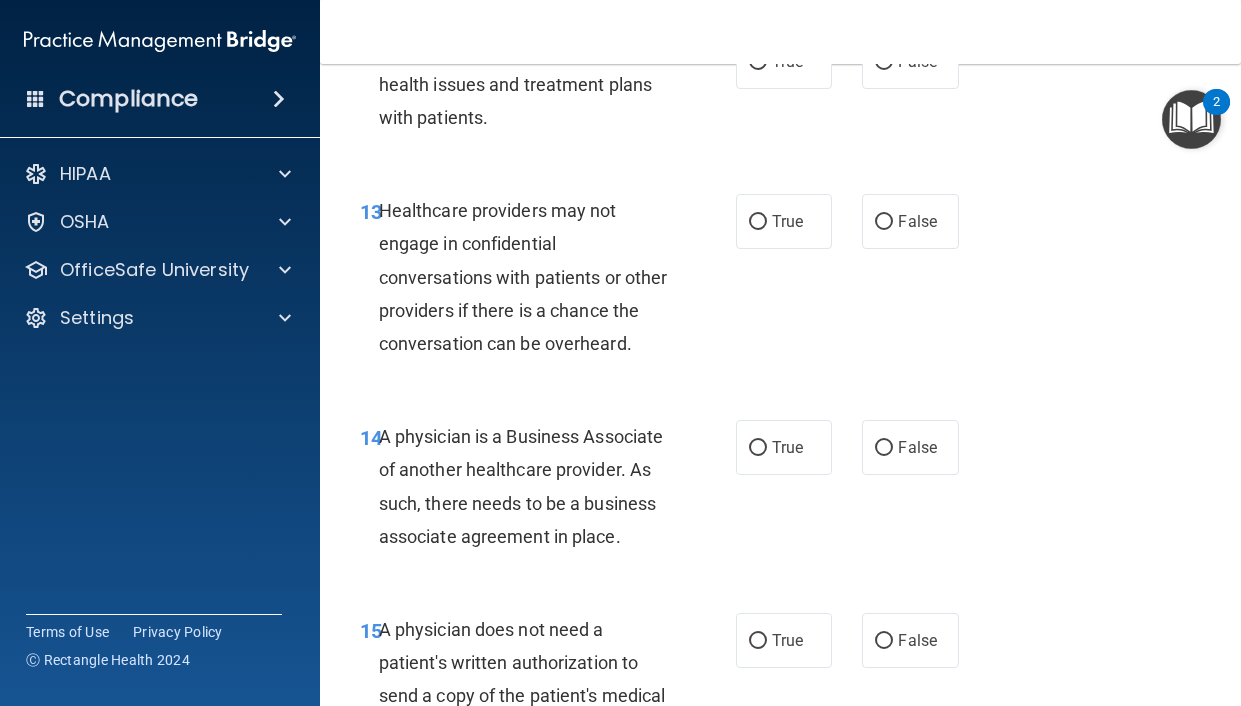 scroll, scrollTop: 2612, scrollLeft: 0, axis: vertical 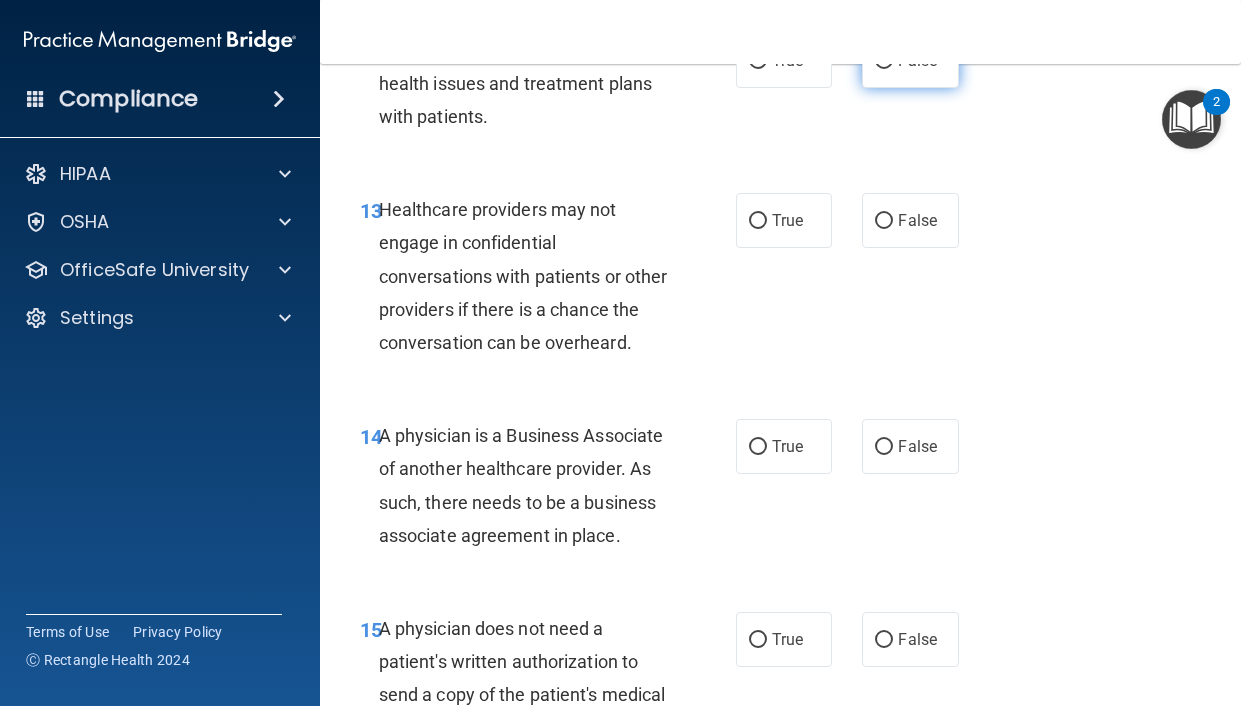 click on "False" at bounding box center [910, 60] 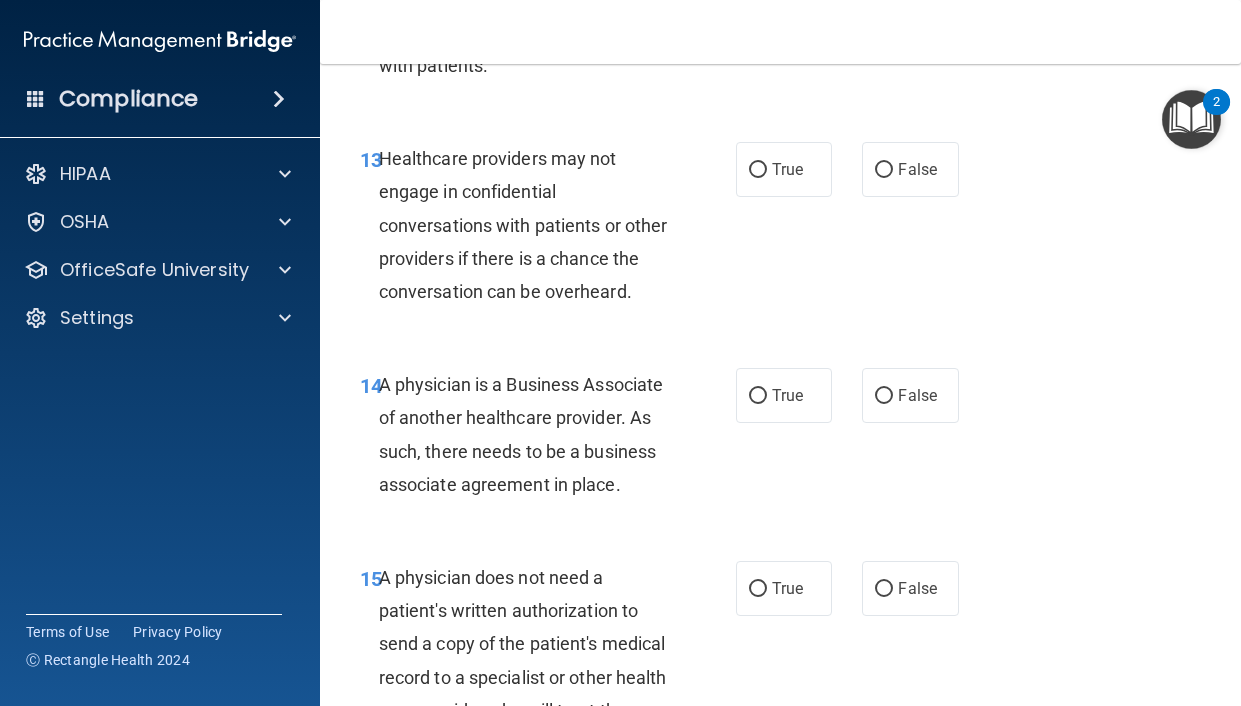 scroll, scrollTop: 2812, scrollLeft: 0, axis: vertical 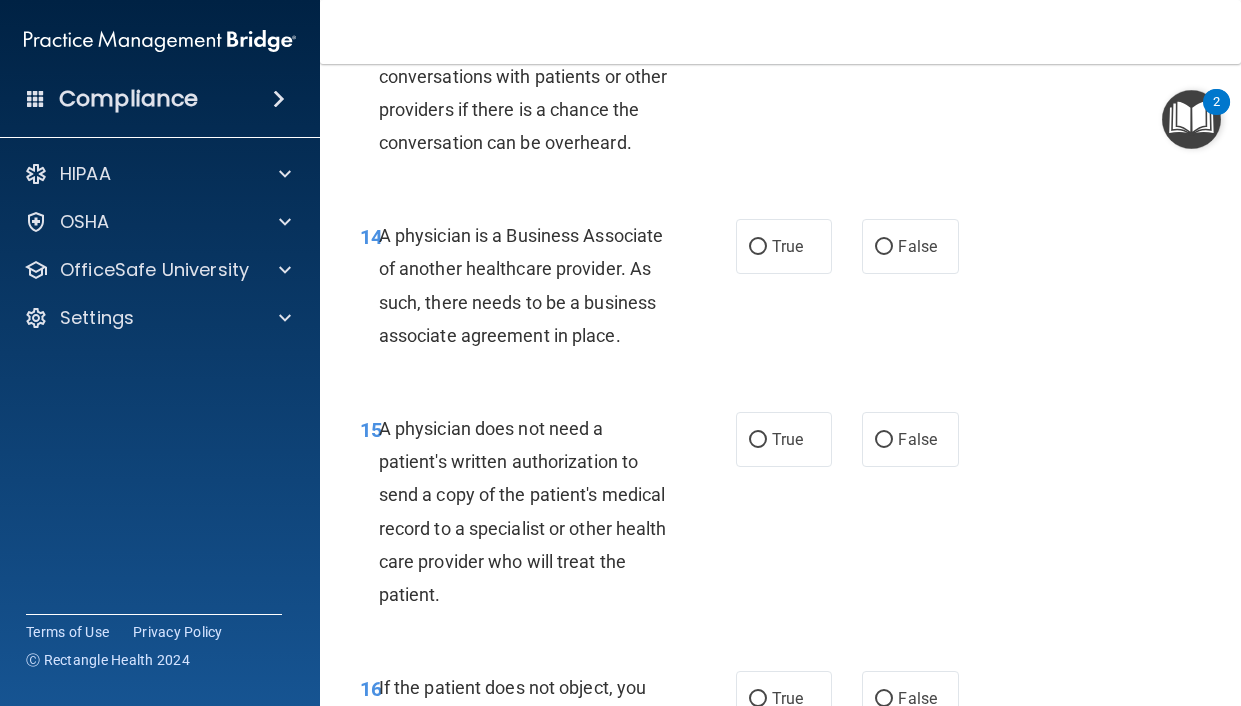click on "True" at bounding box center [787, 20] 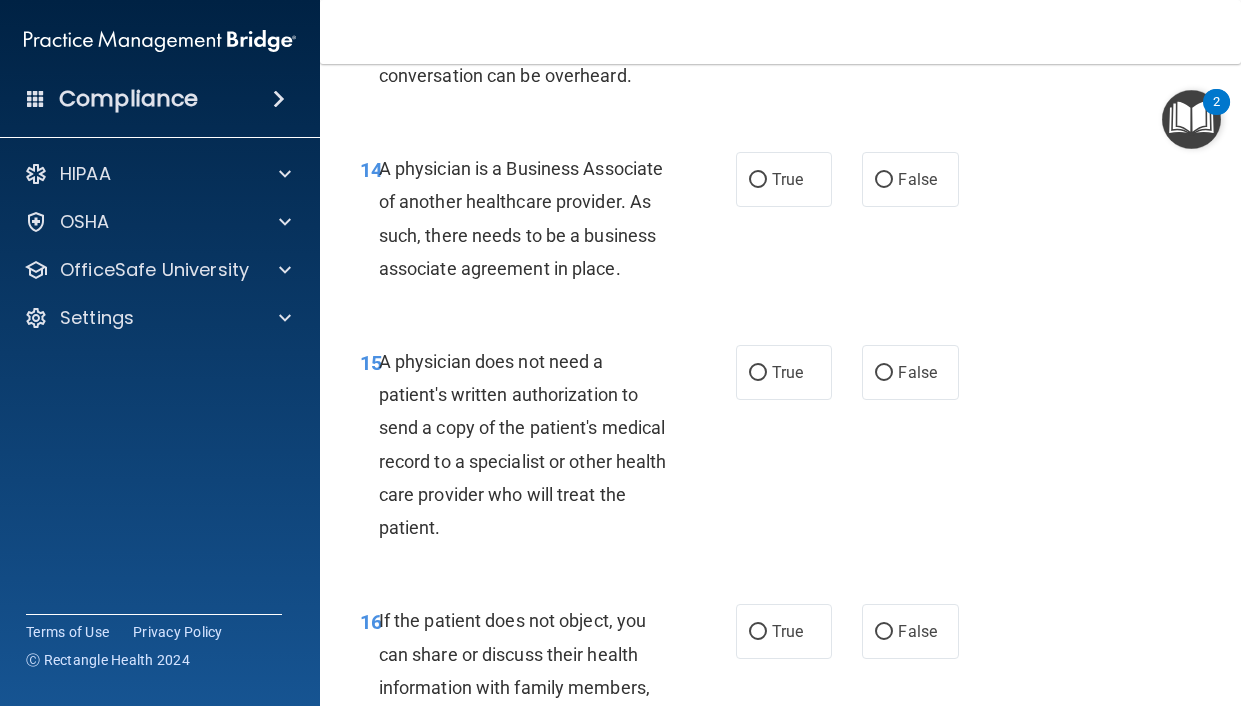 scroll, scrollTop: 2912, scrollLeft: 0, axis: vertical 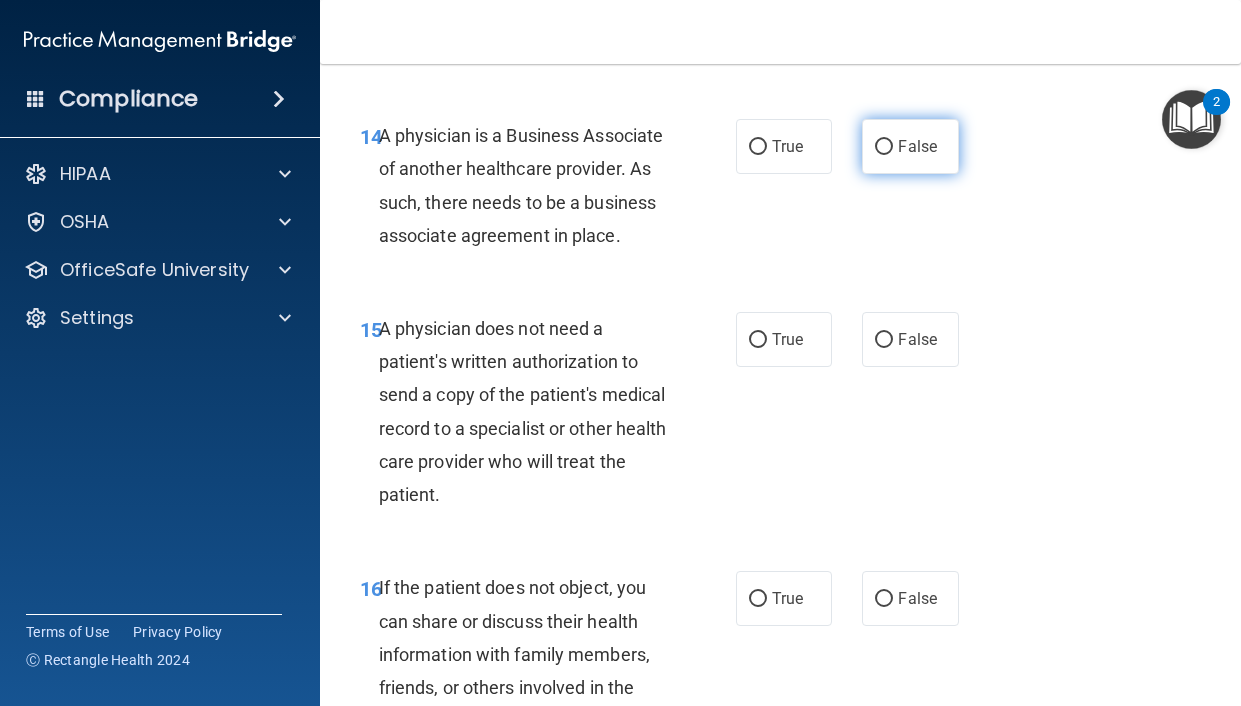 click on "False" at bounding box center [884, 147] 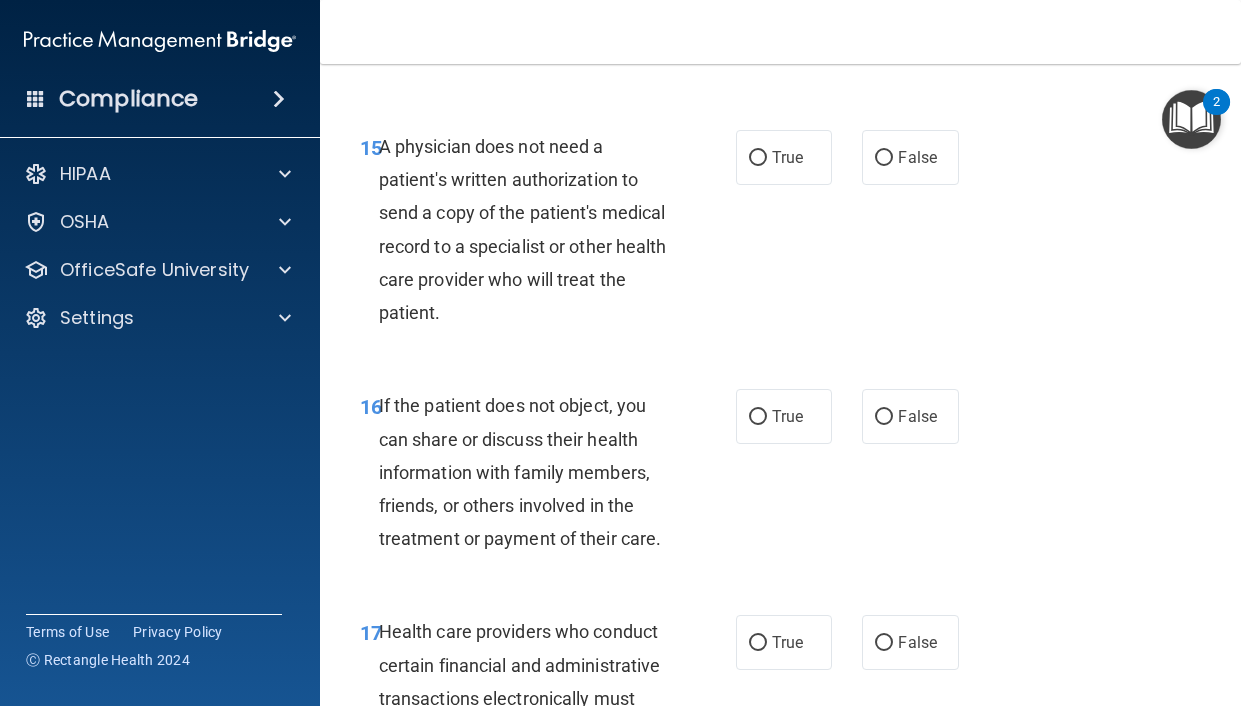 scroll, scrollTop: 3112, scrollLeft: 0, axis: vertical 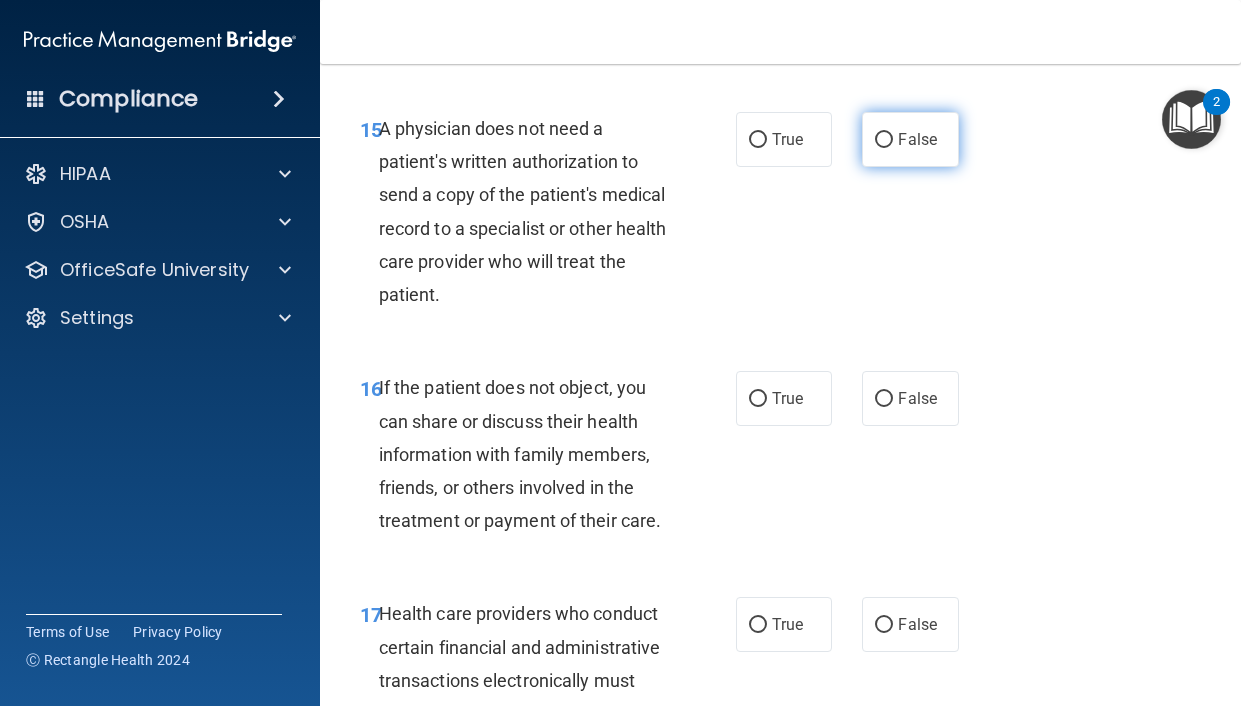 click on "False" at bounding box center (910, 139) 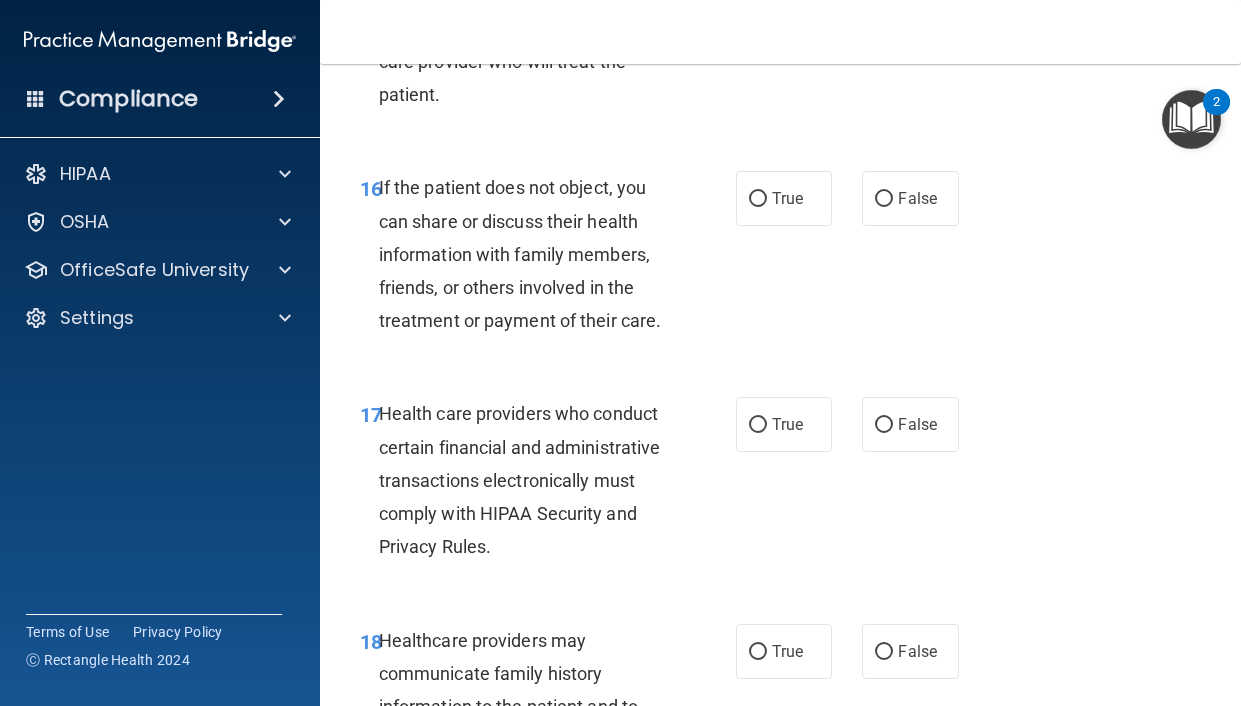 scroll, scrollTop: 3412, scrollLeft: 0, axis: vertical 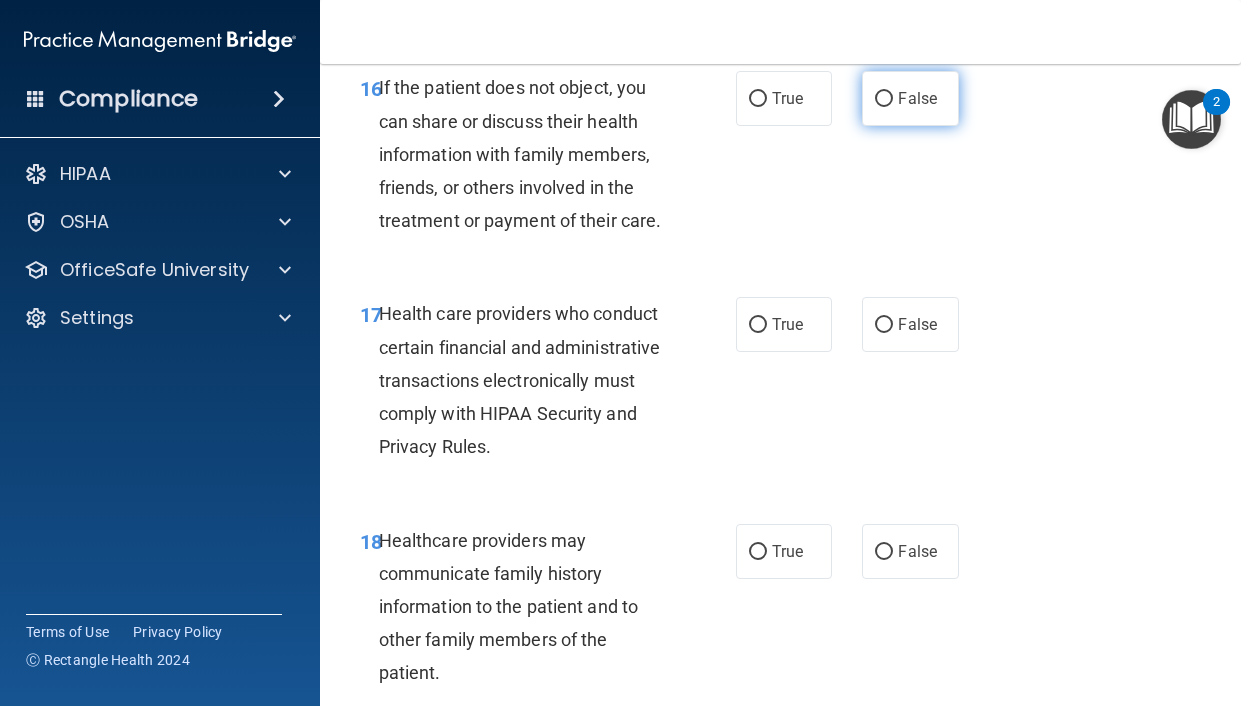 click on "False" at bounding box center [910, 98] 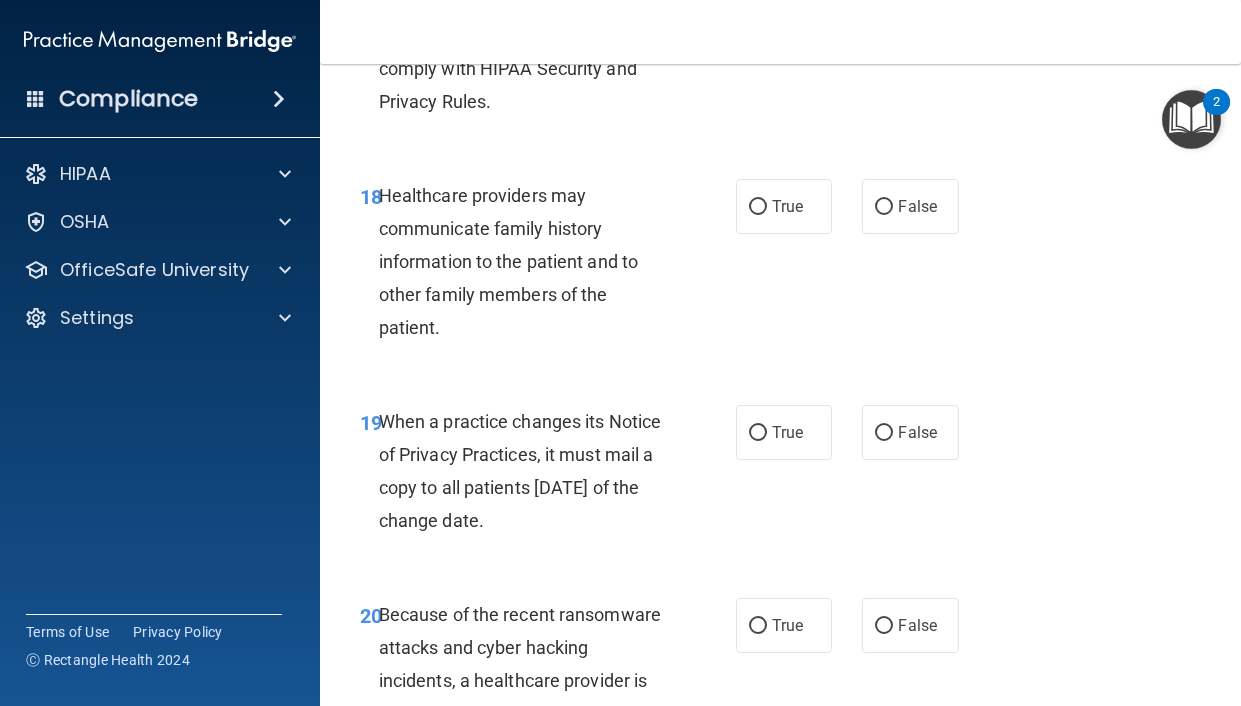 scroll, scrollTop: 3612, scrollLeft: 0, axis: vertical 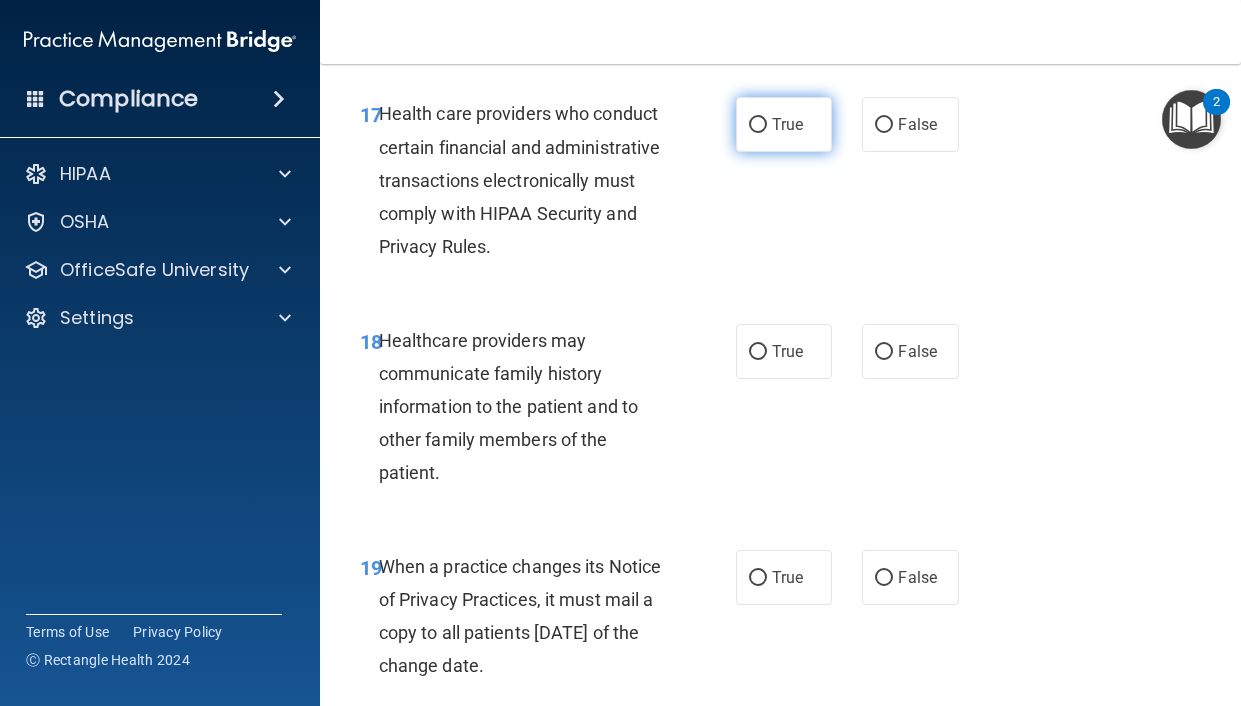 click on "True" at bounding box center [784, 124] 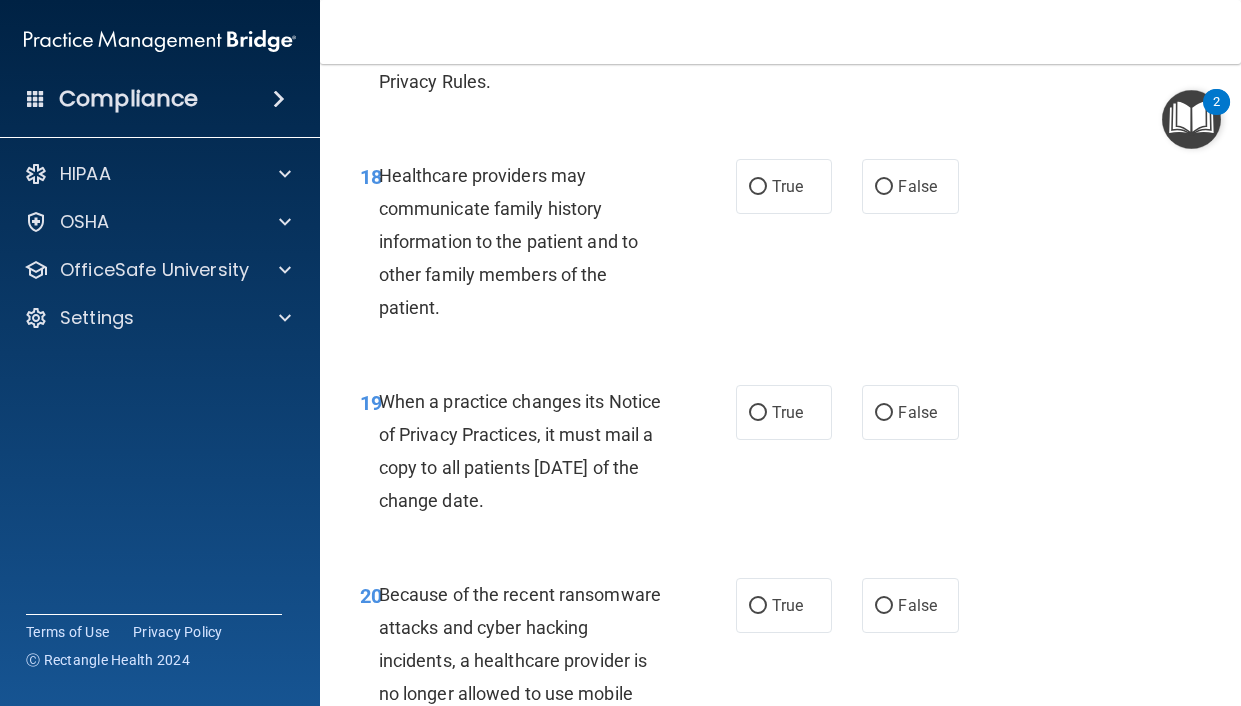 scroll, scrollTop: 3812, scrollLeft: 0, axis: vertical 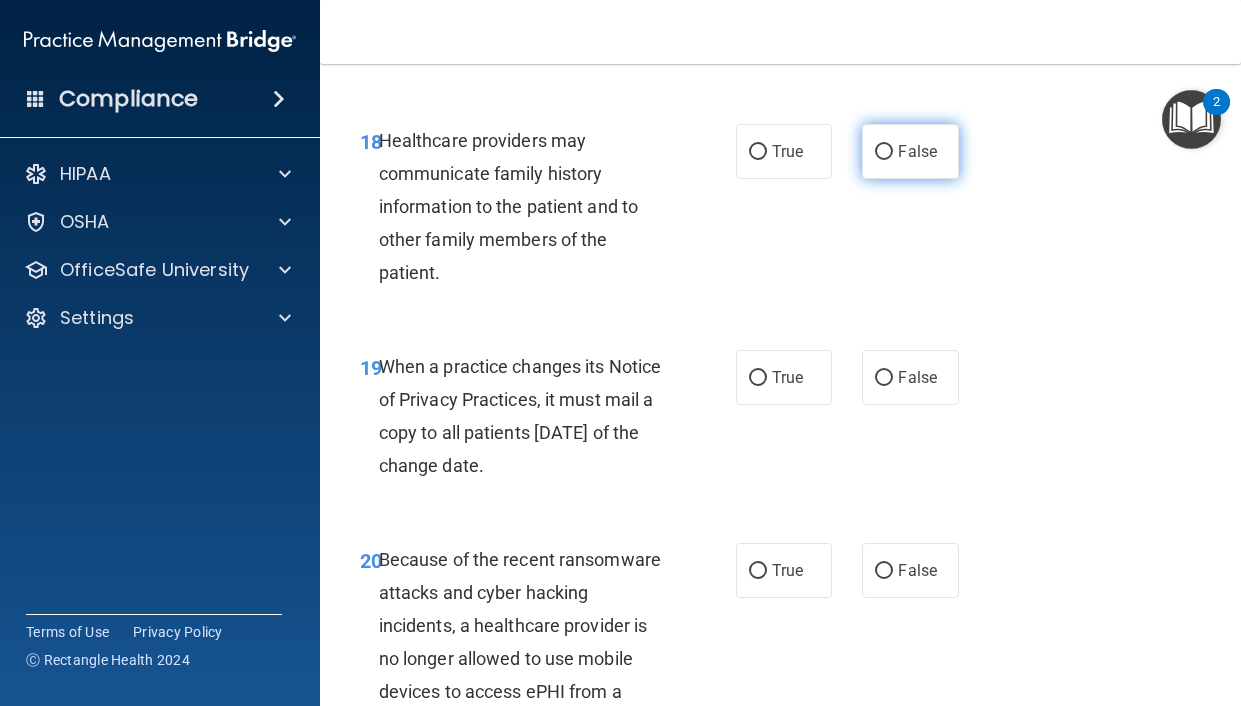 click on "False" at bounding box center (917, 151) 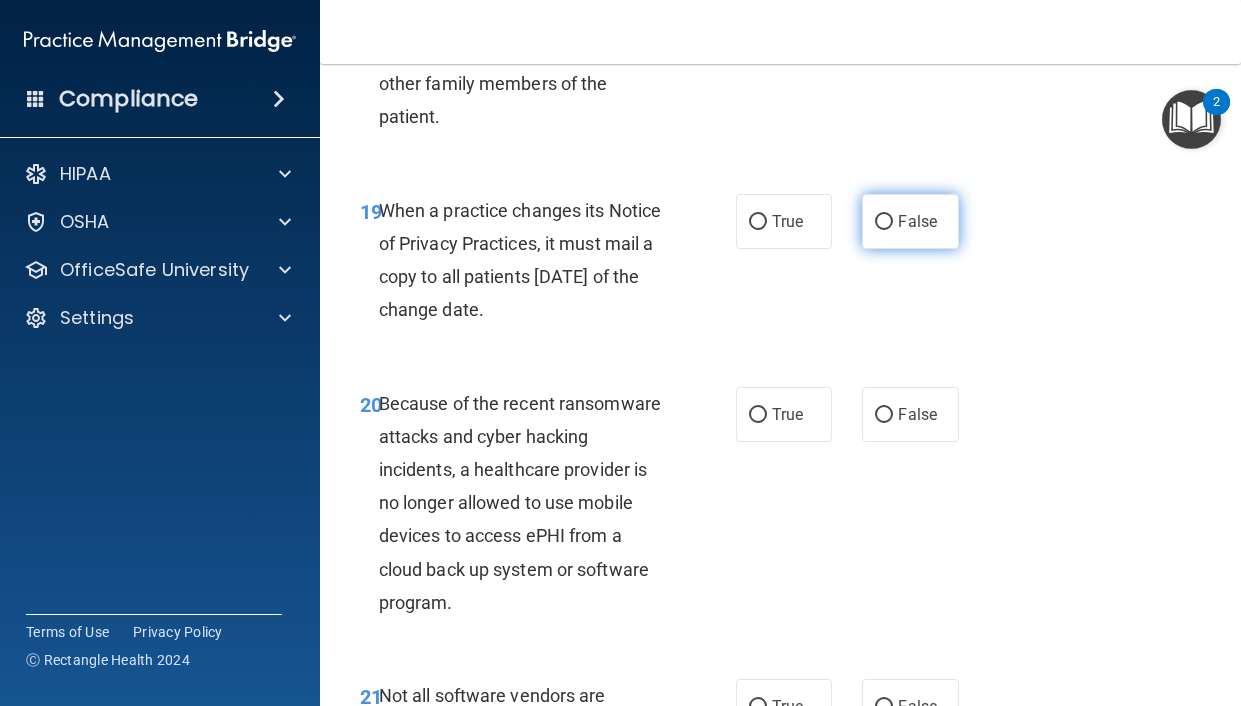 scroll, scrollTop: 4012, scrollLeft: 0, axis: vertical 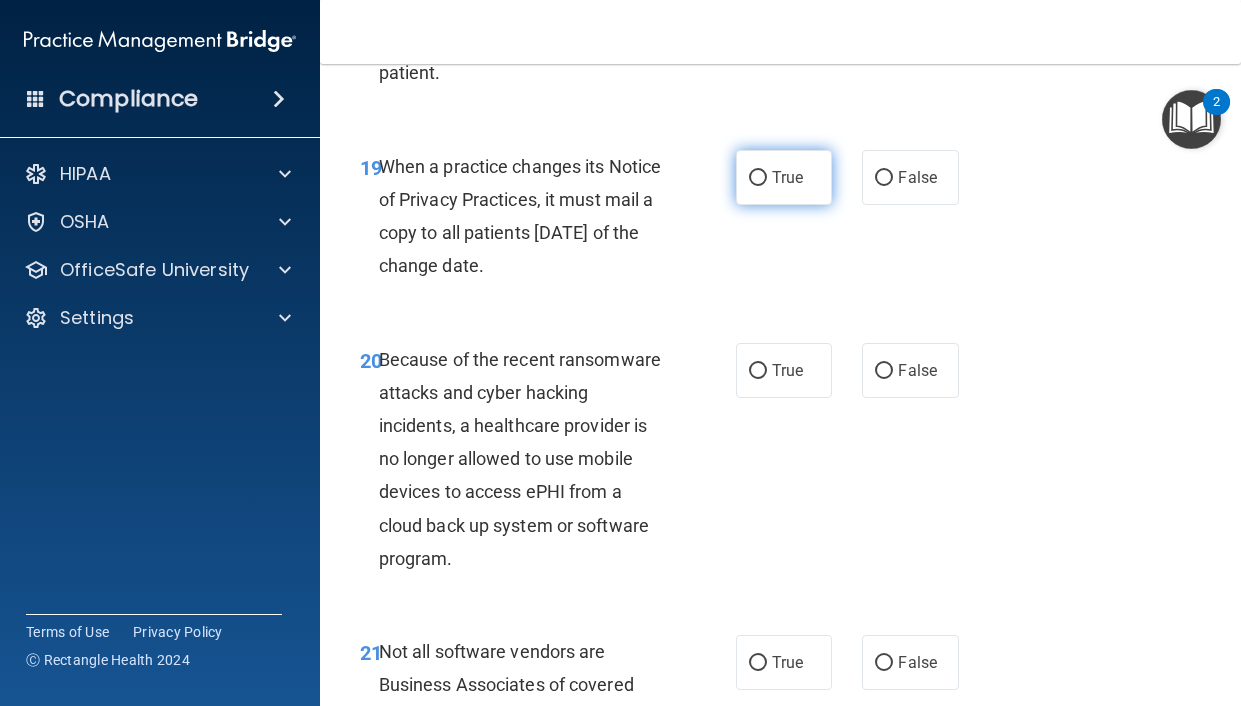 click on "True" at bounding box center (784, 177) 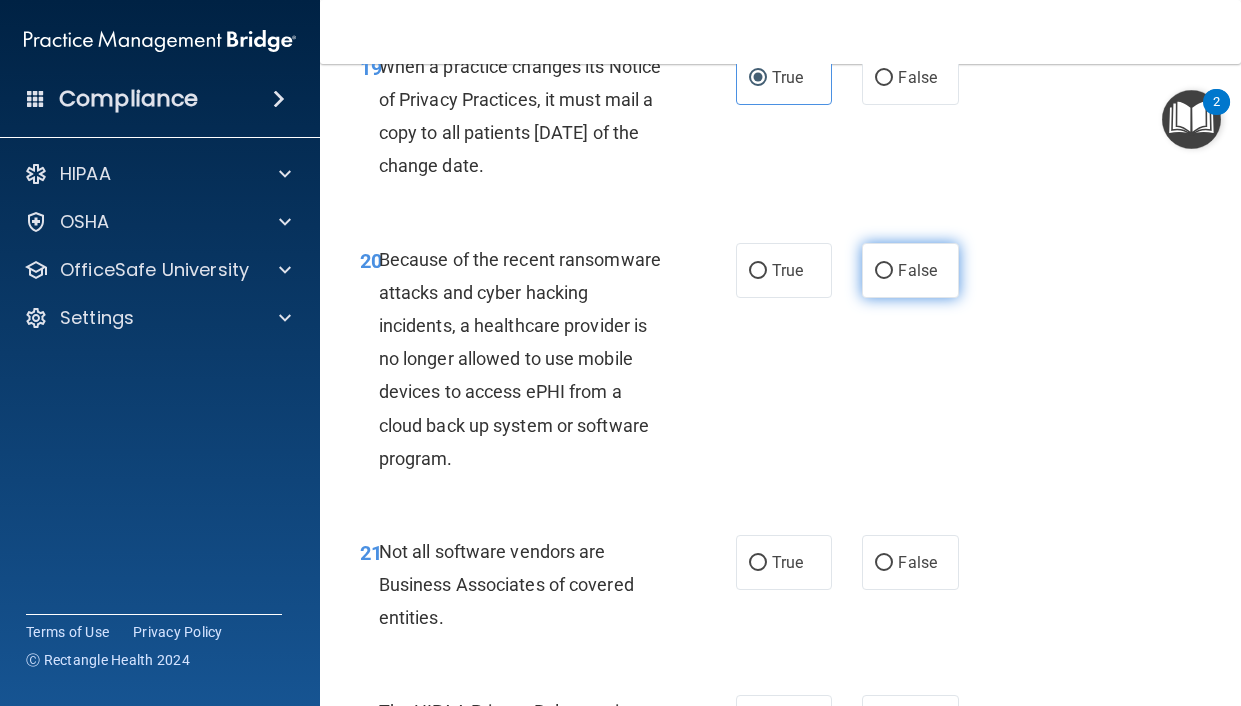 scroll, scrollTop: 4212, scrollLeft: 0, axis: vertical 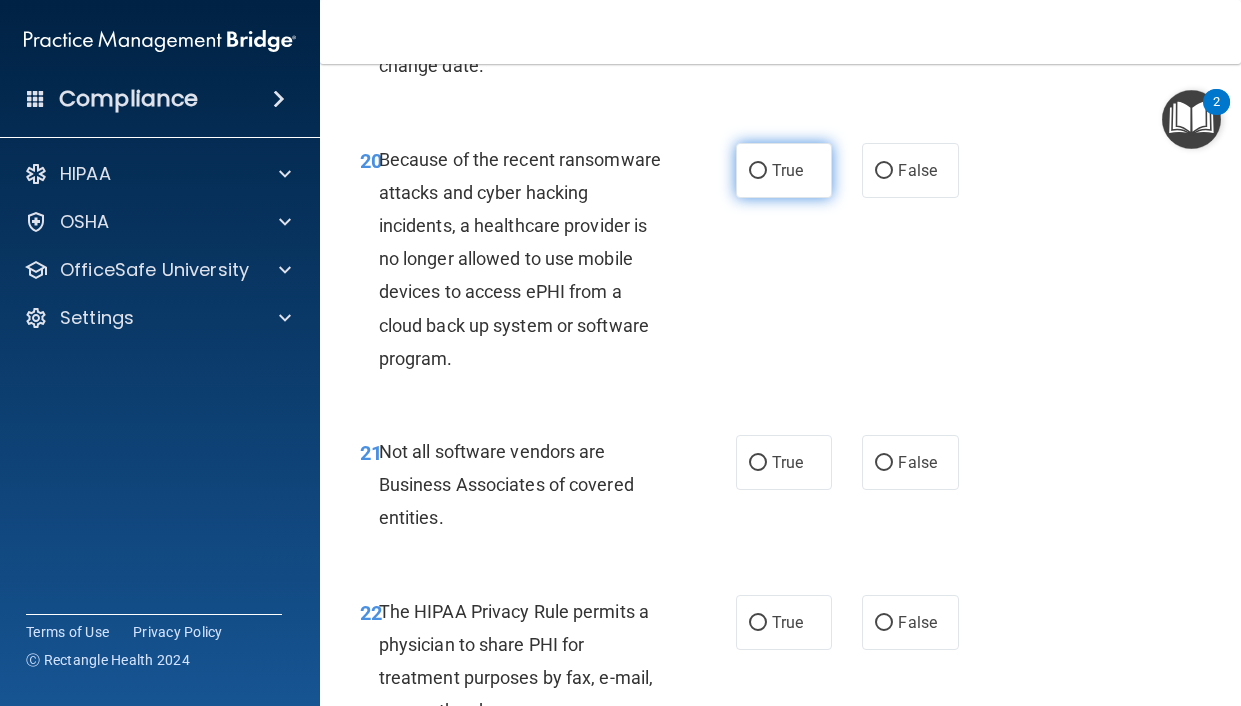 click on "True" at bounding box center (784, 170) 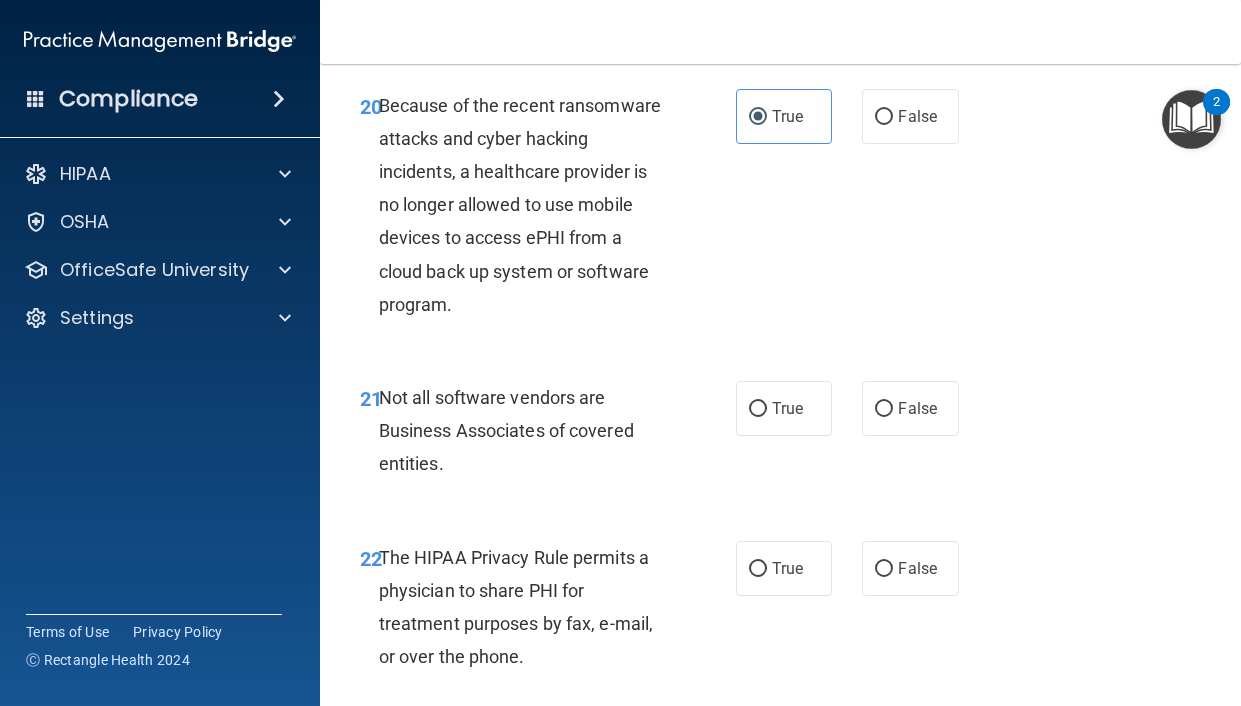 scroll, scrollTop: 4412, scrollLeft: 0, axis: vertical 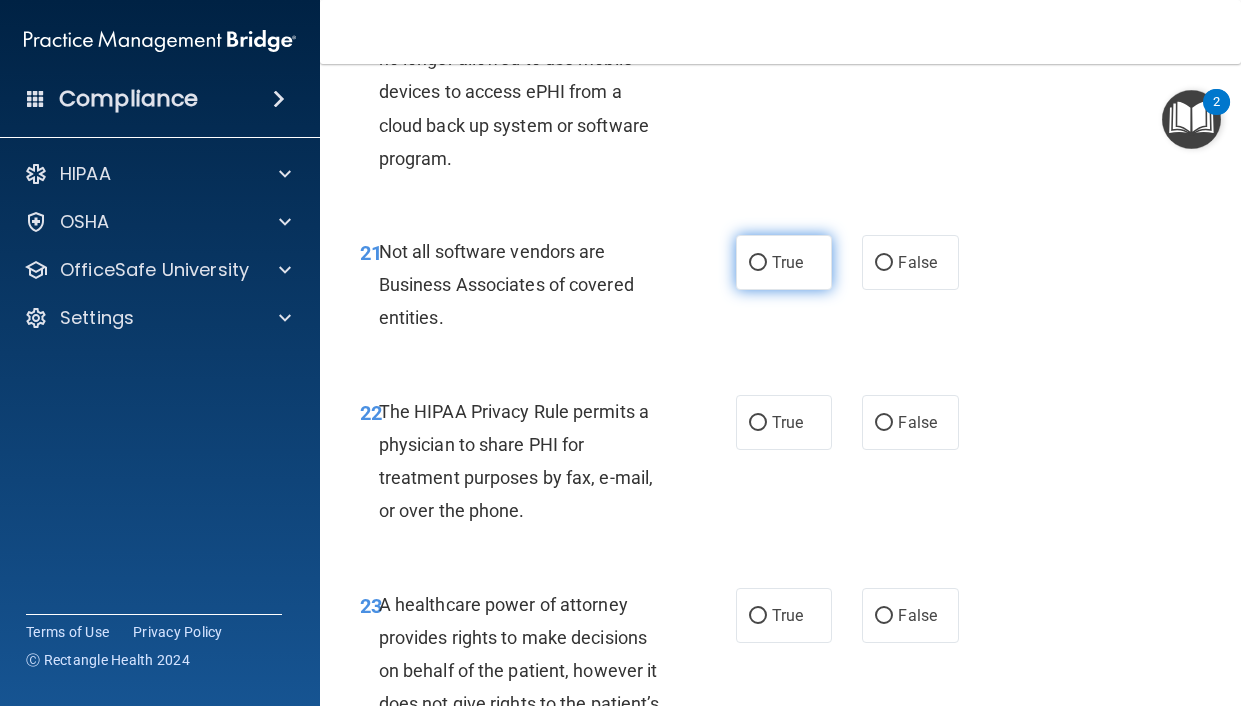 click on "True" at bounding box center [784, 262] 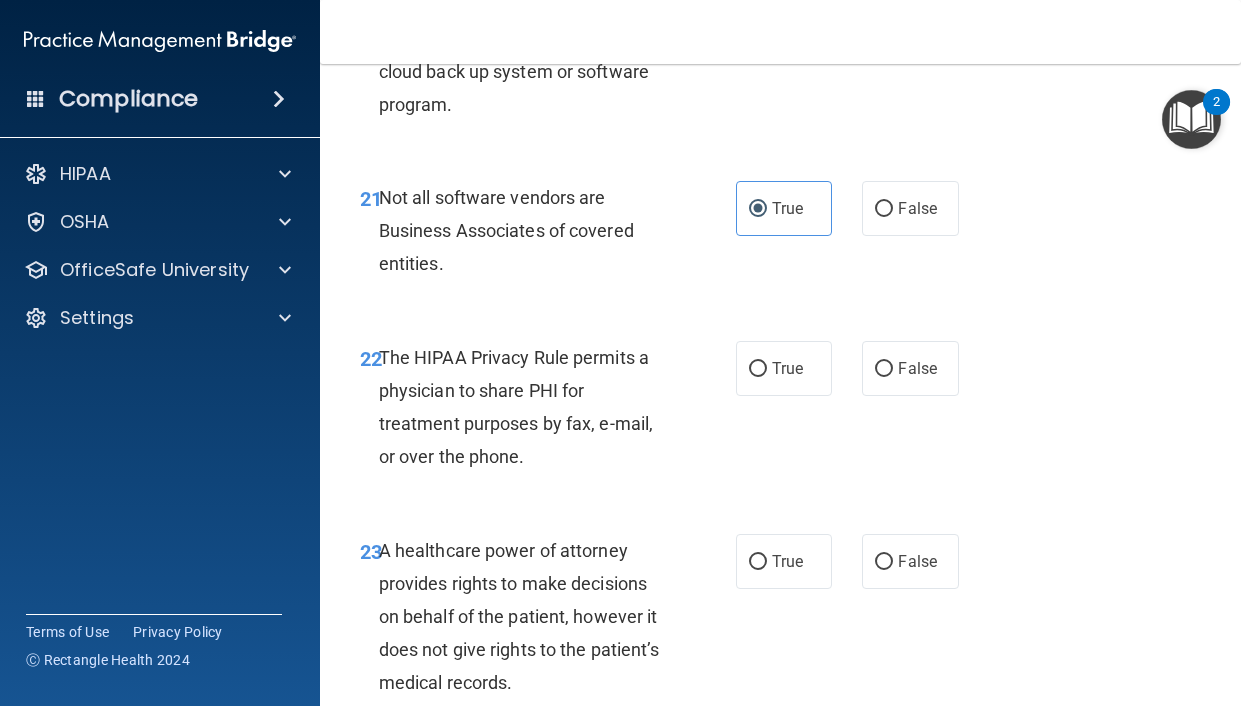 scroll, scrollTop: 4612, scrollLeft: 0, axis: vertical 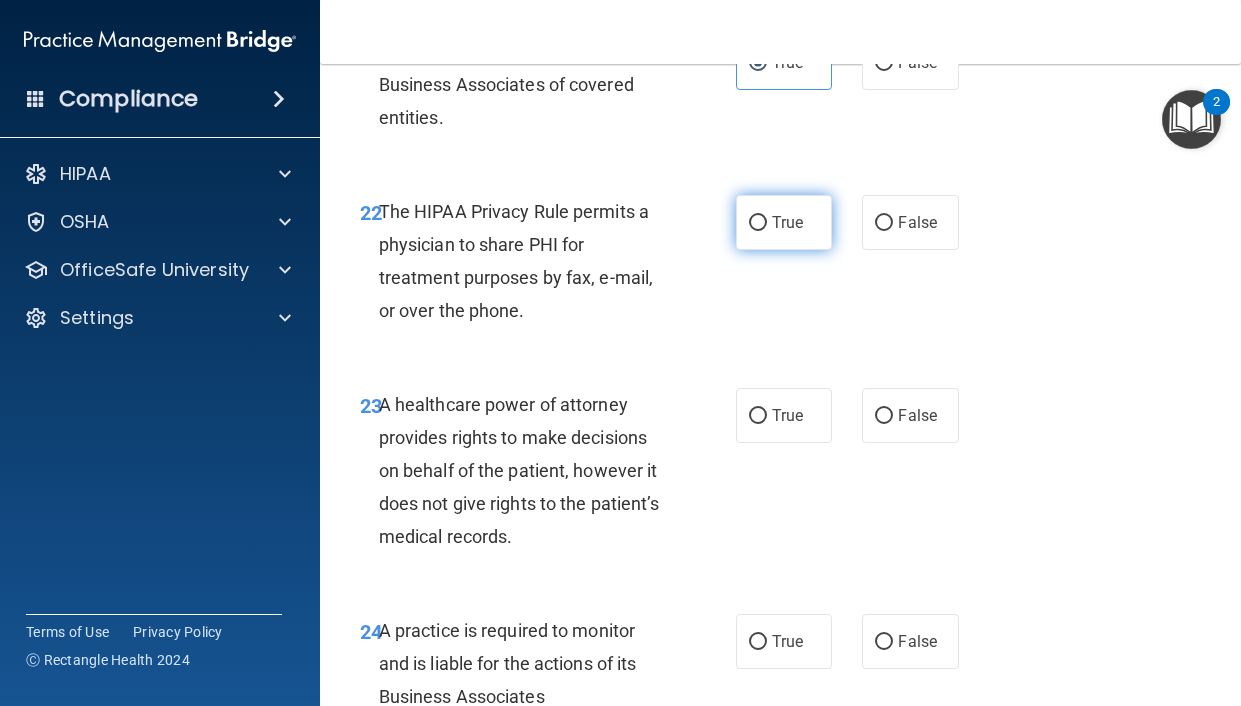 click on "True" at bounding box center [787, 222] 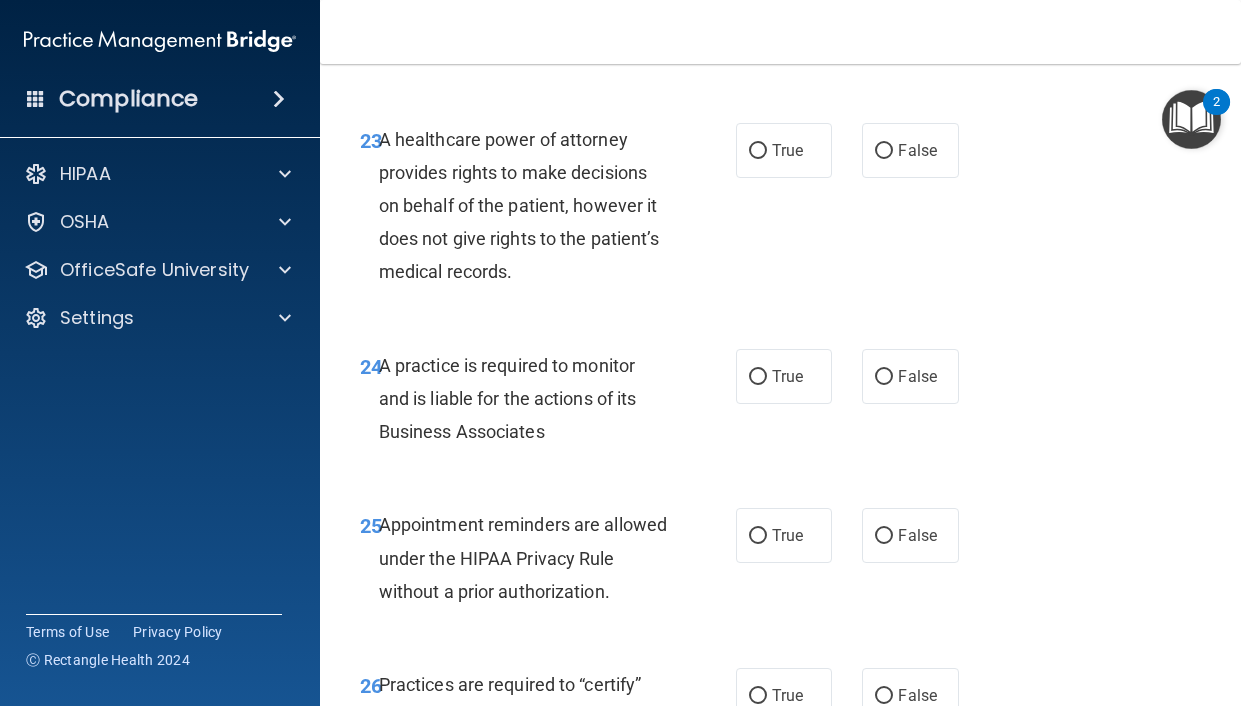 scroll, scrollTop: 4912, scrollLeft: 0, axis: vertical 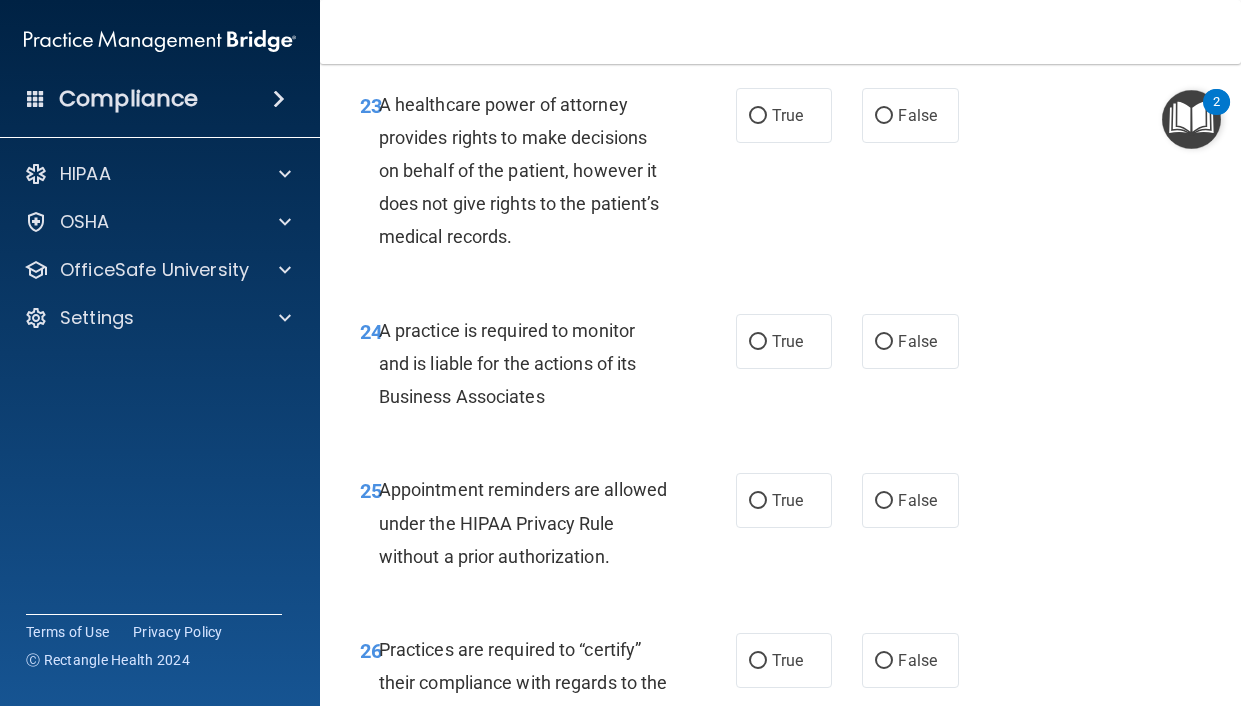 click on "False" at bounding box center [910, -78] 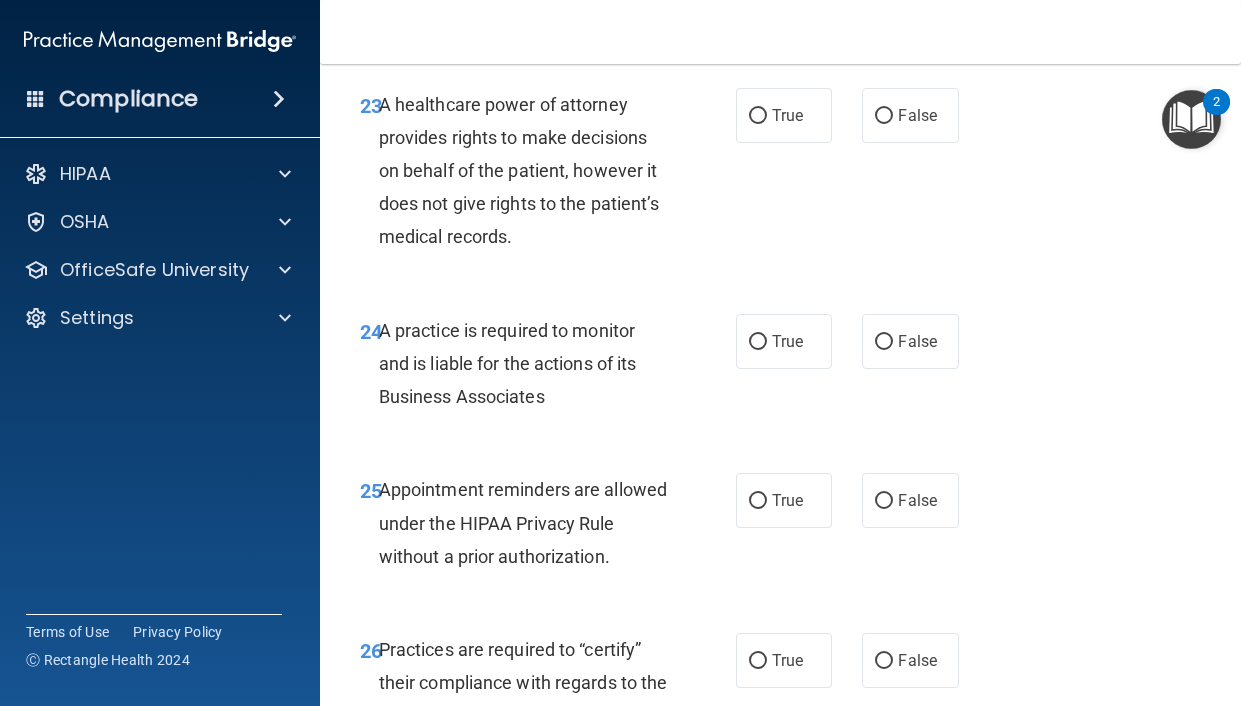 radio on "false" 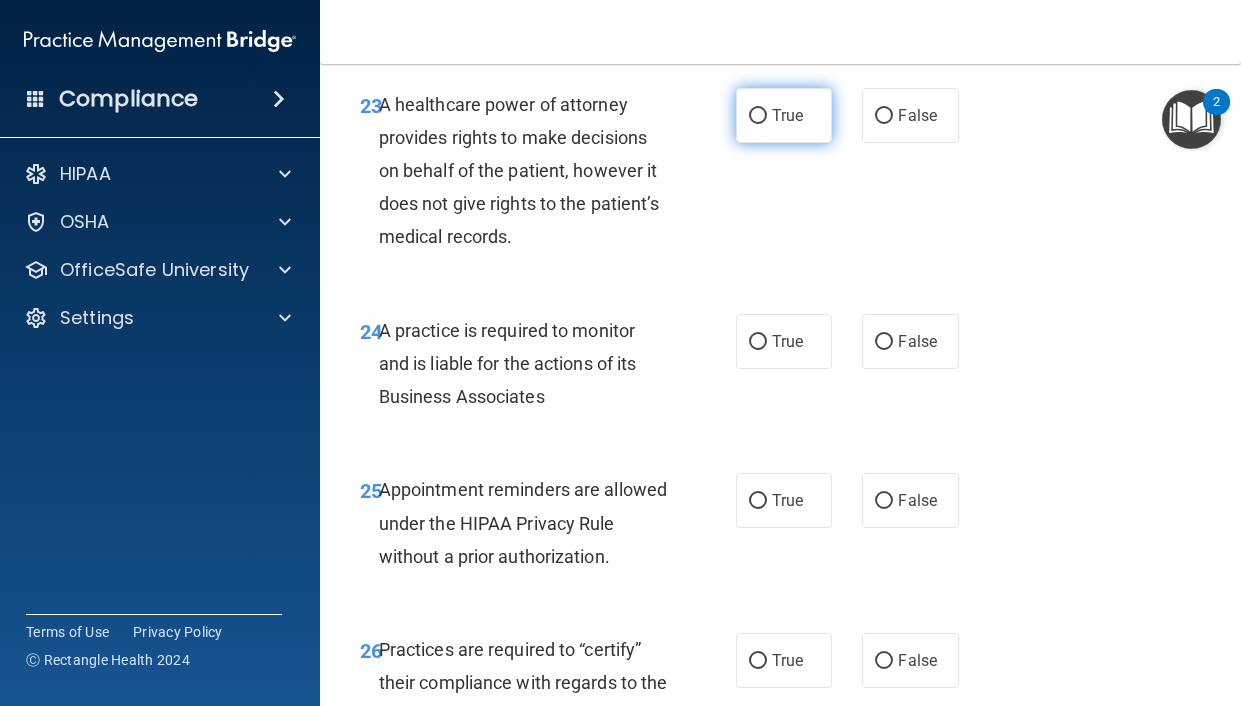 click on "True" at bounding box center [787, 115] 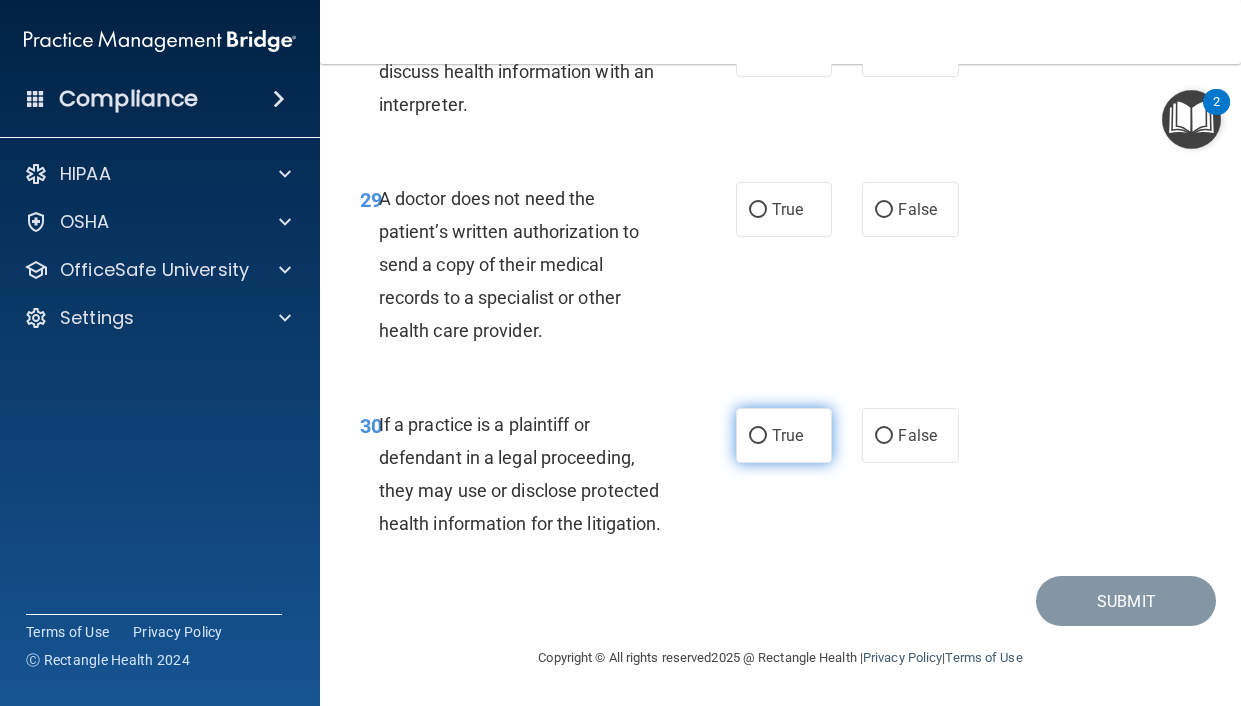 scroll, scrollTop: 6141, scrollLeft: 0, axis: vertical 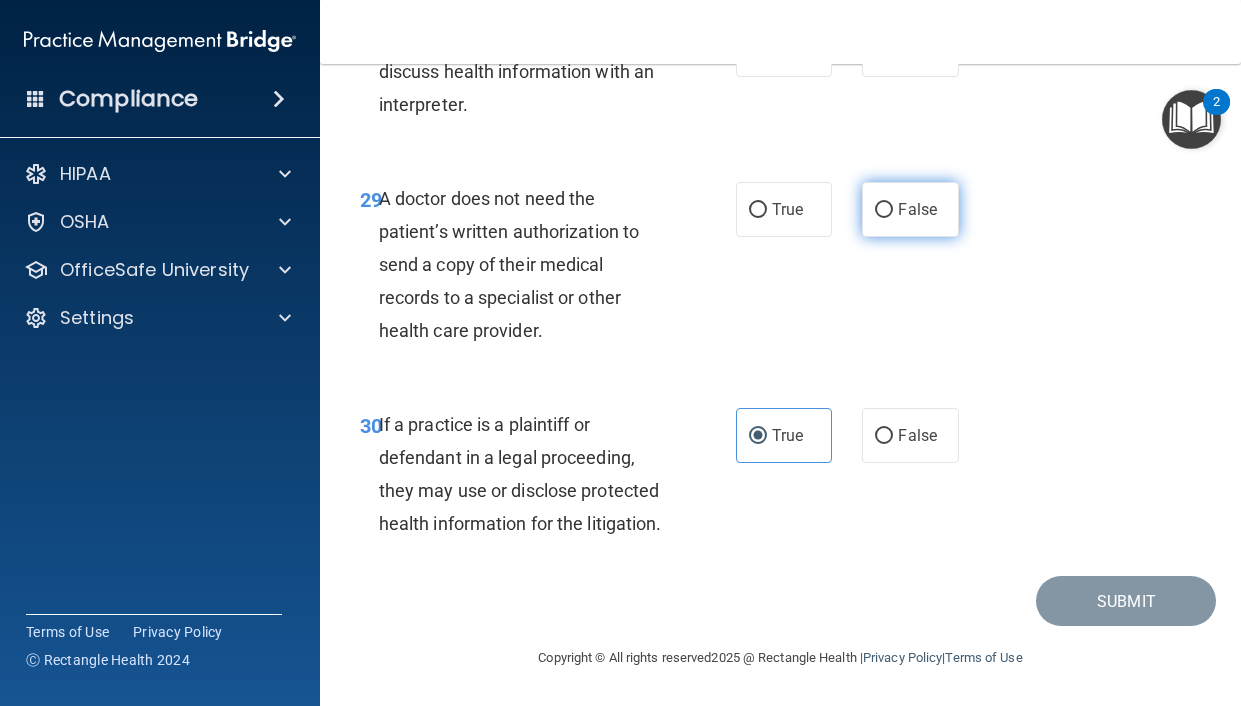 click on "False" at bounding box center [917, 209] 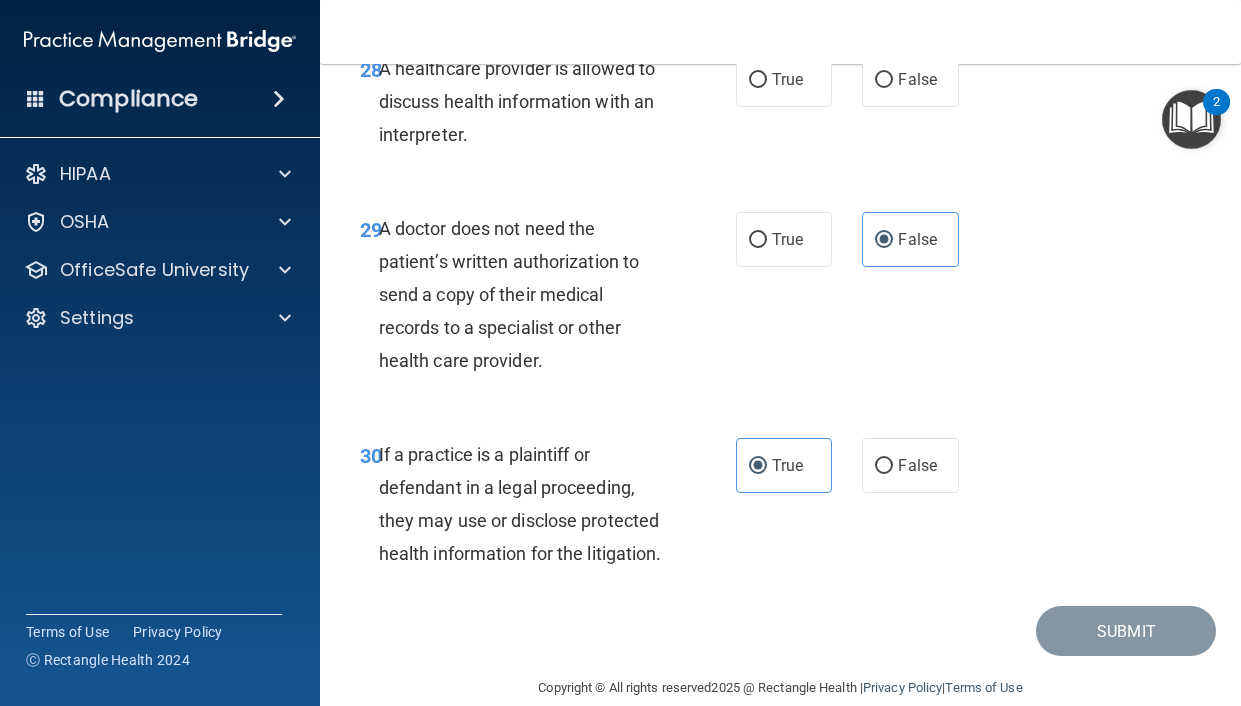scroll, scrollTop: 5841, scrollLeft: 0, axis: vertical 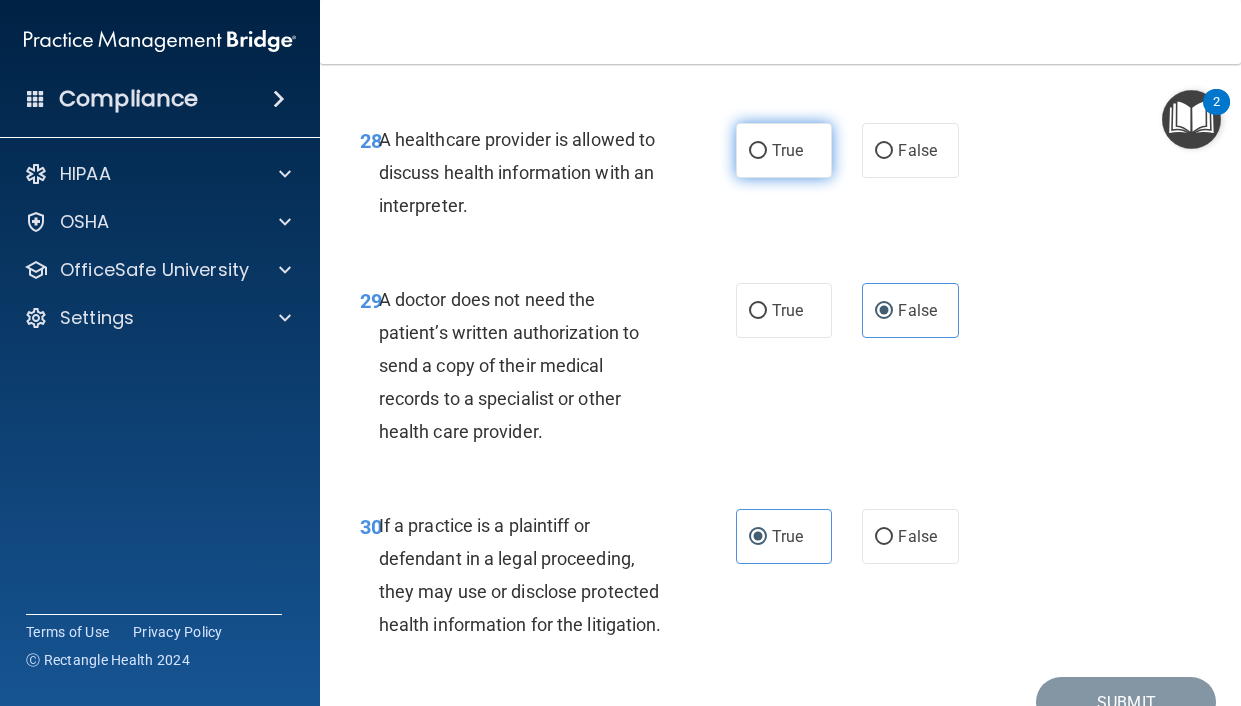 click on "True" at bounding box center [784, 150] 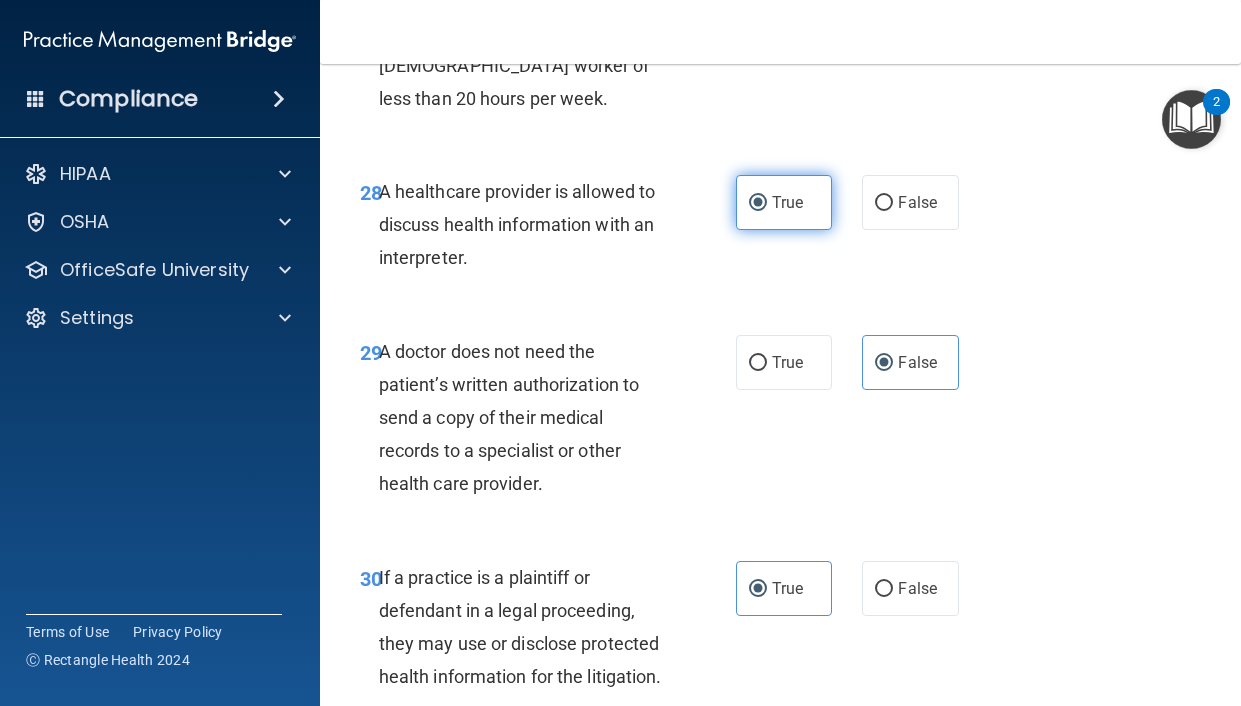 scroll, scrollTop: 5741, scrollLeft: 0, axis: vertical 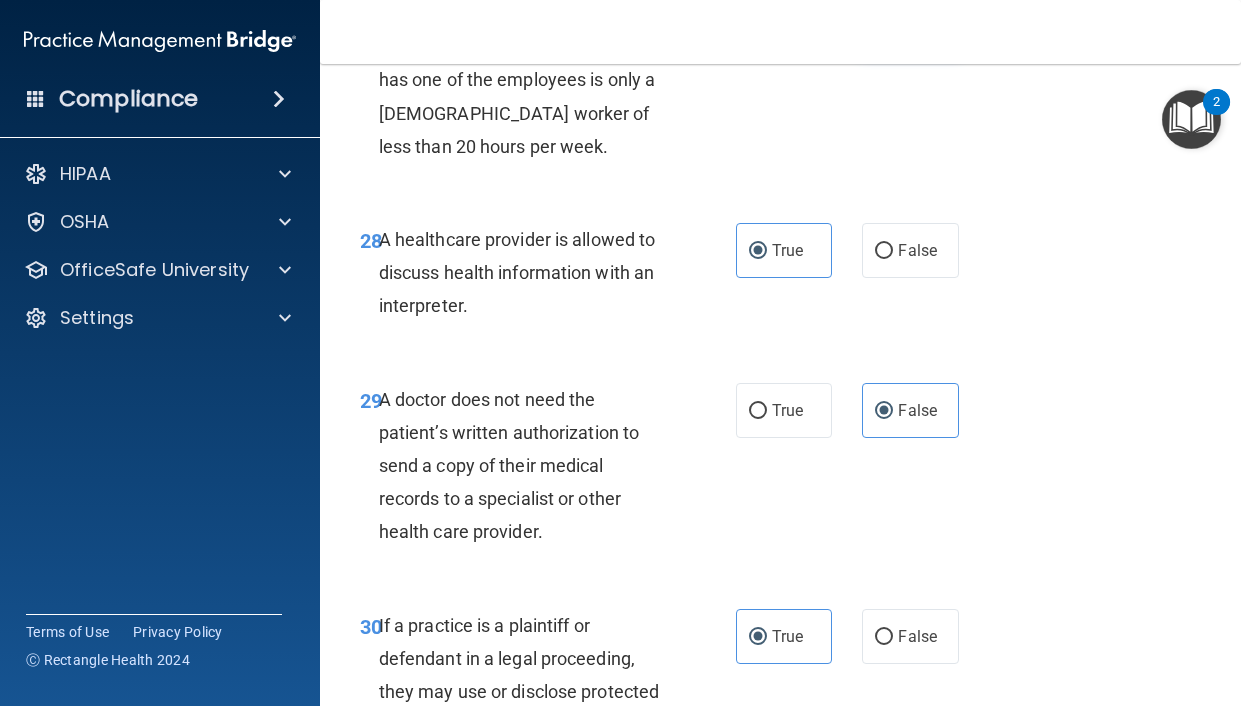 click on "False" at bounding box center (910, 24) 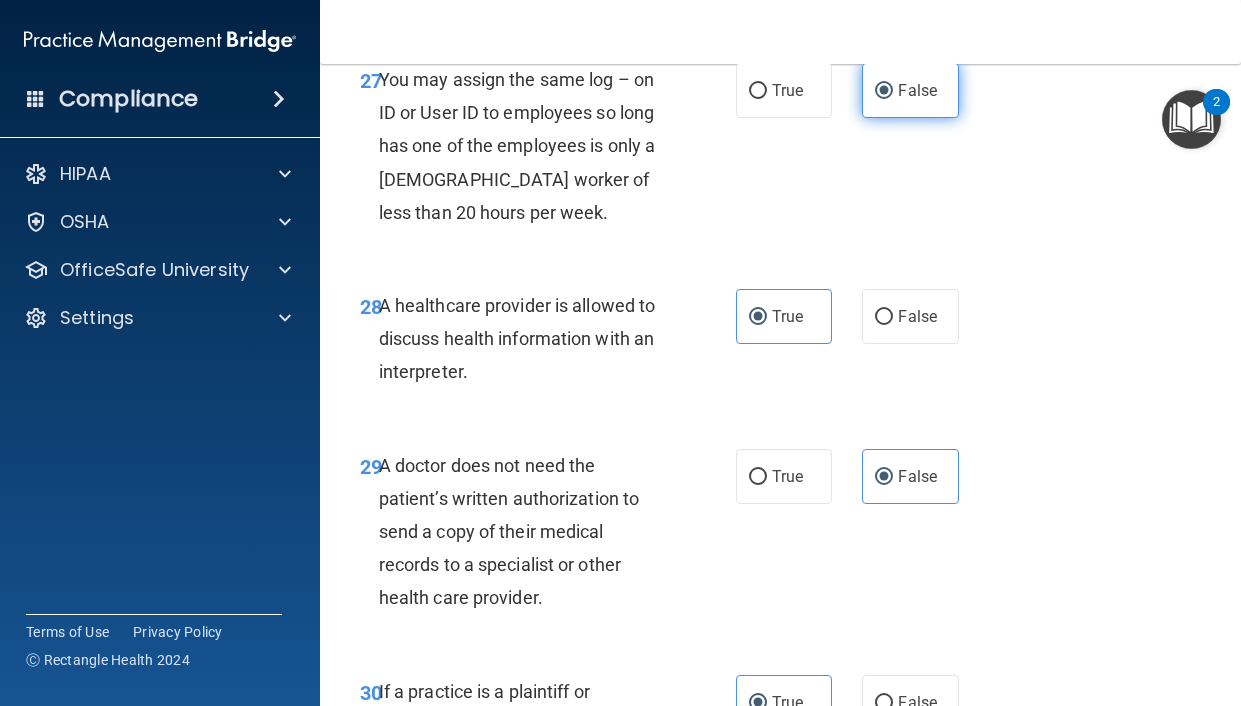scroll, scrollTop: 5541, scrollLeft: 0, axis: vertical 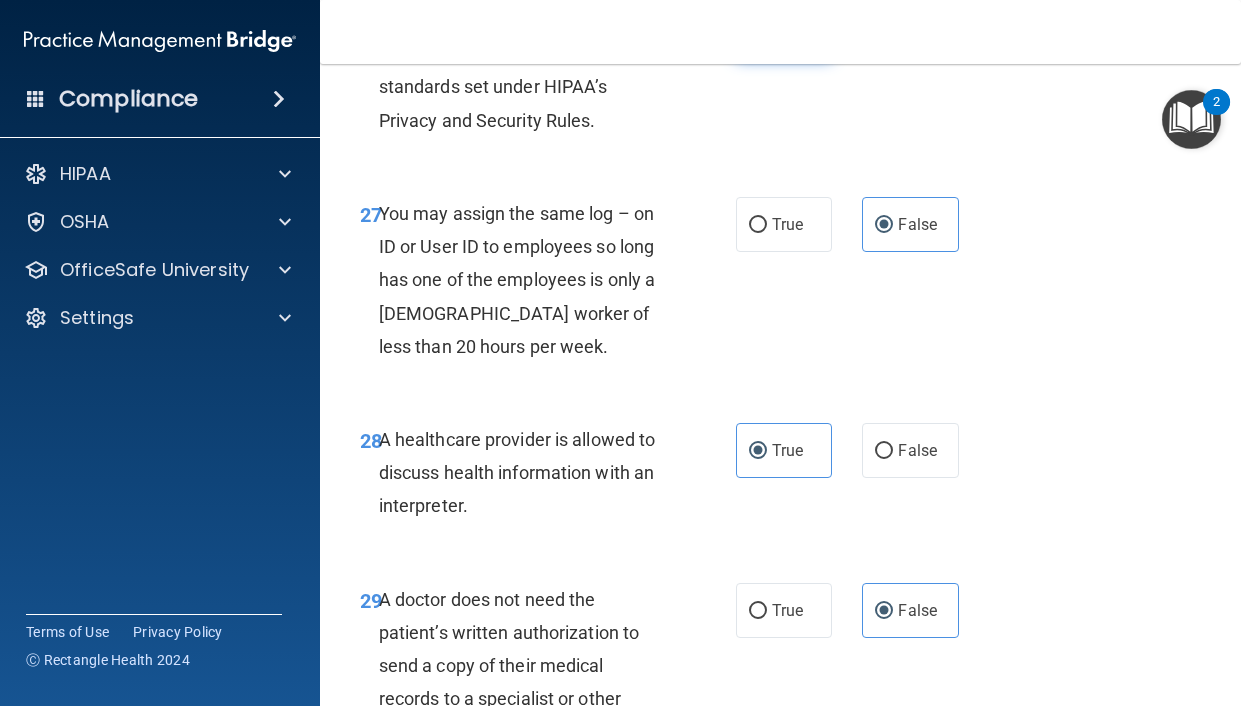 click on "True" at bounding box center [787, 31] 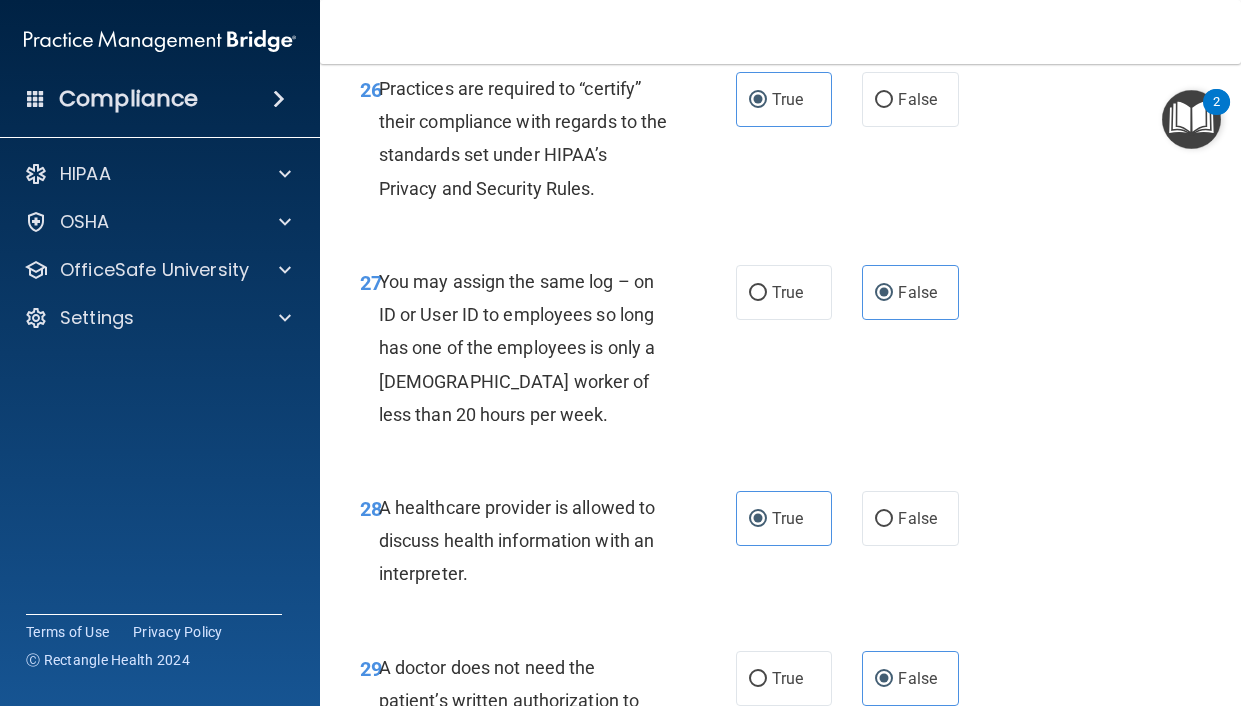 scroll, scrollTop: 5341, scrollLeft: 0, axis: vertical 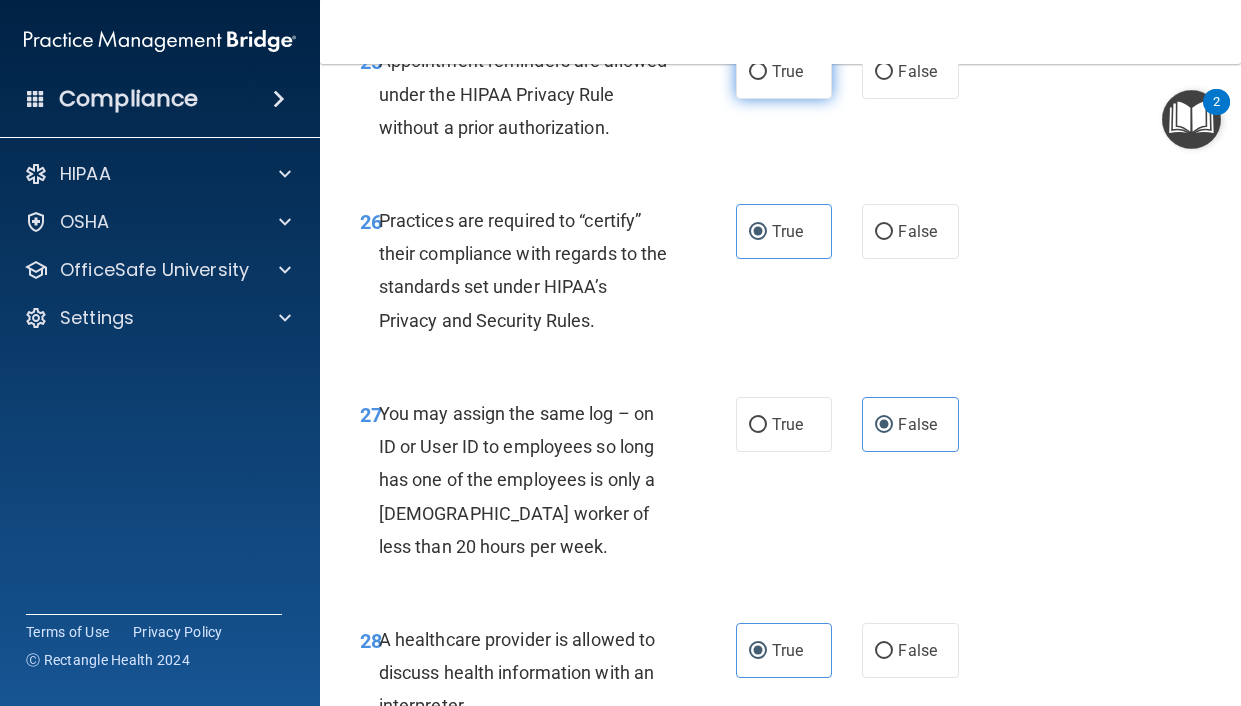 click on "True" at bounding box center (787, 71) 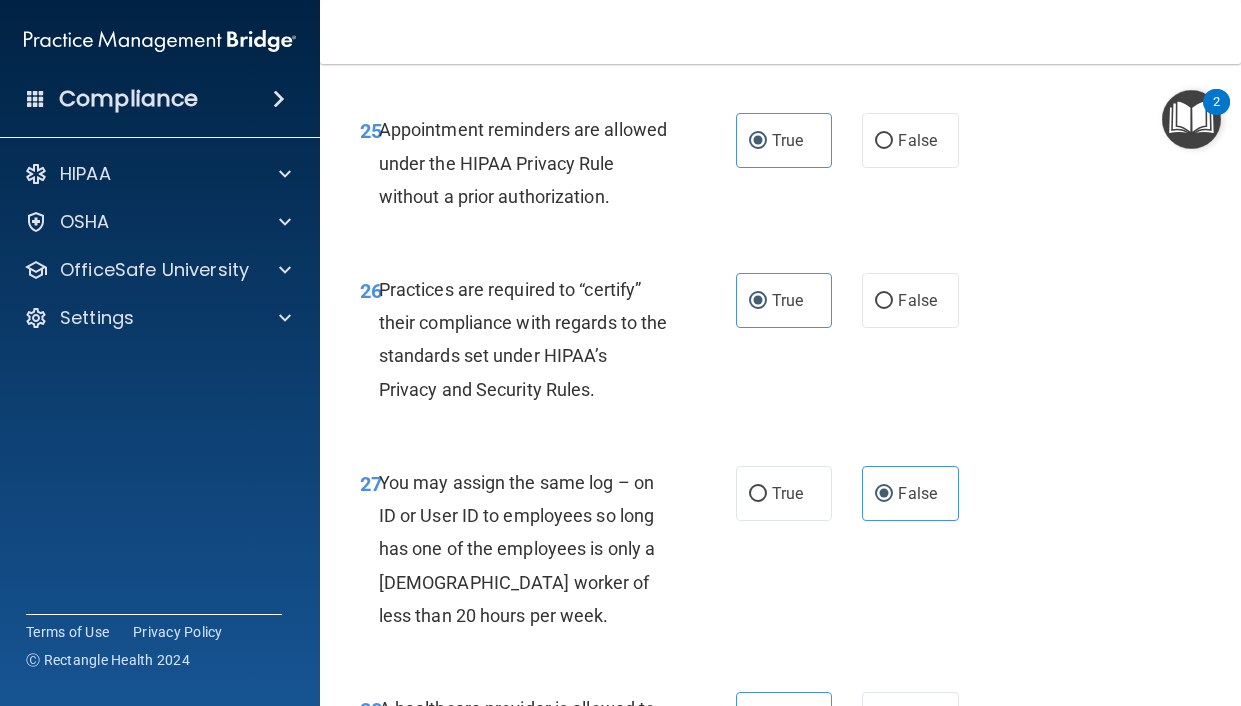 scroll, scrollTop: 5141, scrollLeft: 0, axis: vertical 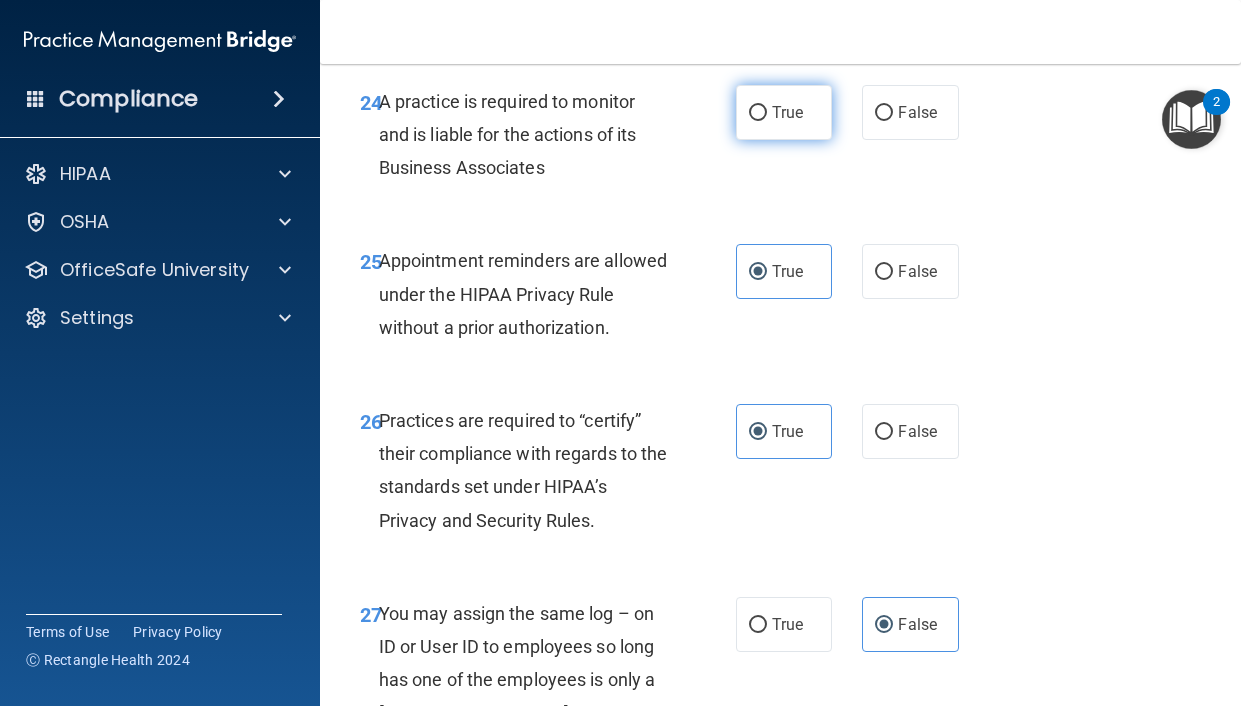 click on "True" at bounding box center (787, 112) 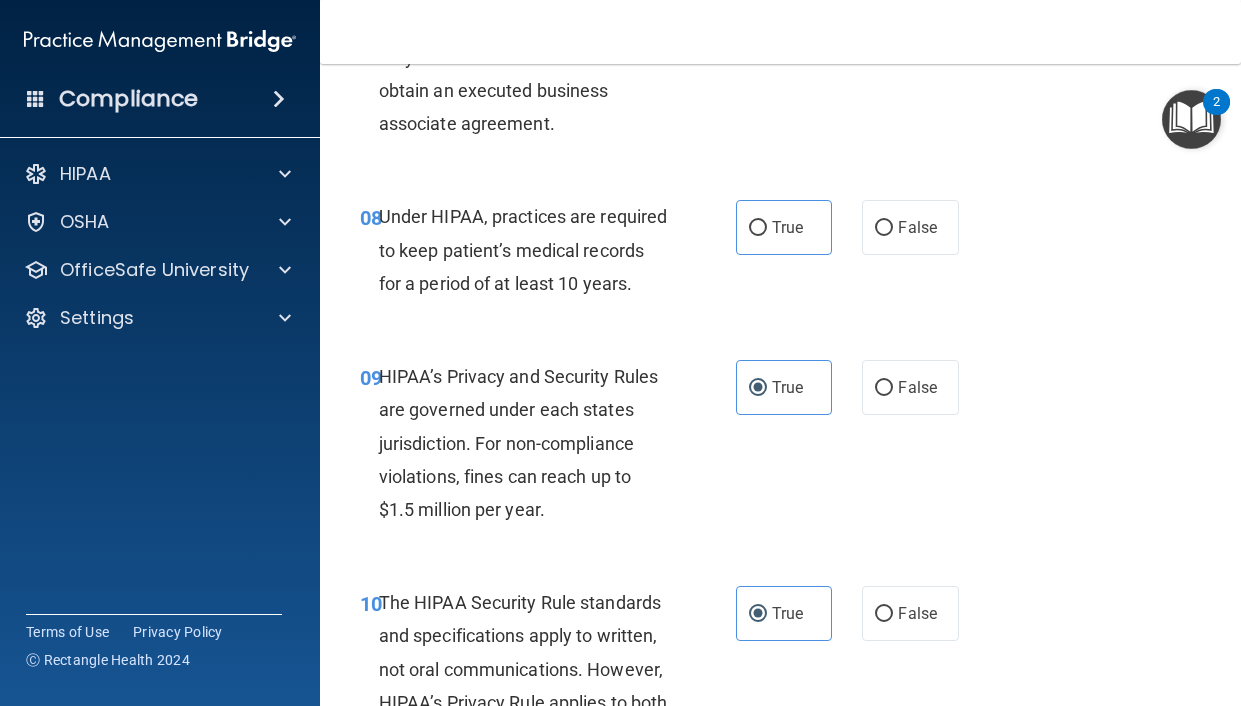 scroll, scrollTop: 1541, scrollLeft: 0, axis: vertical 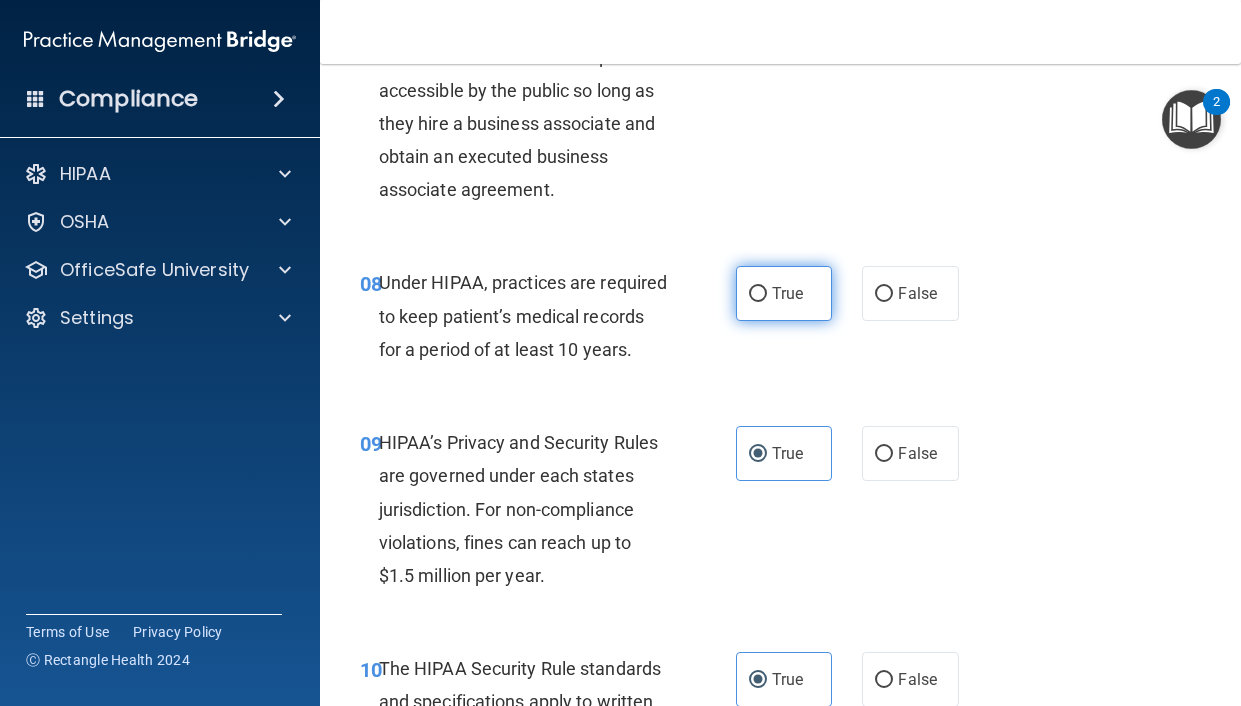 click on "True" at bounding box center [784, 293] 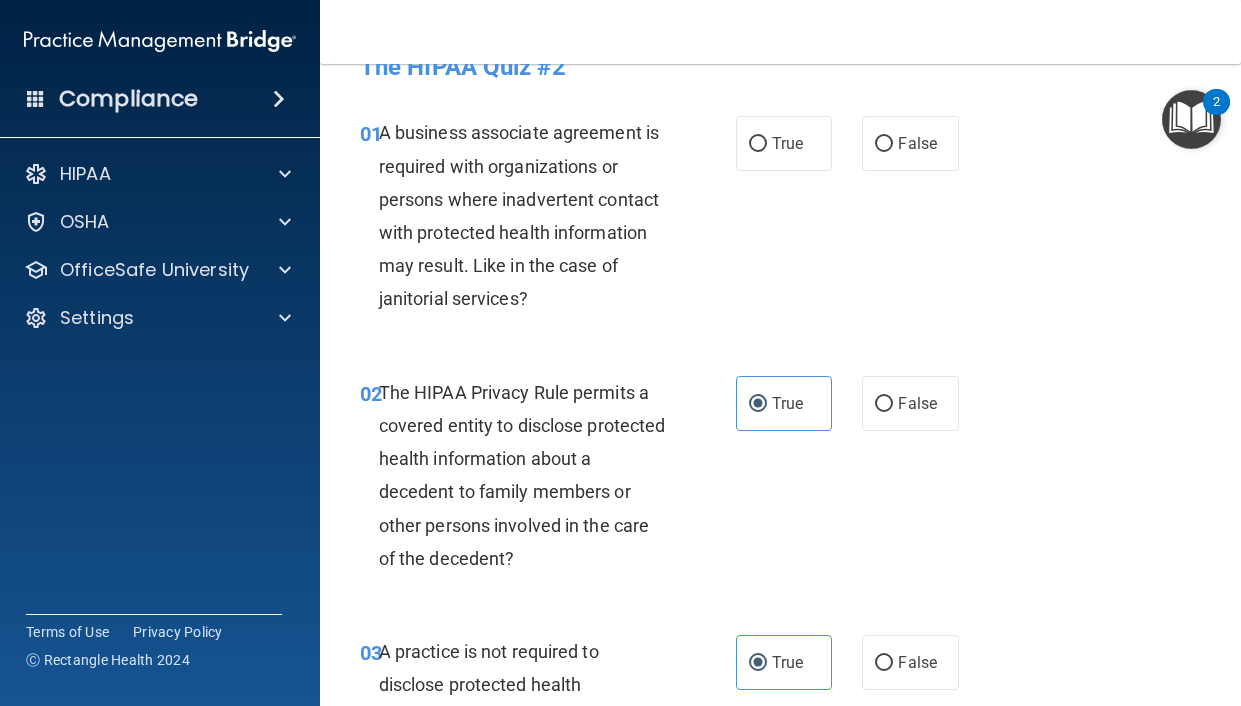 scroll, scrollTop: 41, scrollLeft: 0, axis: vertical 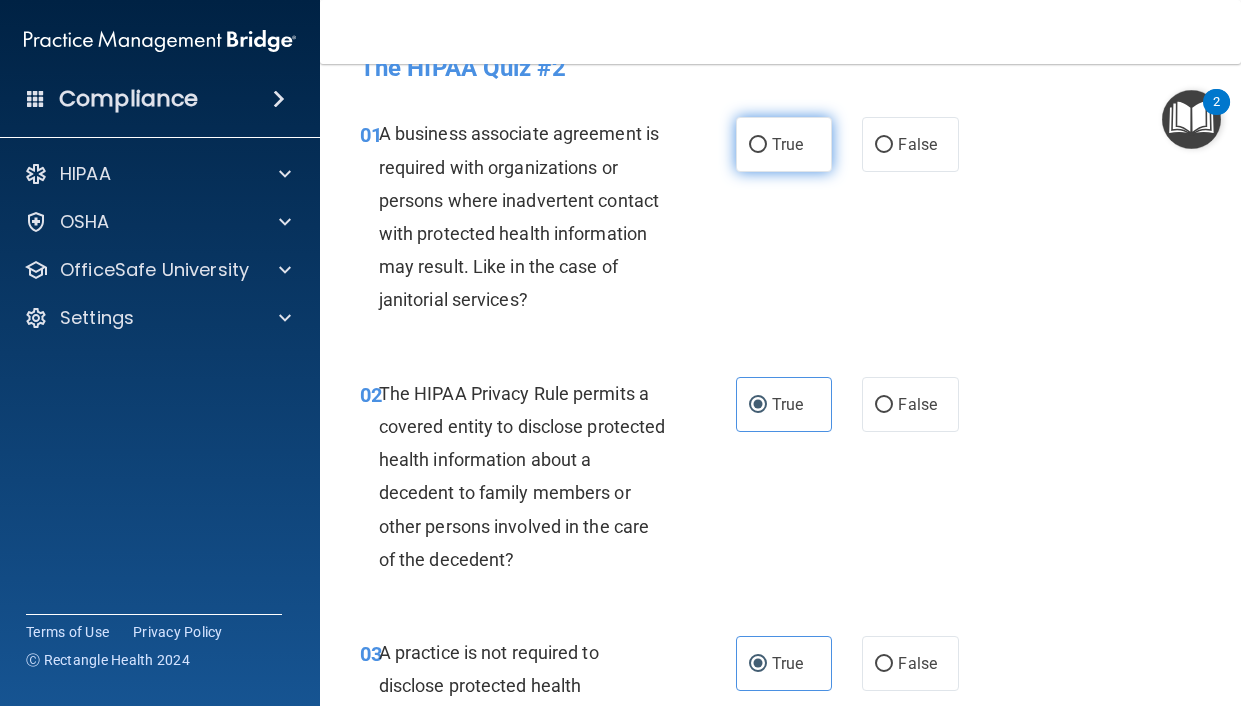 click on "True" at bounding box center [787, 144] 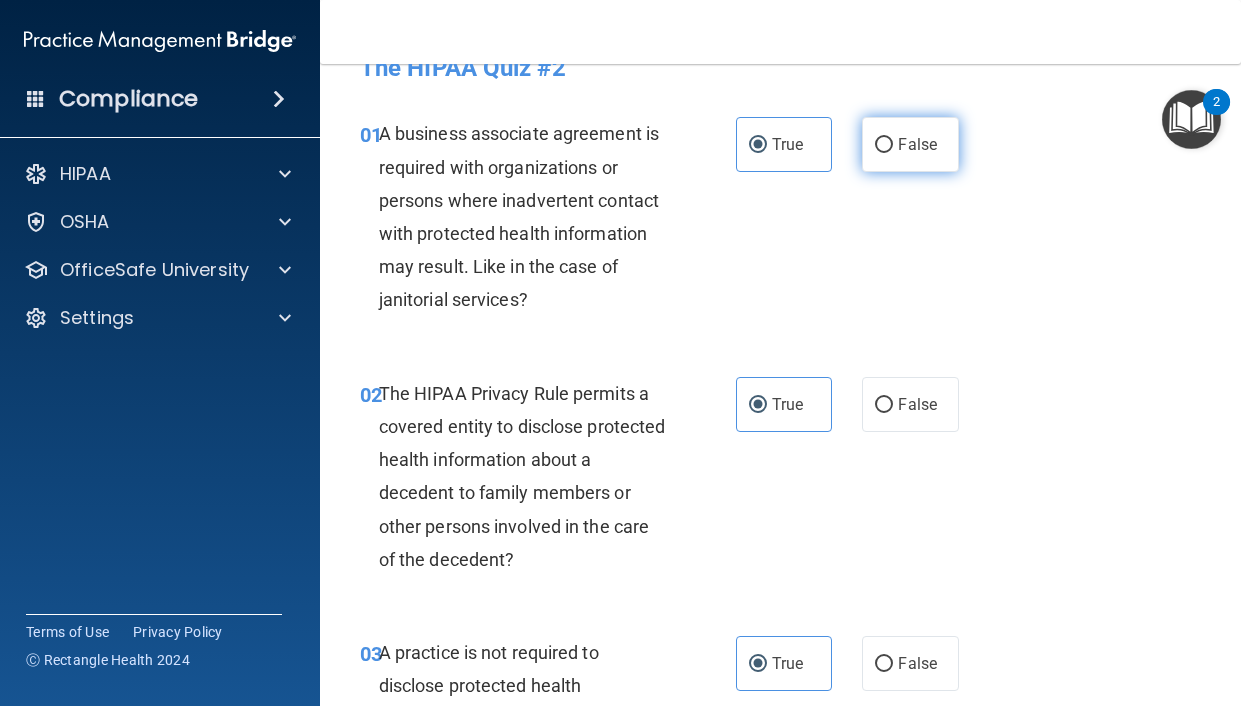 click on "False" at bounding box center (884, 145) 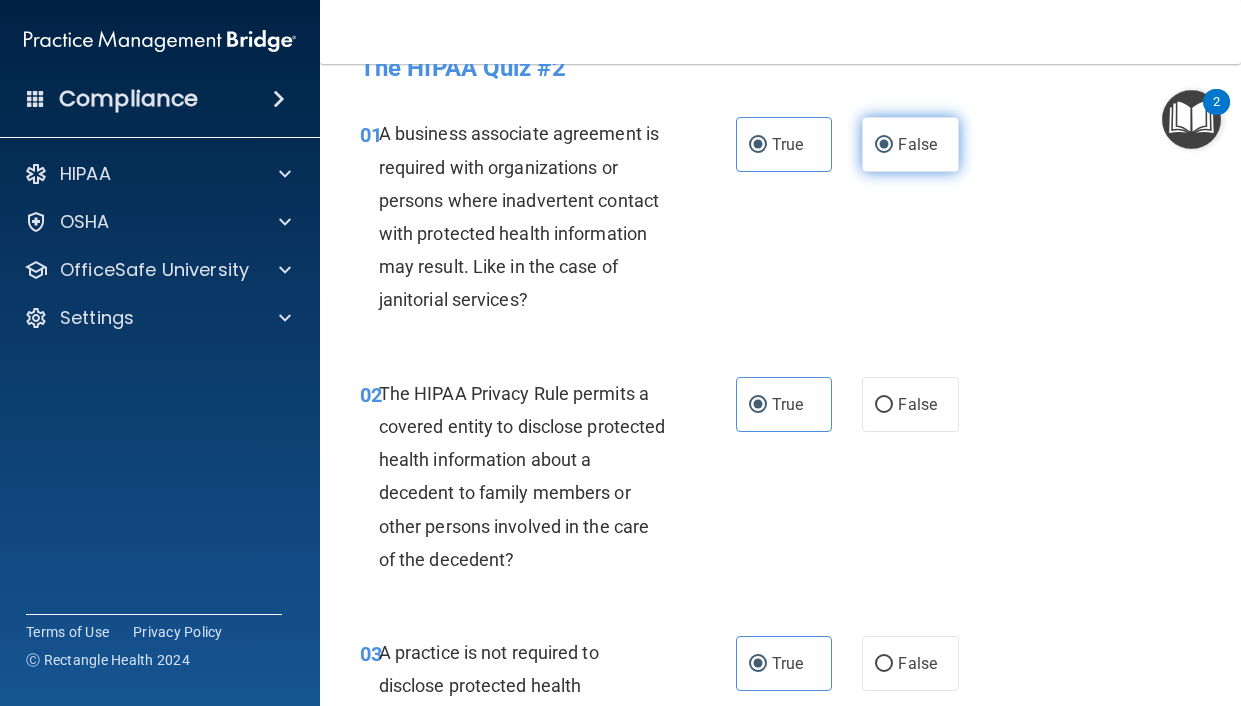 radio on "false" 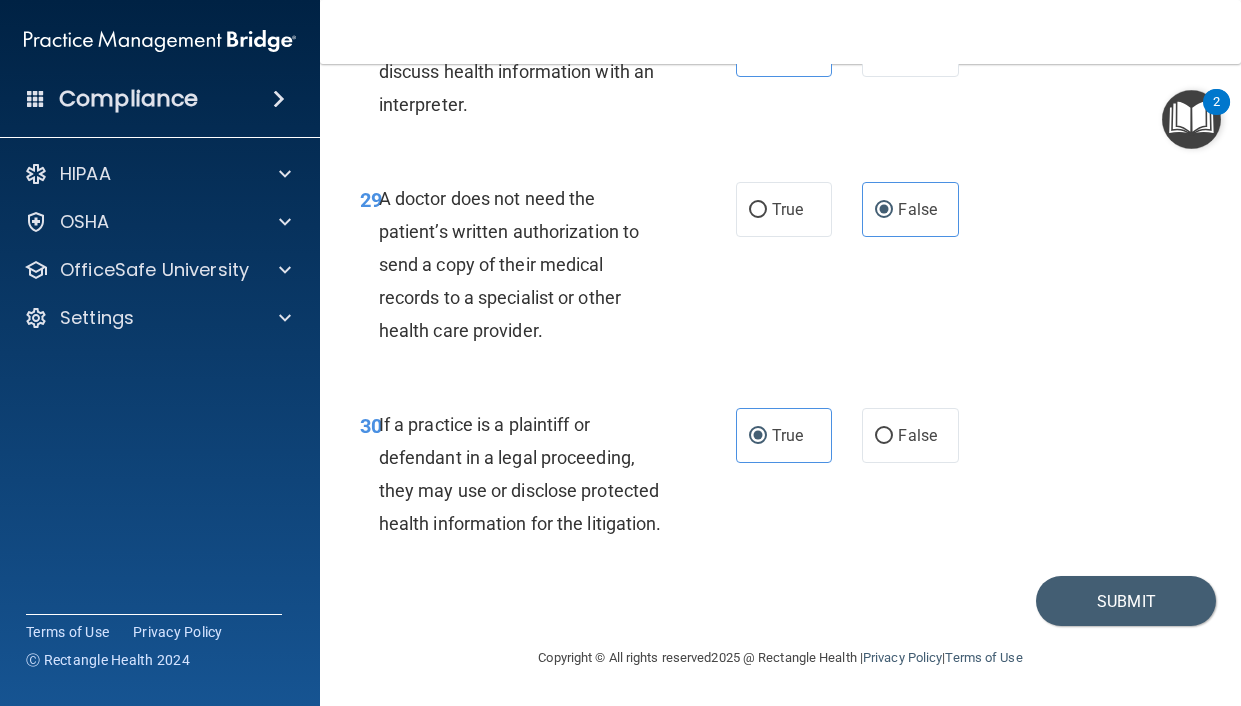 scroll, scrollTop: 6141, scrollLeft: 0, axis: vertical 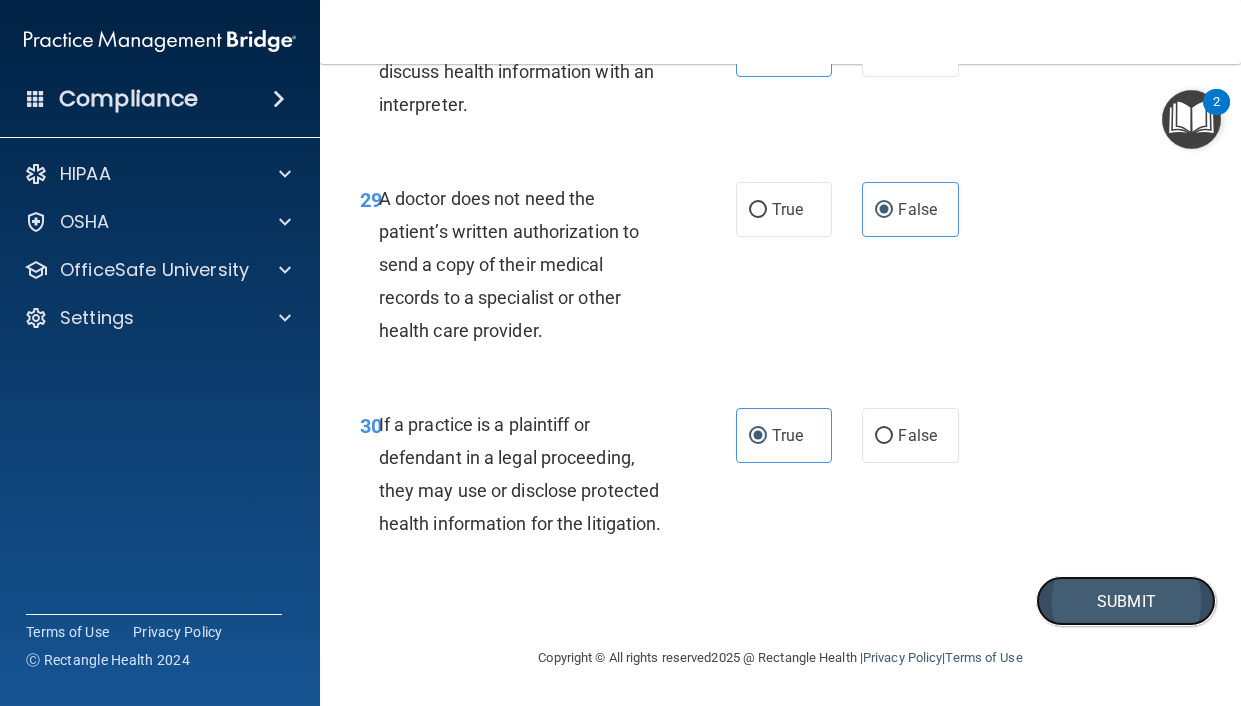 click on "Submit" at bounding box center [1126, 601] 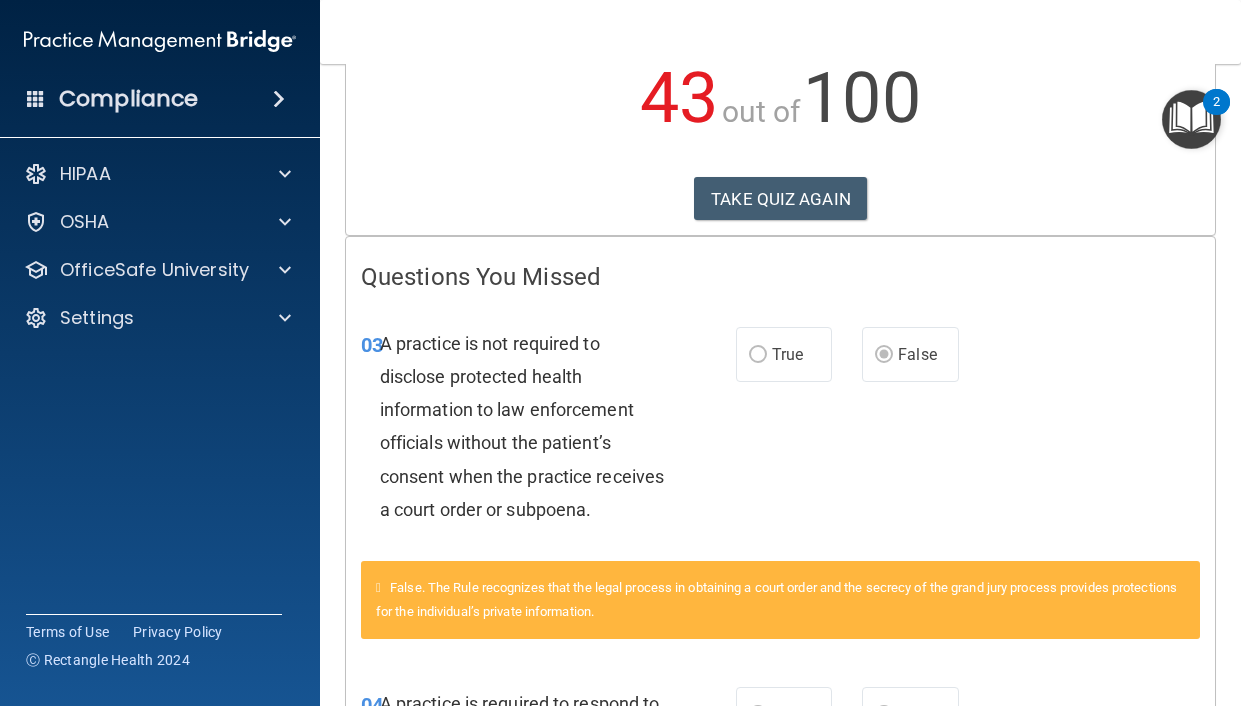 scroll, scrollTop: 0, scrollLeft: 0, axis: both 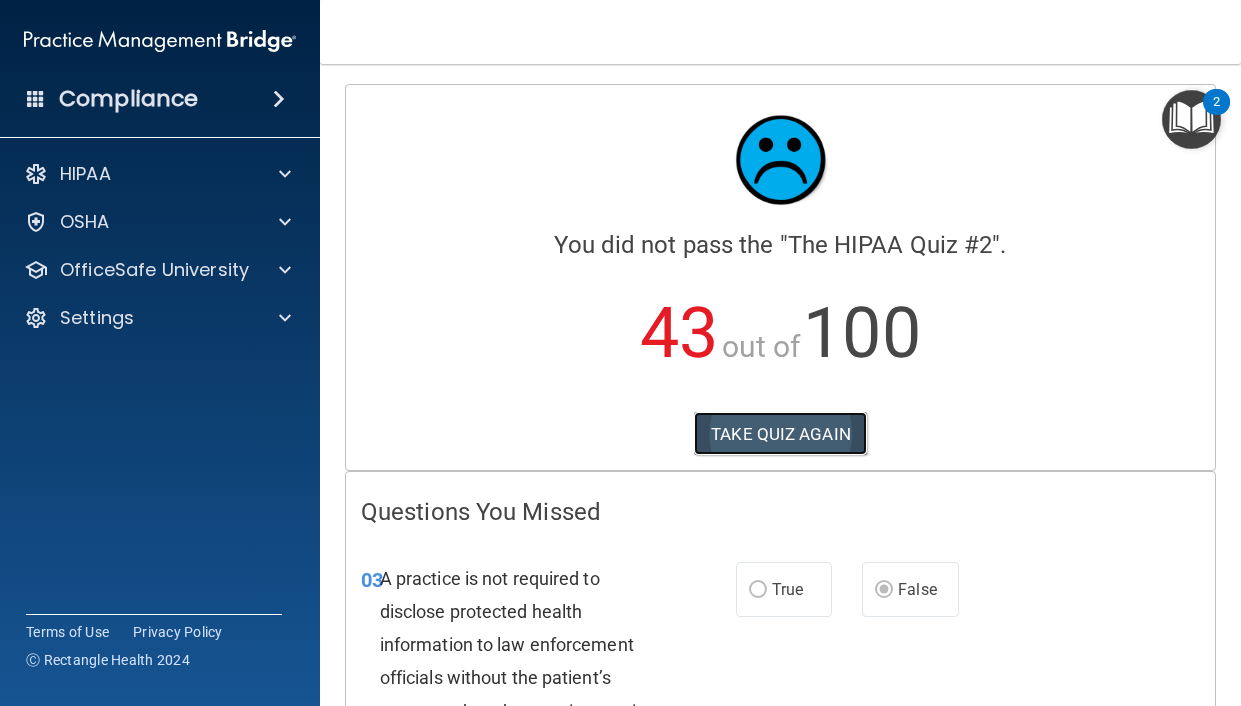 click on "TAKE QUIZ AGAIN" at bounding box center [780, 434] 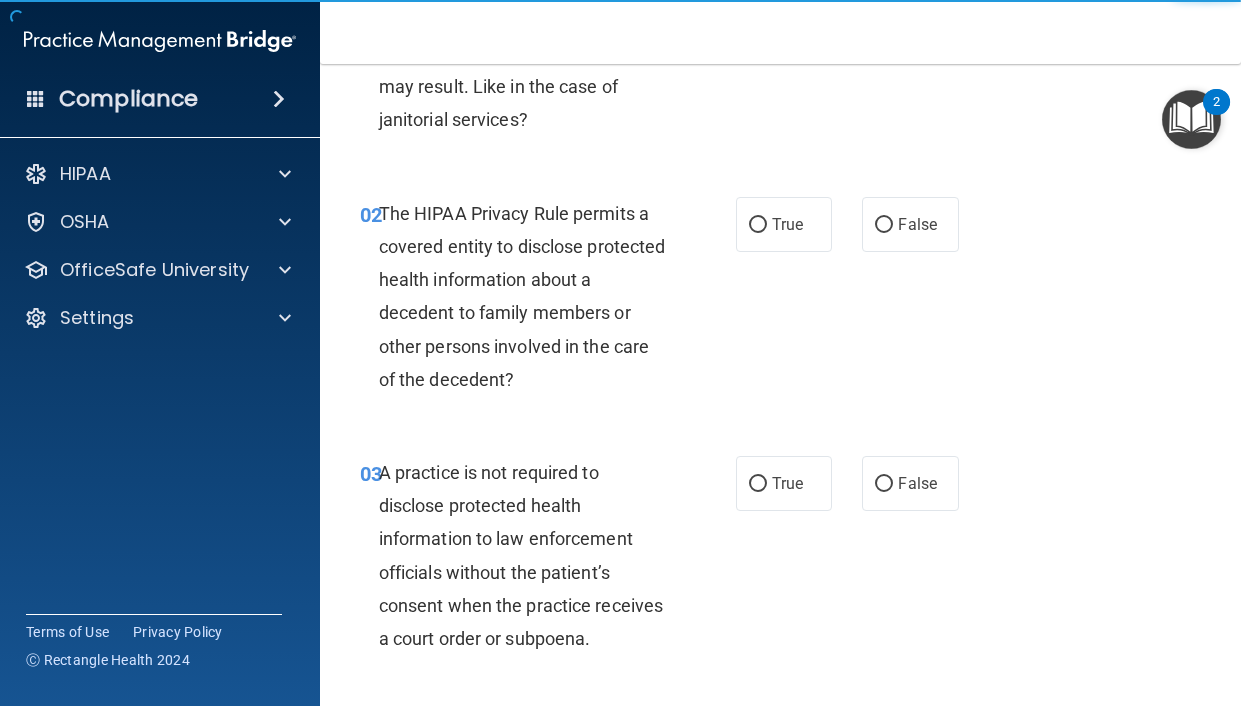 scroll, scrollTop: 0, scrollLeft: 0, axis: both 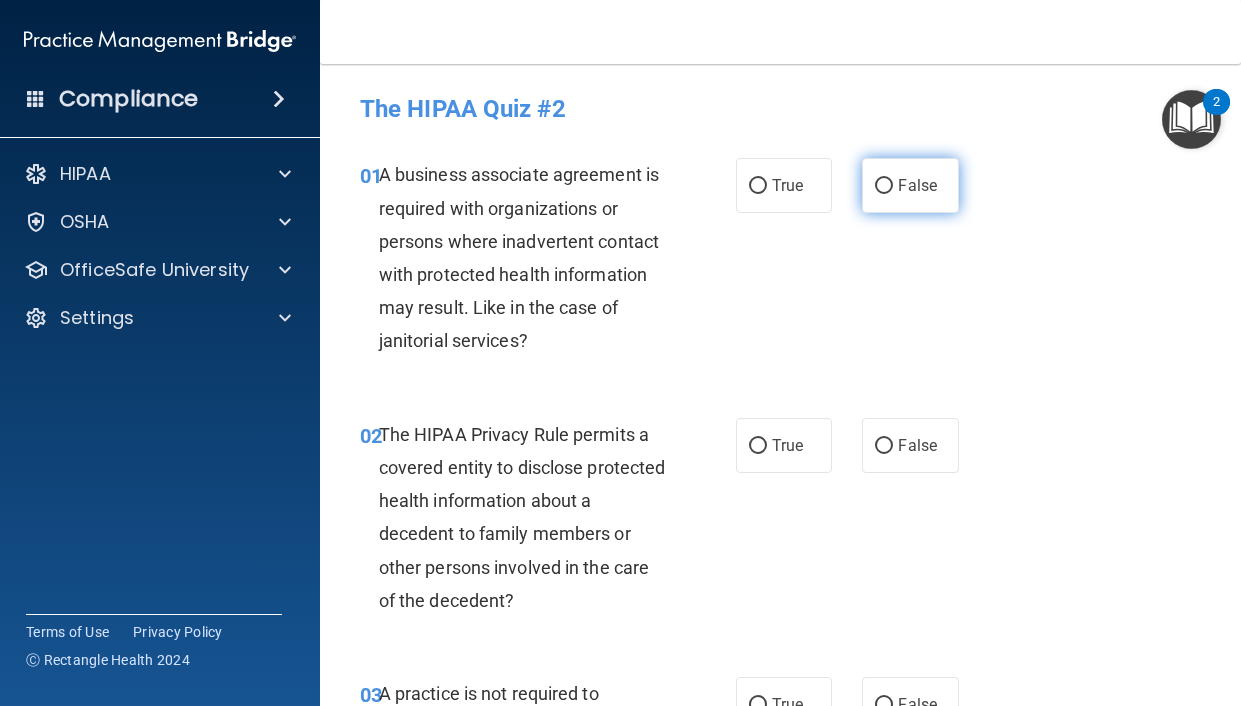 click on "False" at bounding box center [917, 185] 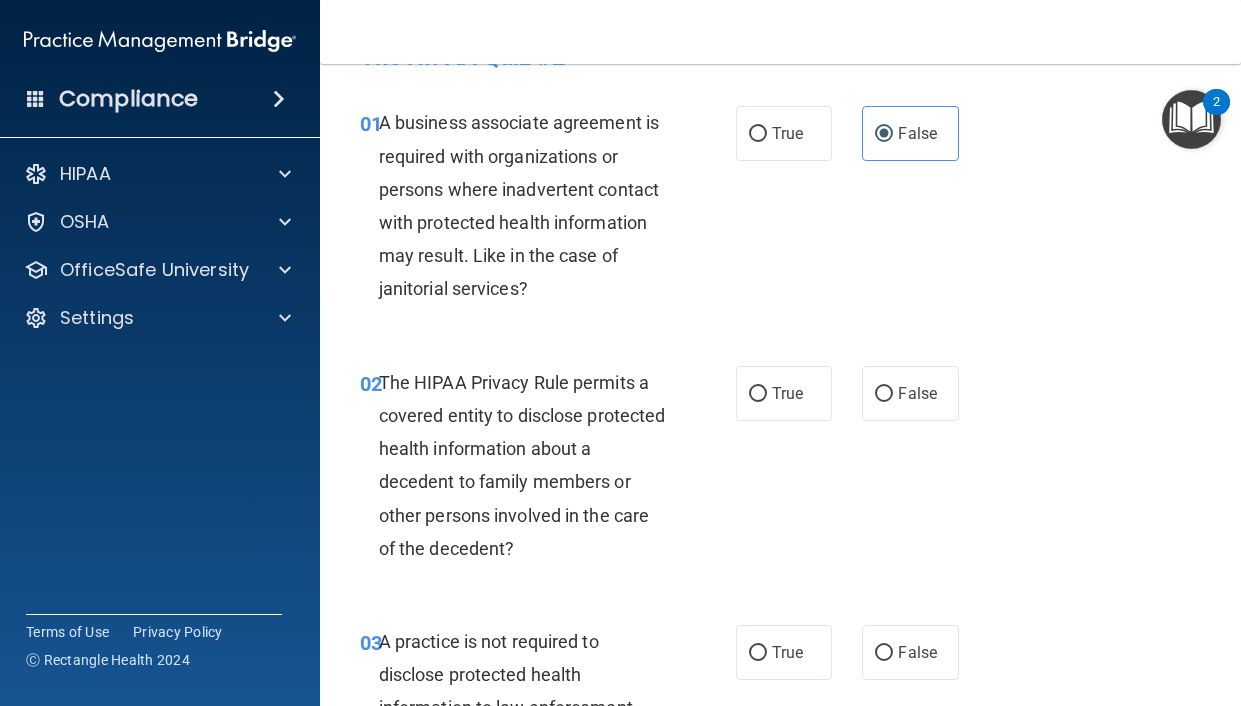 scroll, scrollTop: 200, scrollLeft: 0, axis: vertical 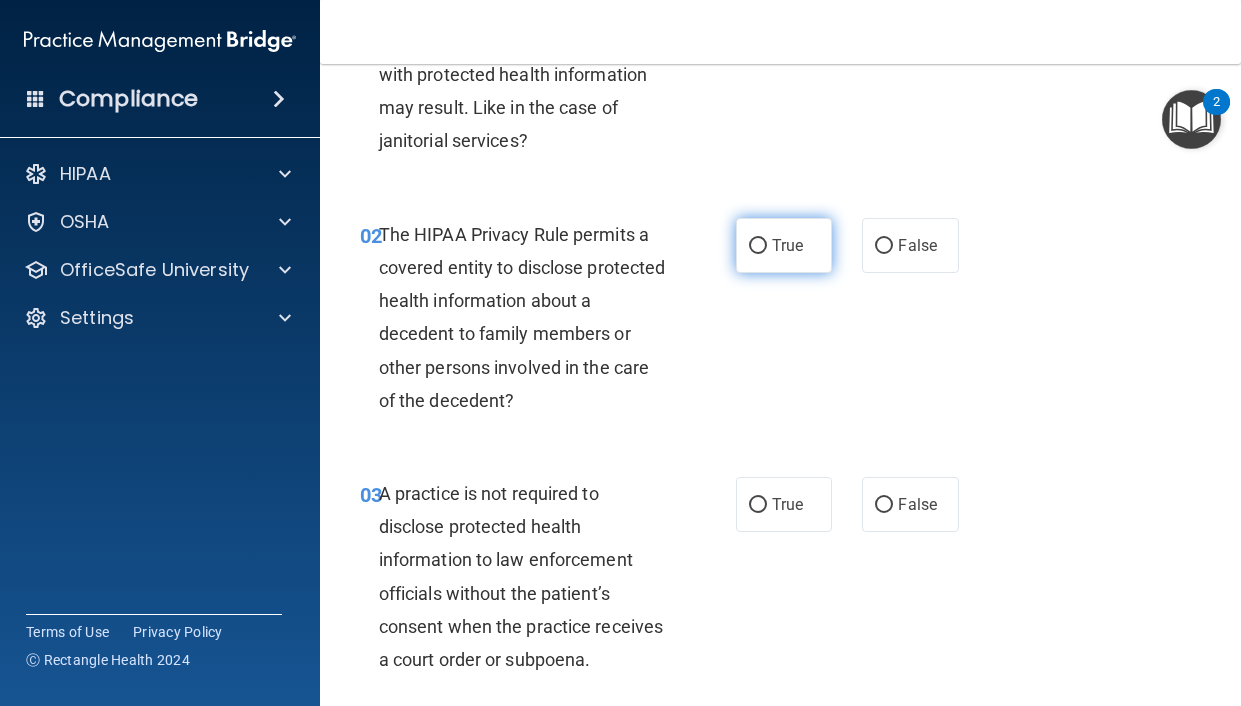 click on "True" at bounding box center [784, 245] 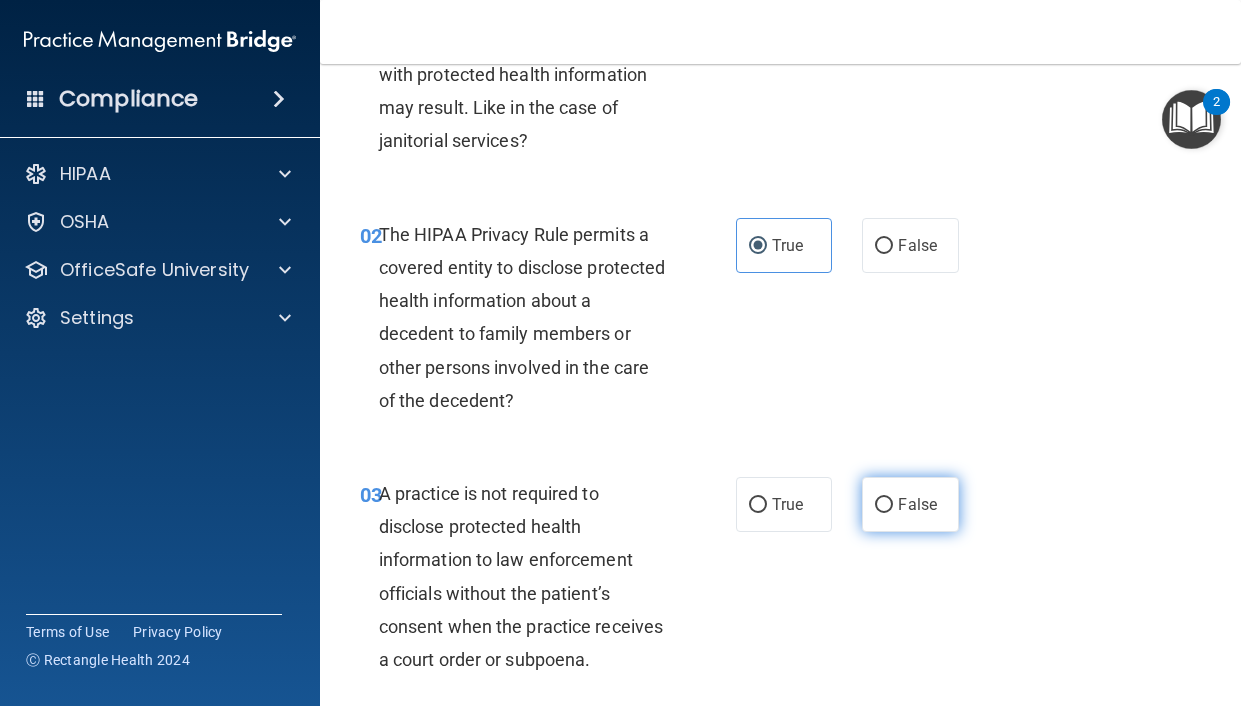 click on "False" at bounding box center [884, 505] 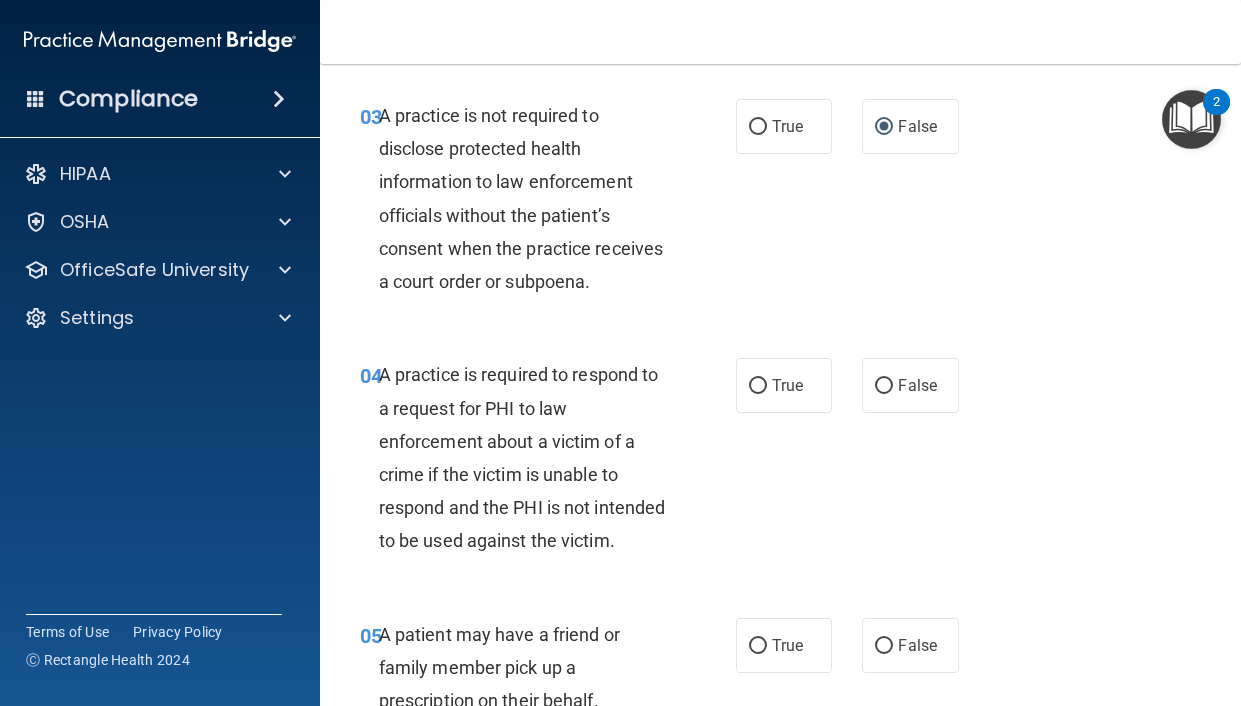scroll, scrollTop: 600, scrollLeft: 0, axis: vertical 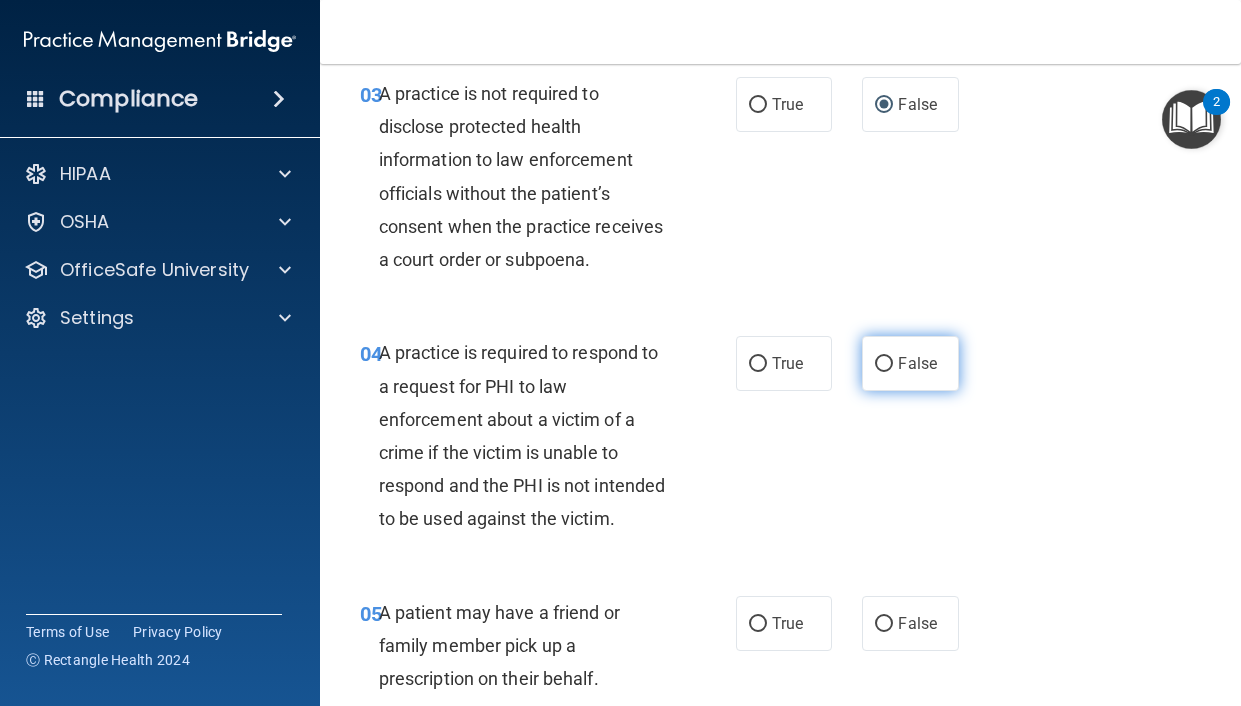 click on "False" at bounding box center [917, 363] 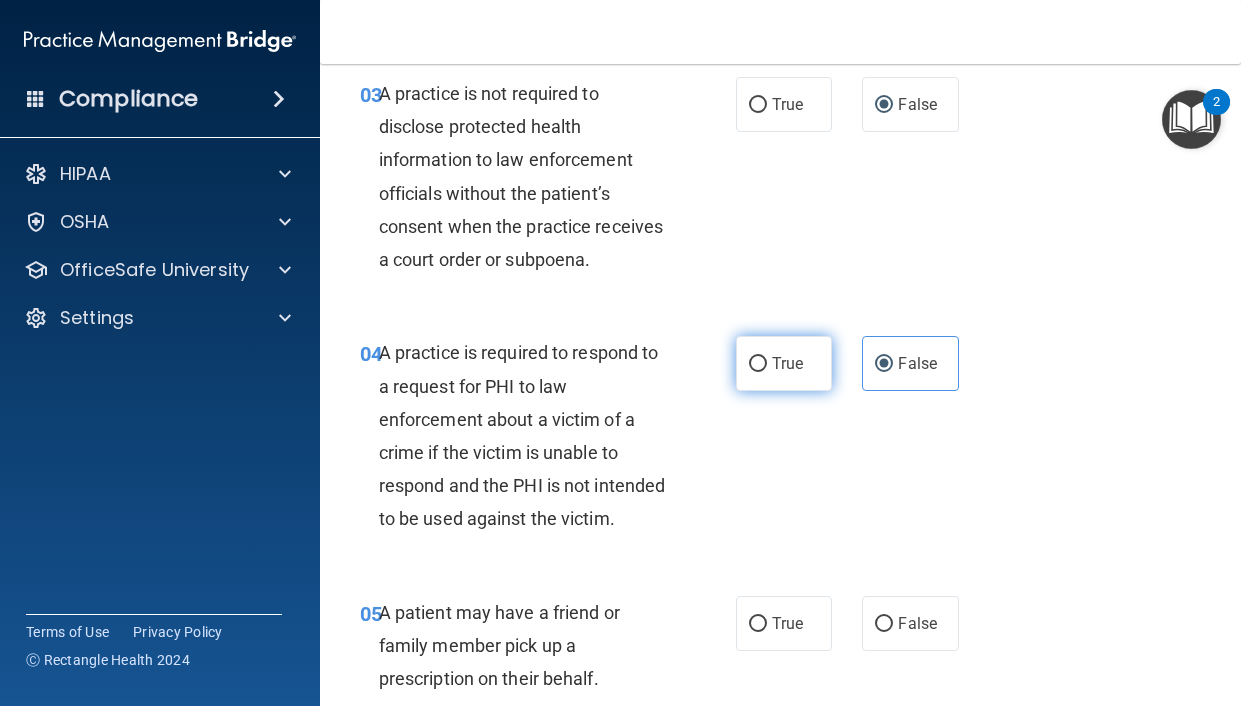 click on "True" at bounding box center [784, 363] 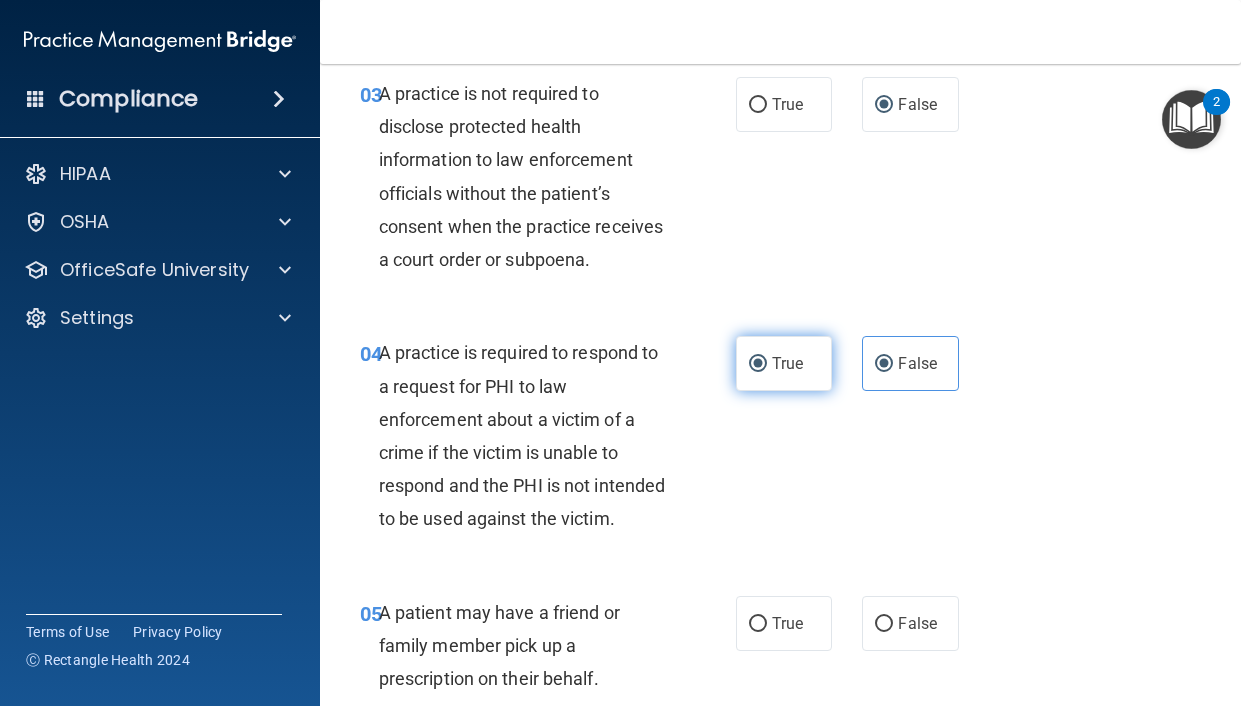 radio on "false" 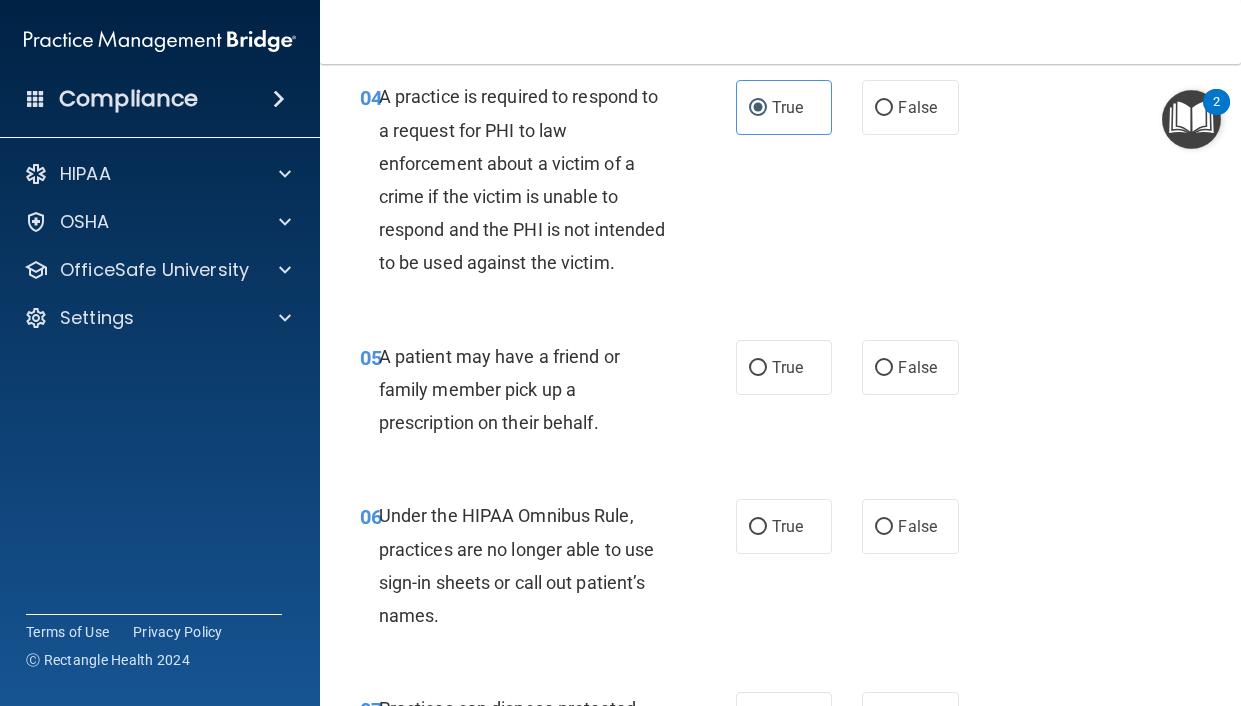 scroll, scrollTop: 900, scrollLeft: 0, axis: vertical 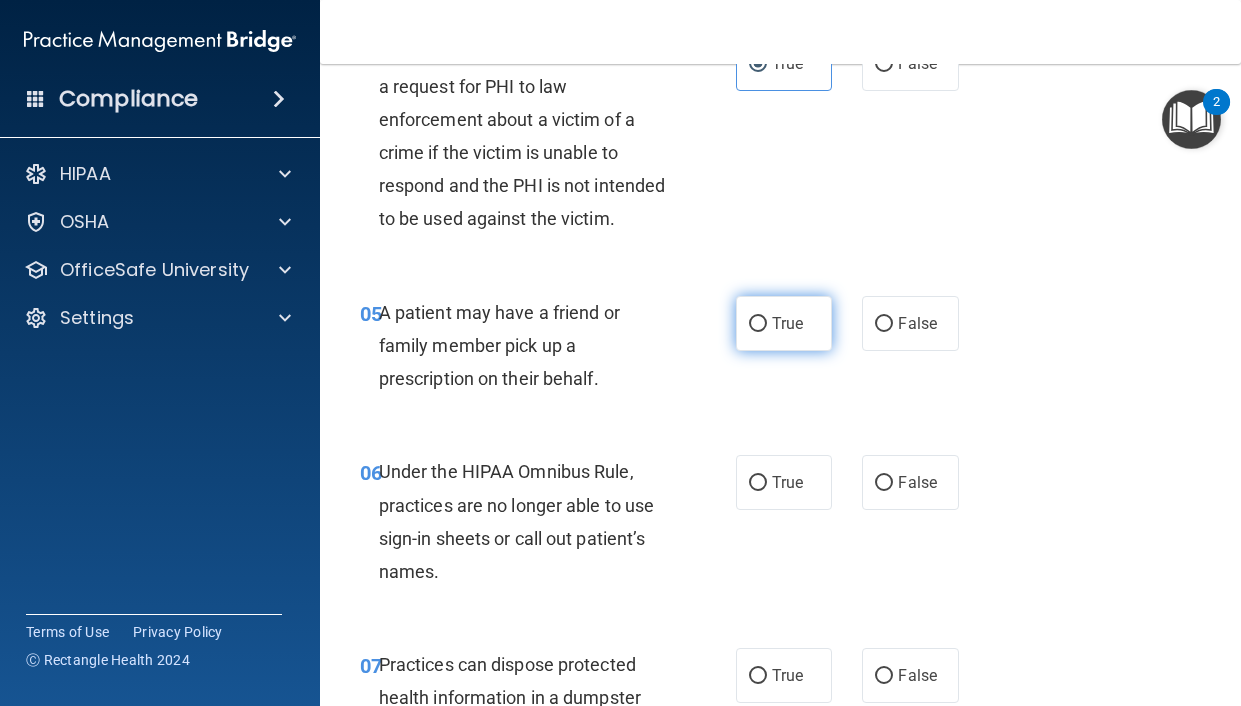 click on "True" at bounding box center [787, 323] 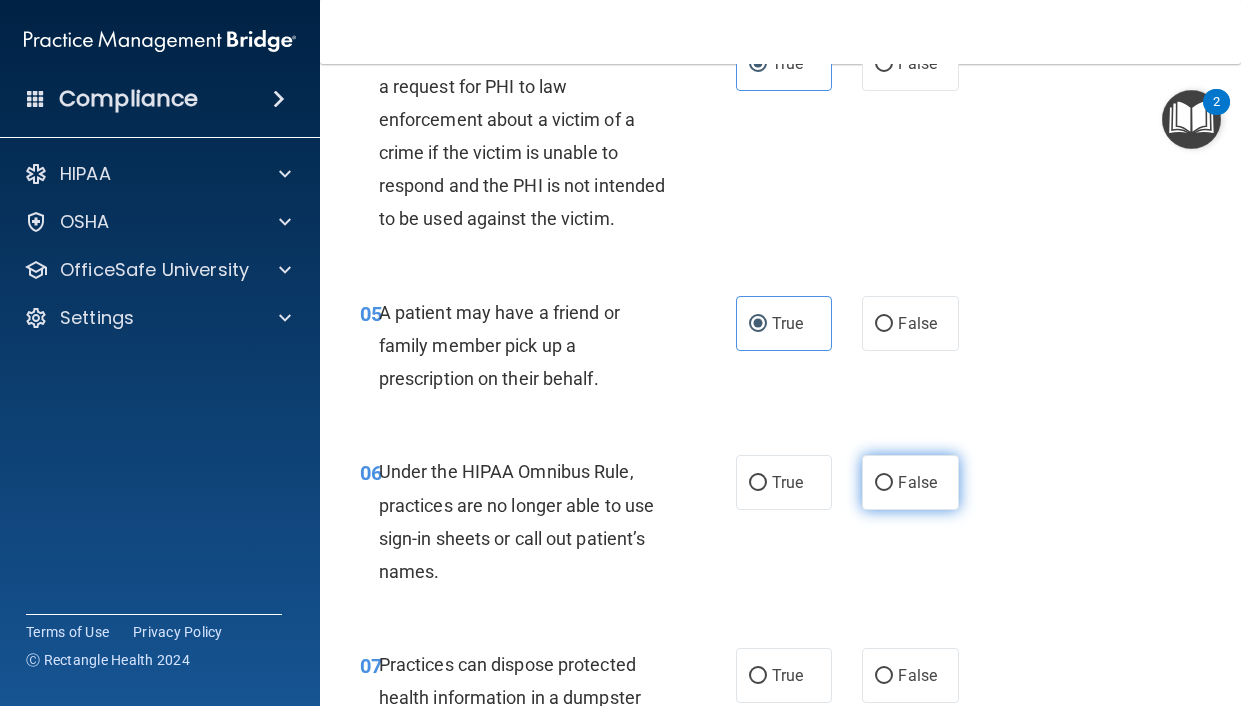 click on "False" at bounding box center (917, 482) 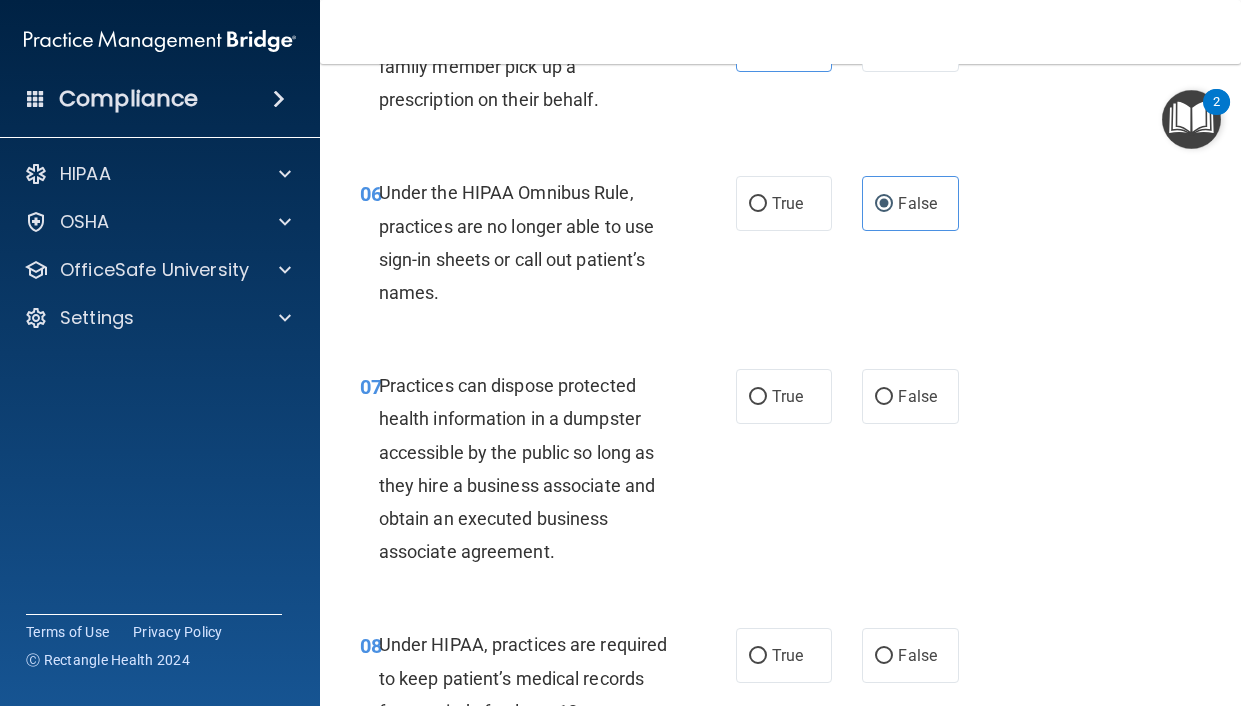 scroll, scrollTop: 1200, scrollLeft: 0, axis: vertical 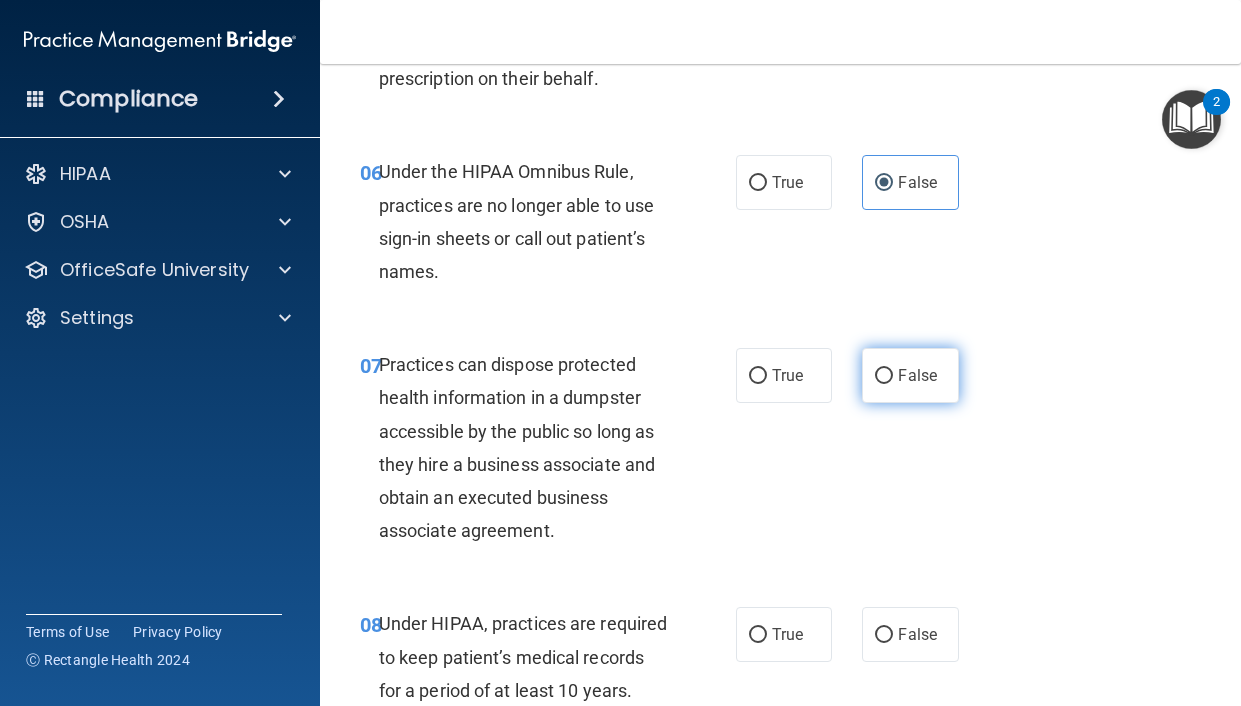 click on "False" at bounding box center (910, 375) 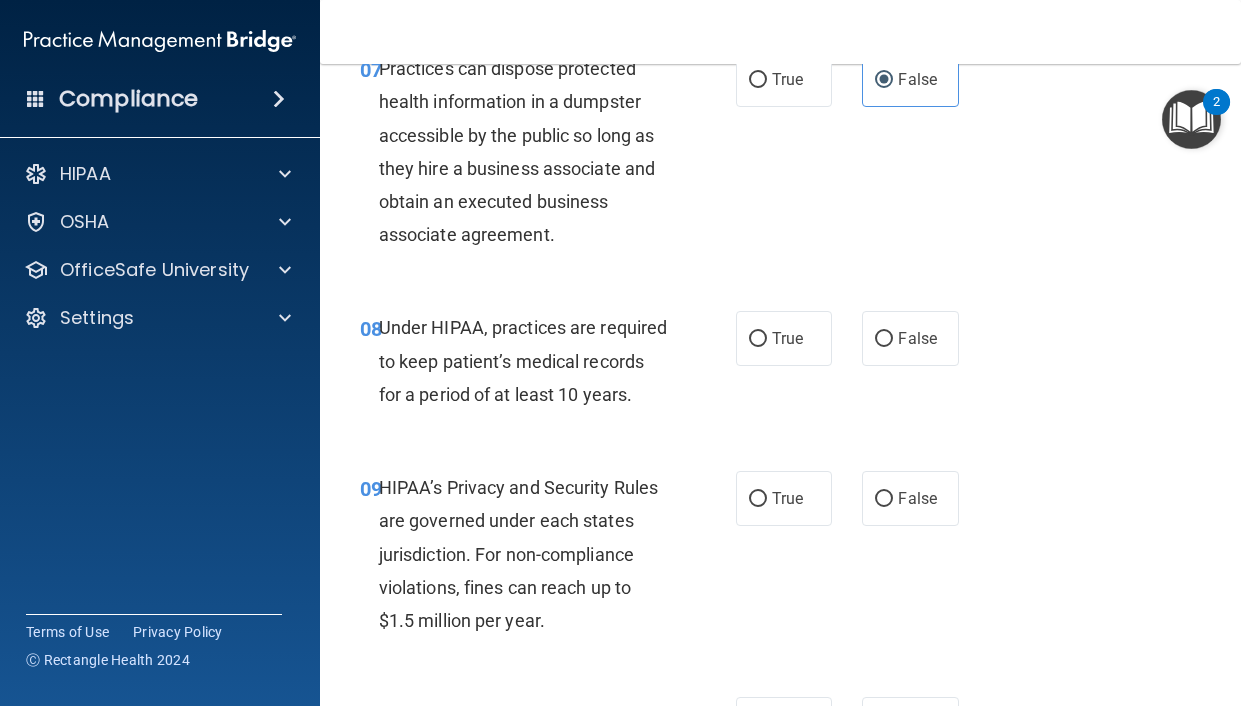 scroll, scrollTop: 1500, scrollLeft: 0, axis: vertical 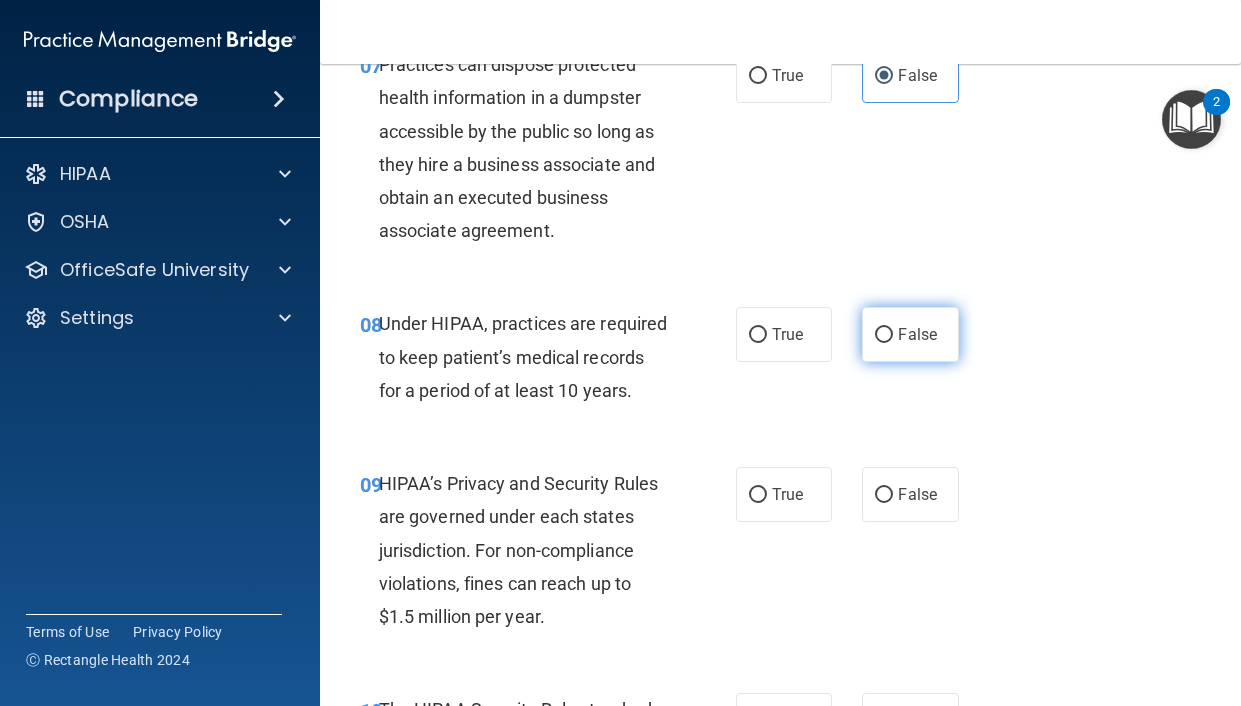 click on "False" at bounding box center [910, 334] 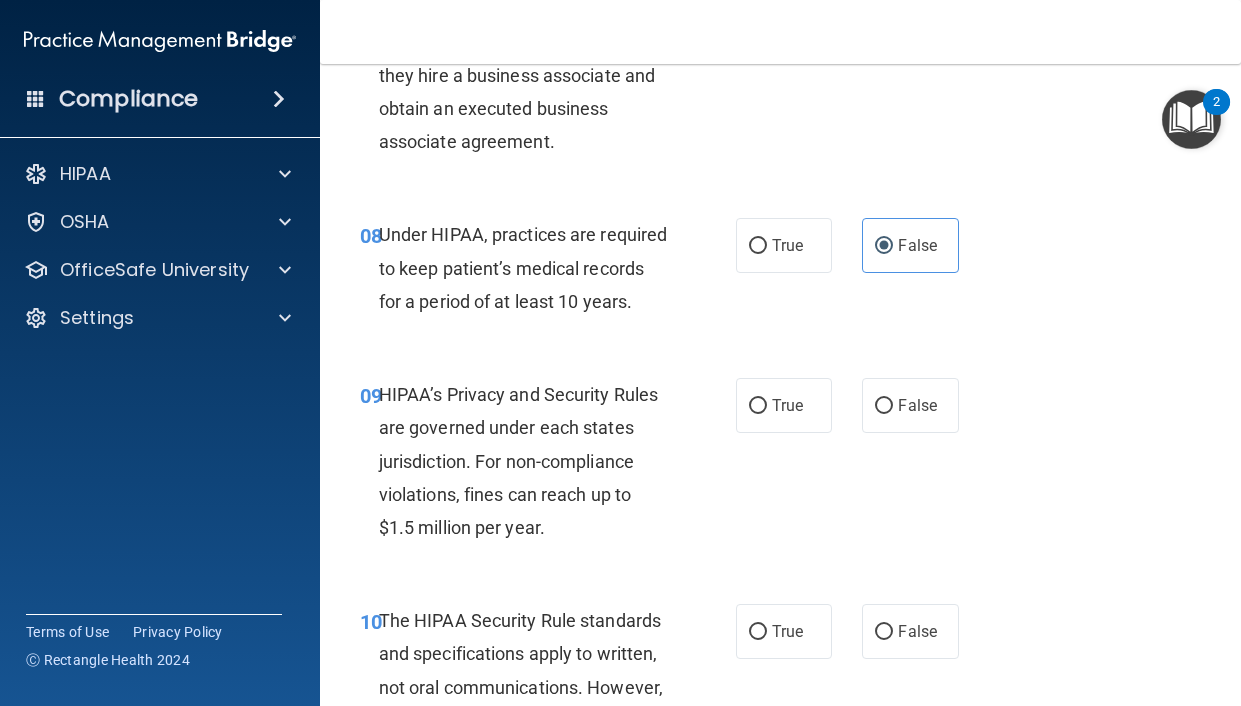 scroll, scrollTop: 1700, scrollLeft: 0, axis: vertical 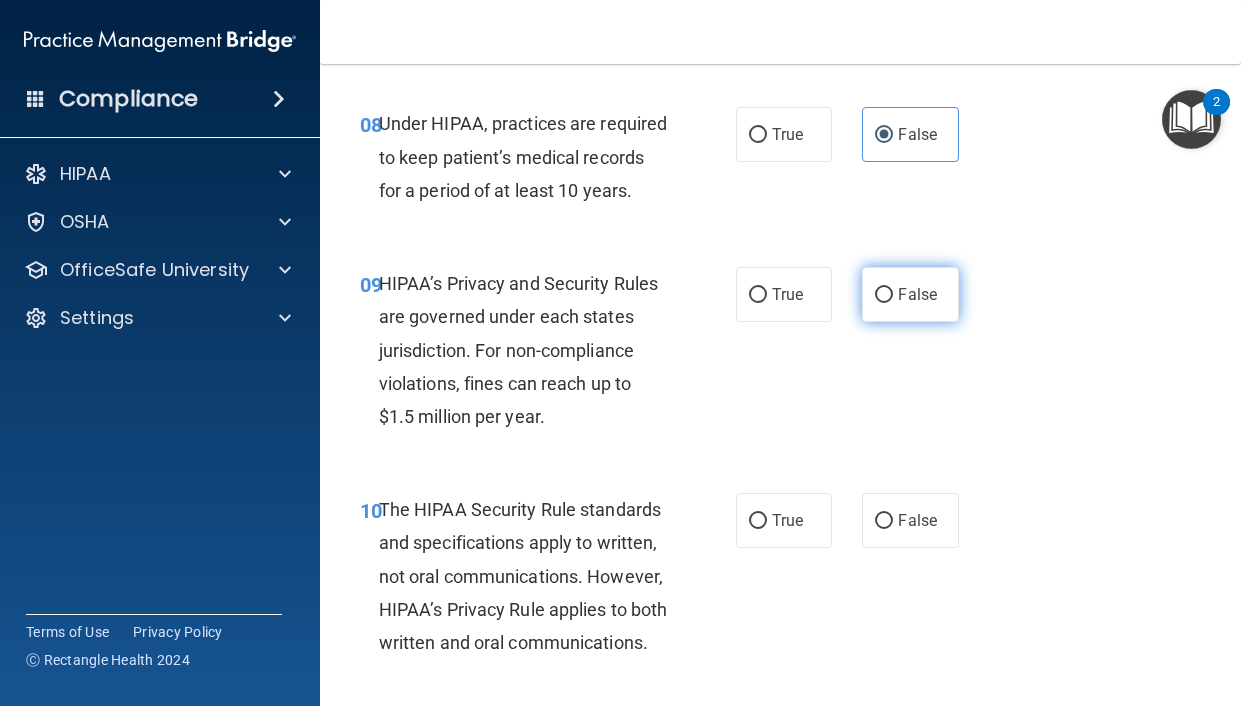 click on "False" at bounding box center (917, 294) 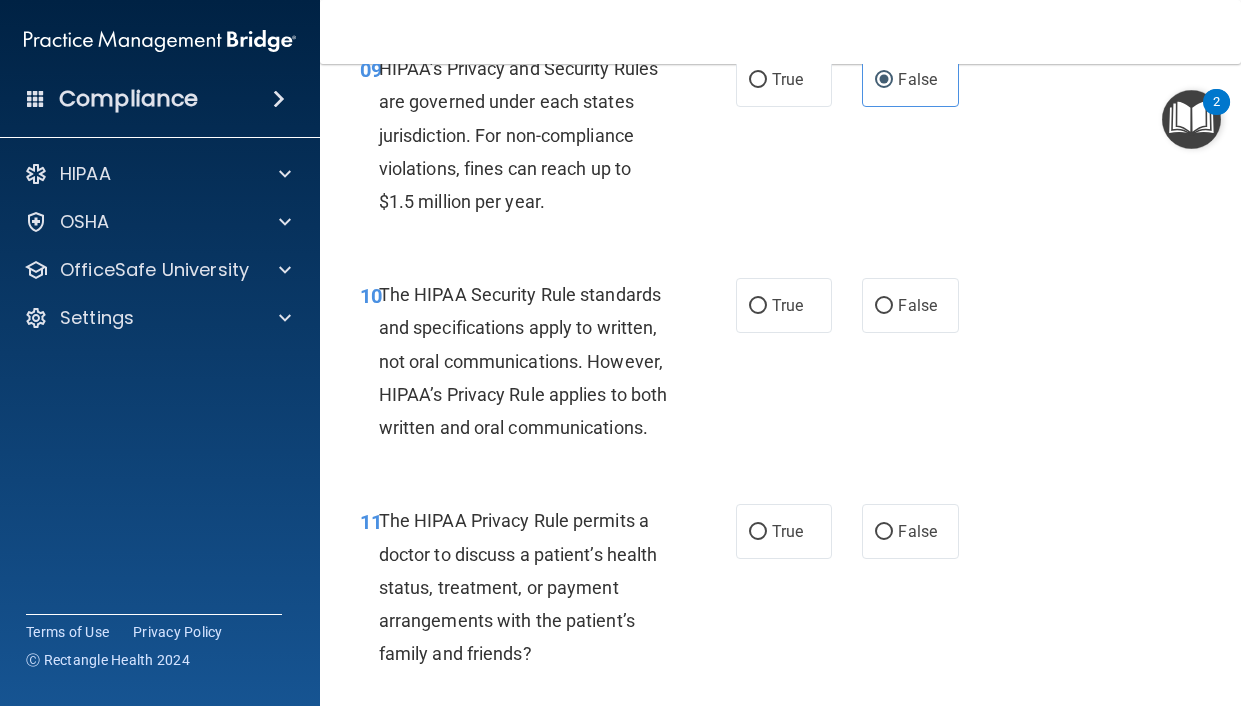 scroll, scrollTop: 2000, scrollLeft: 0, axis: vertical 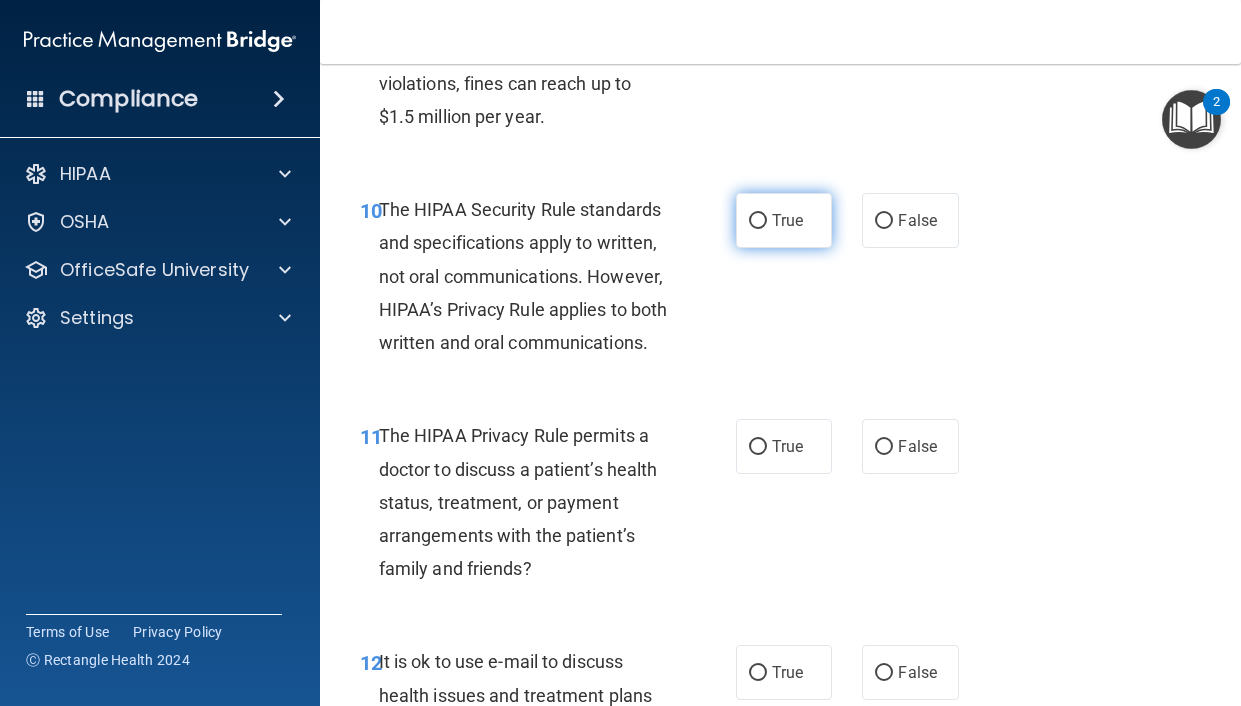 click on "True" at bounding box center [784, 220] 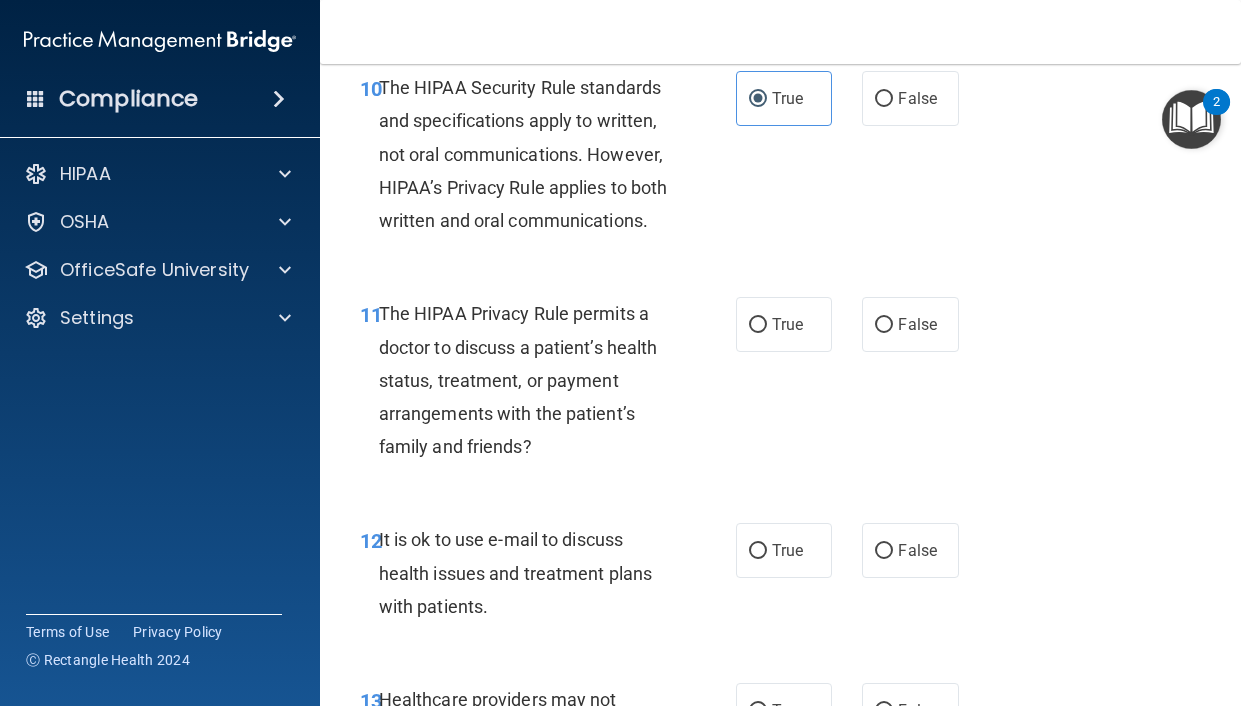 scroll, scrollTop: 2200, scrollLeft: 0, axis: vertical 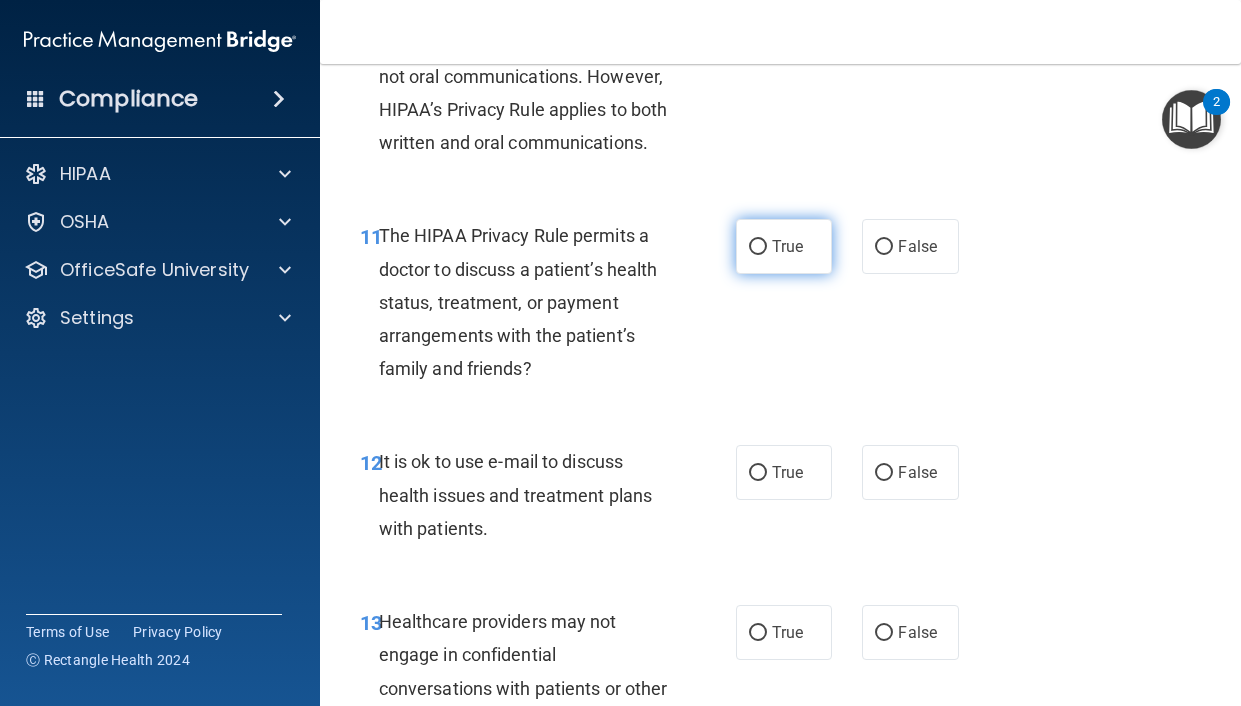 click on "True" at bounding box center [784, 246] 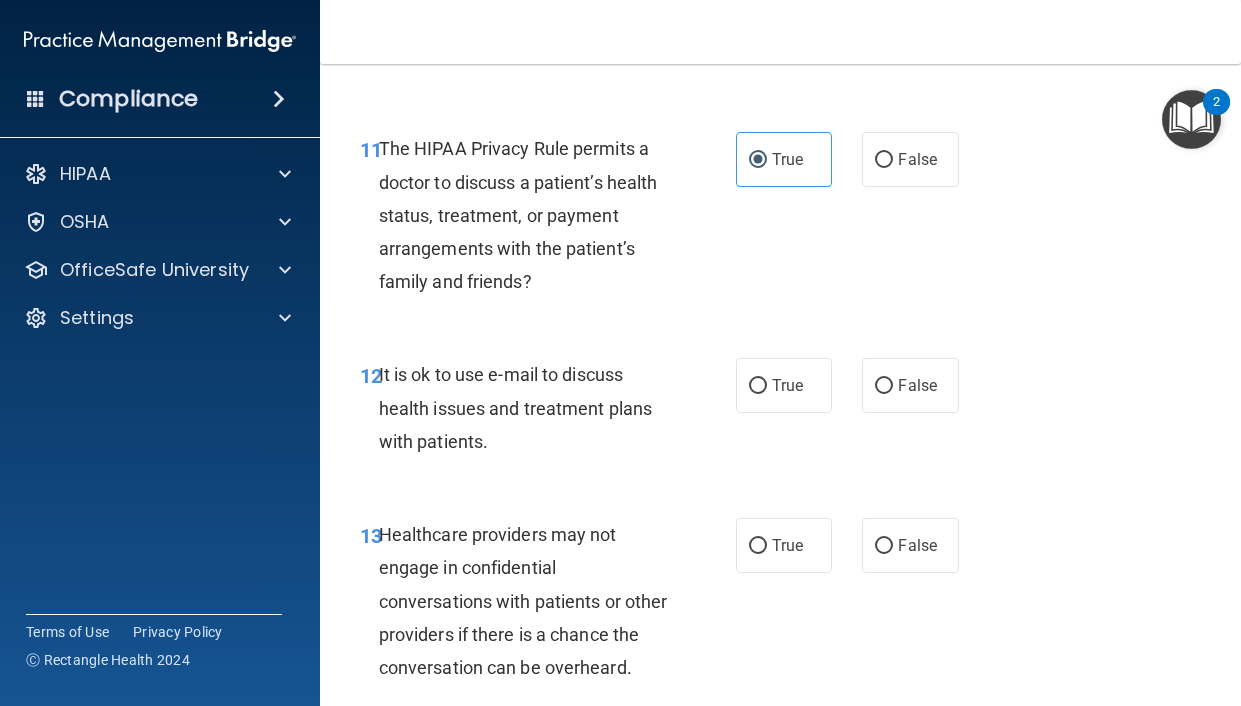 scroll, scrollTop: 2400, scrollLeft: 0, axis: vertical 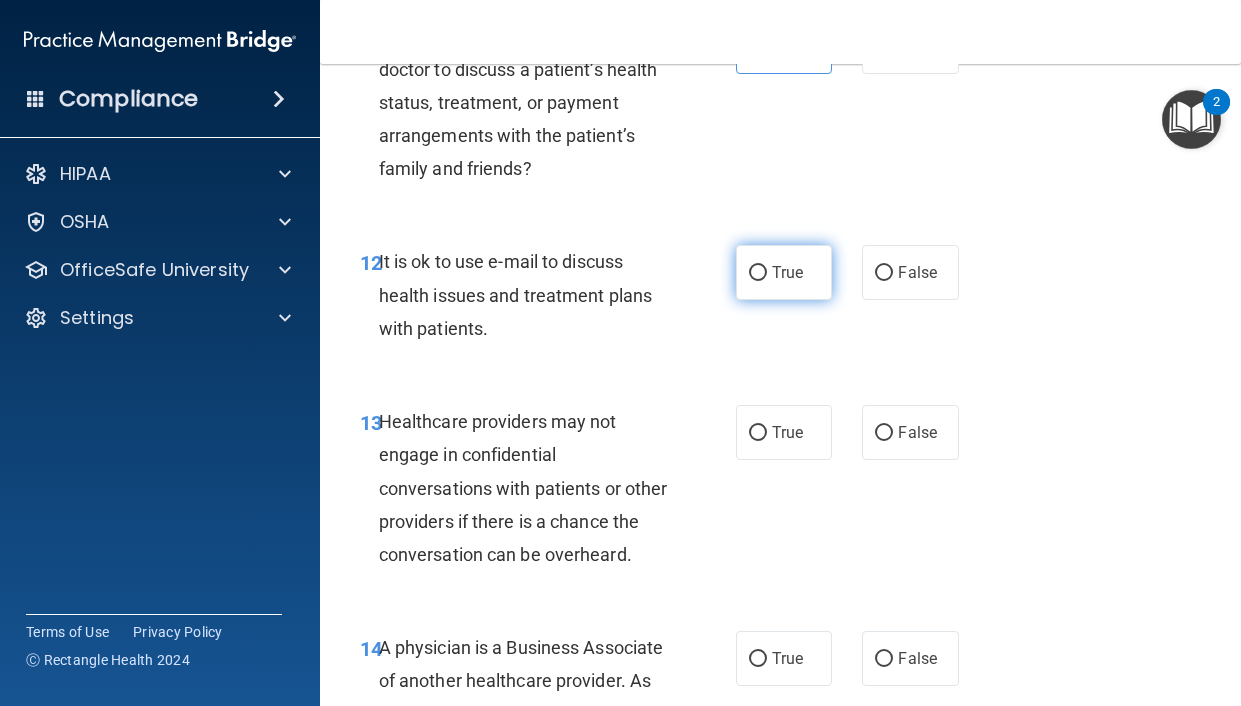 click on "True" at bounding box center (784, 272) 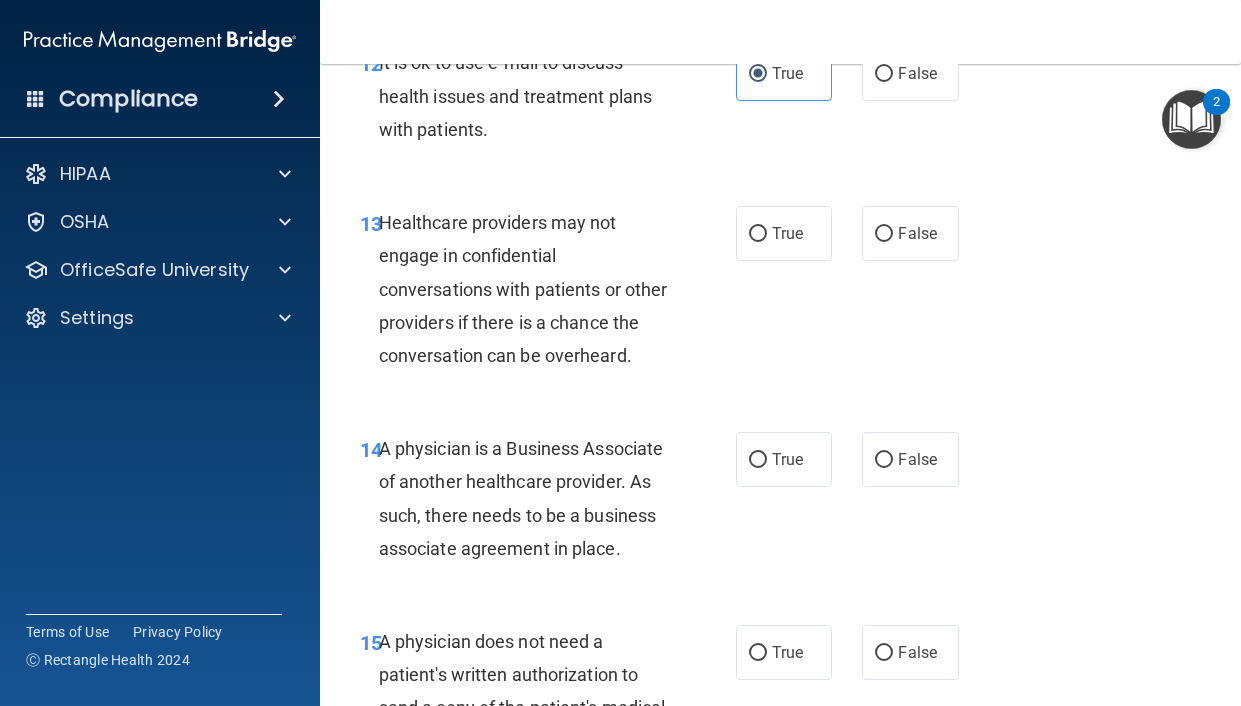 scroll, scrollTop: 2600, scrollLeft: 0, axis: vertical 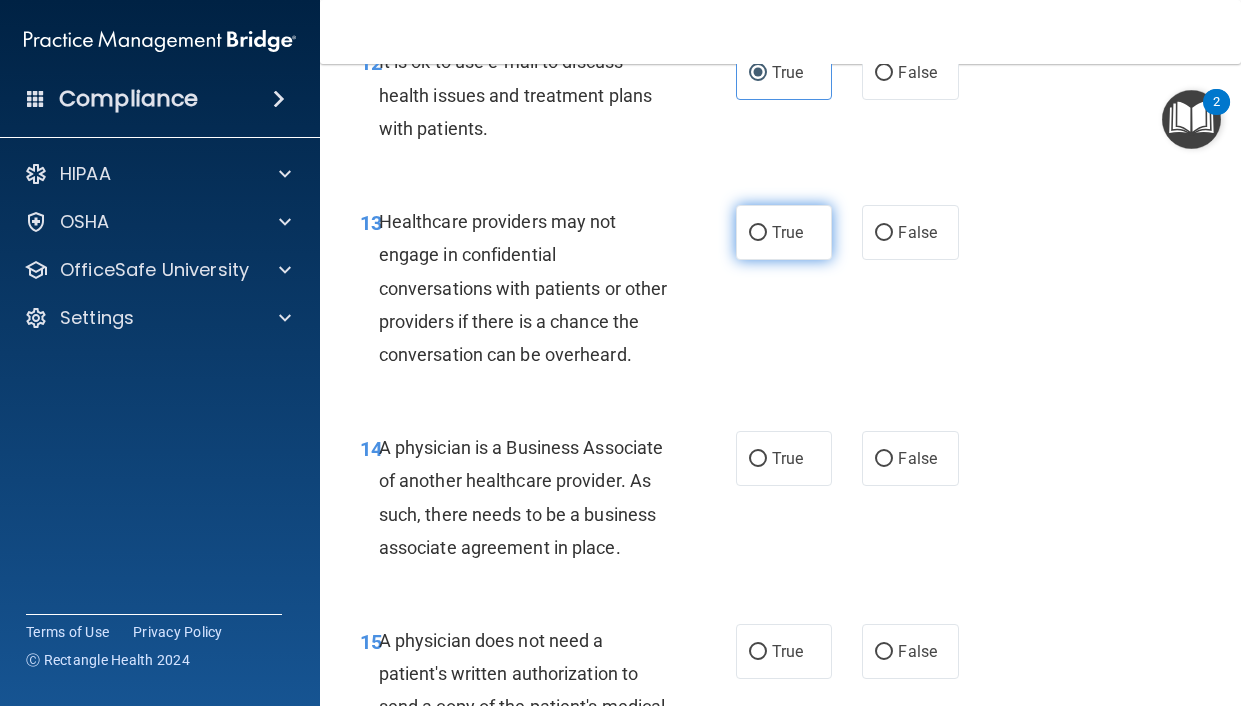 click on "True" at bounding box center (787, 232) 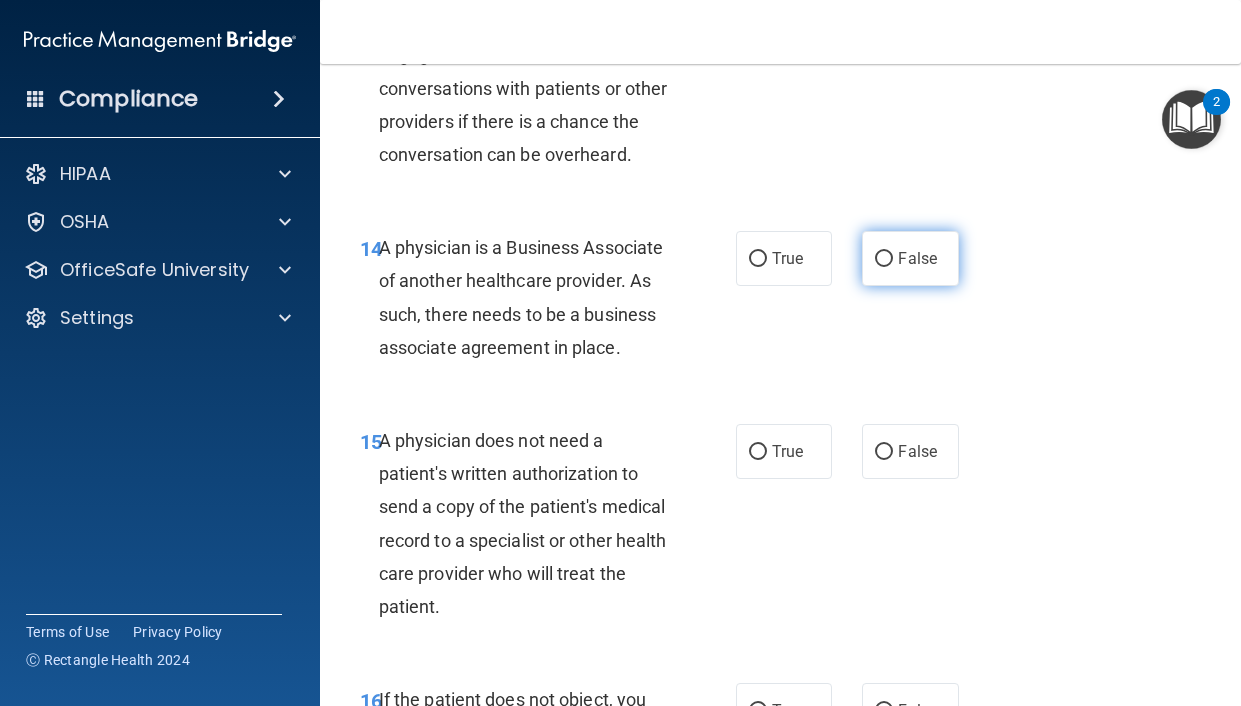 click on "False" at bounding box center [917, 258] 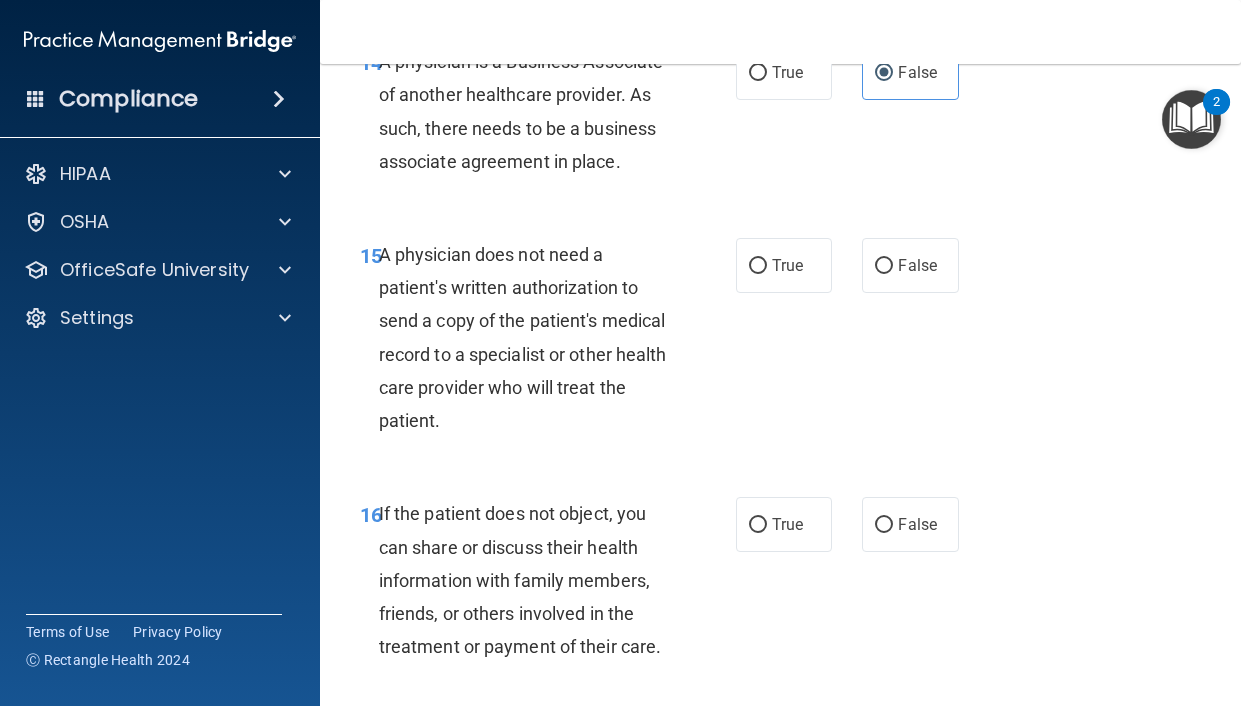 scroll, scrollTop: 3000, scrollLeft: 0, axis: vertical 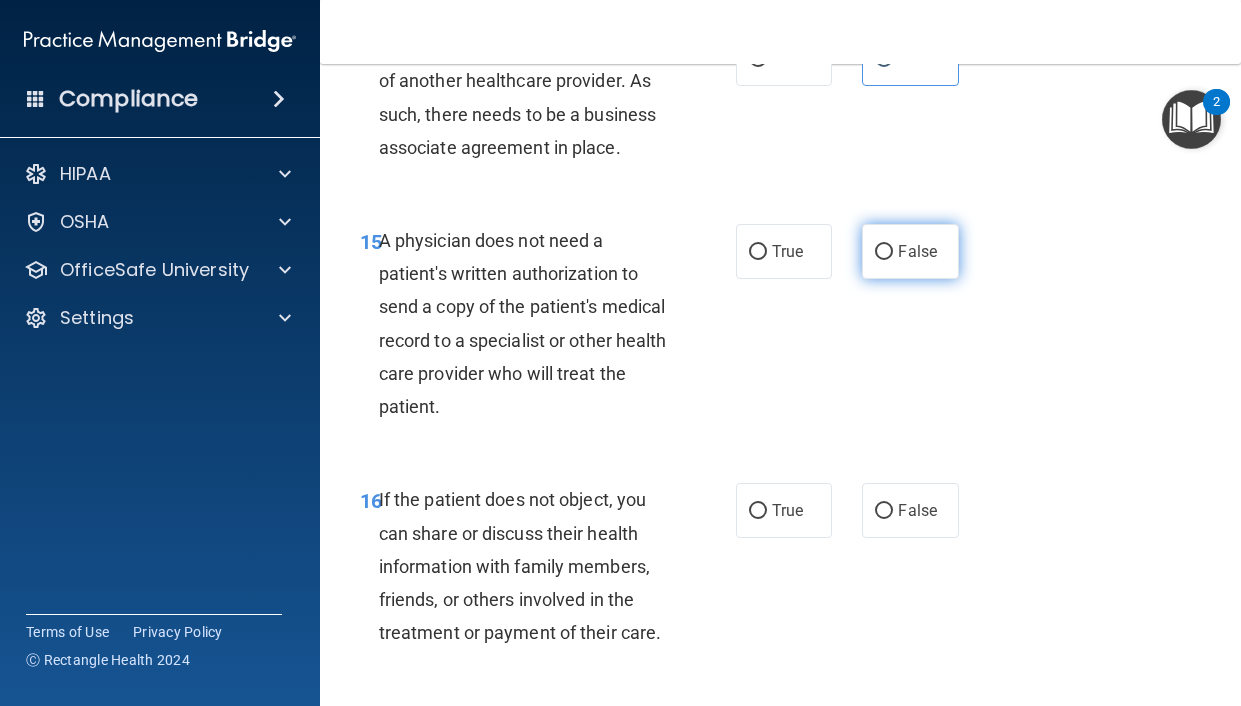 click on "False" at bounding box center (917, 251) 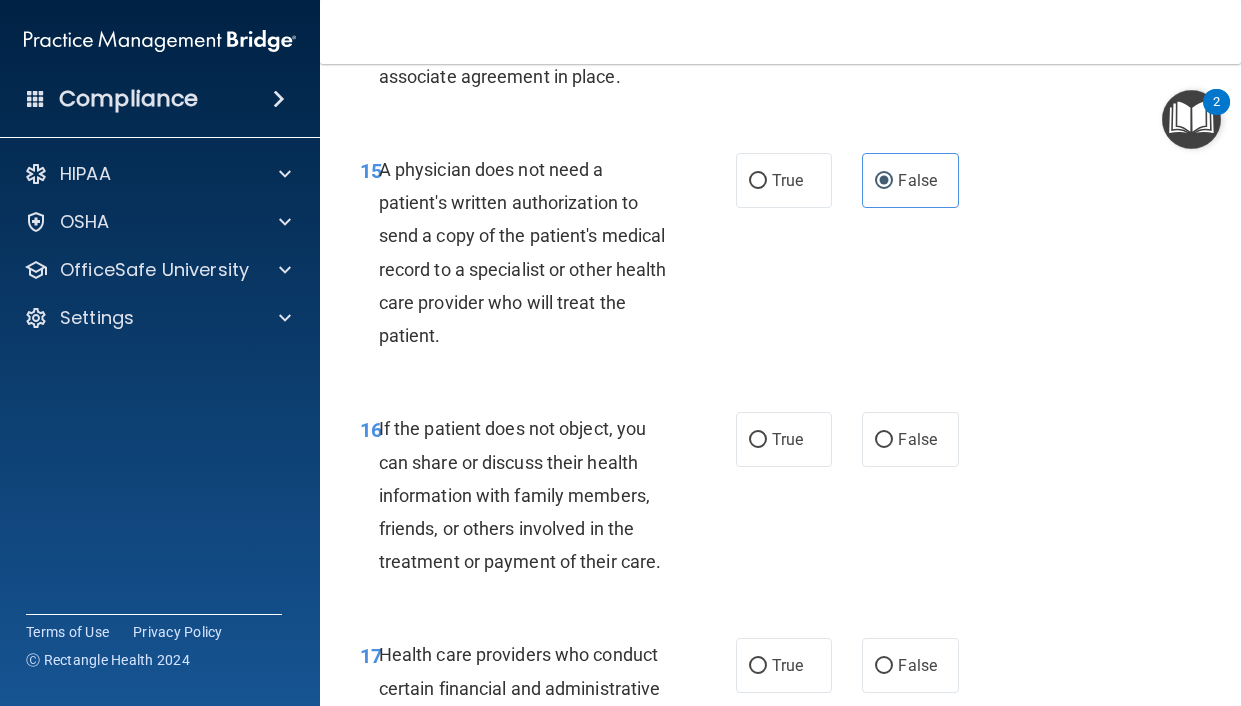 scroll, scrollTop: 3200, scrollLeft: 0, axis: vertical 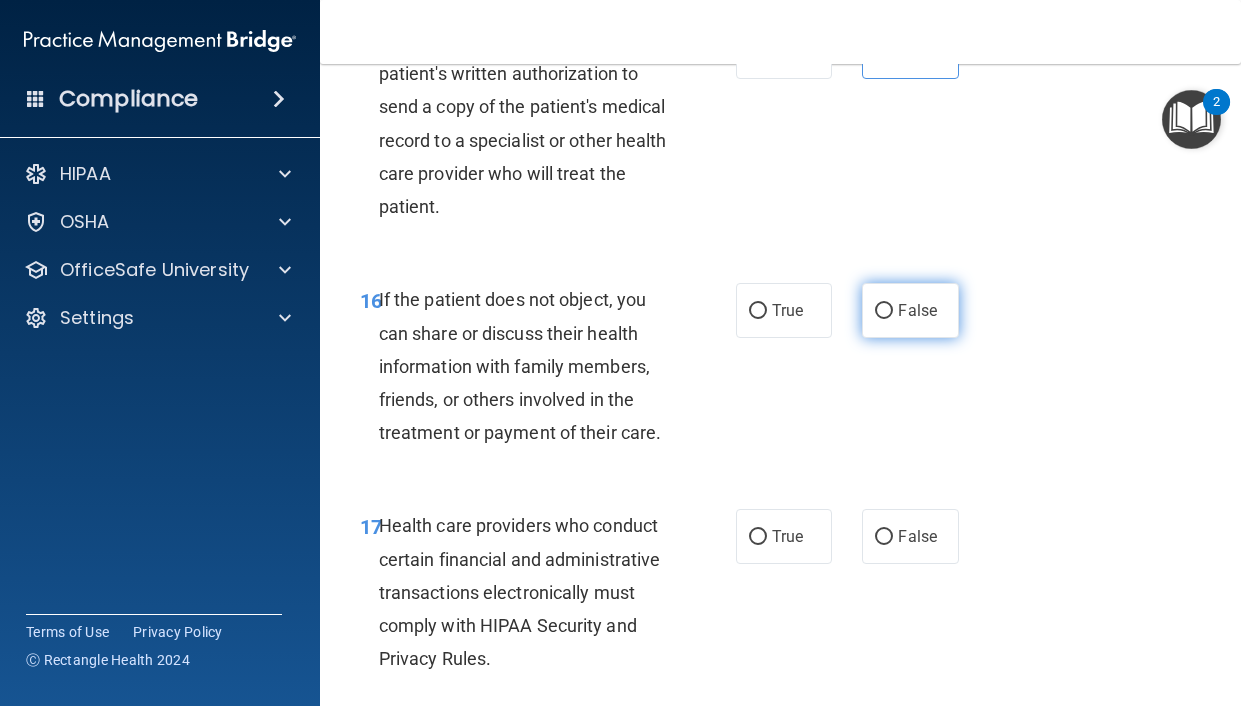 click on "False" at bounding box center [917, 310] 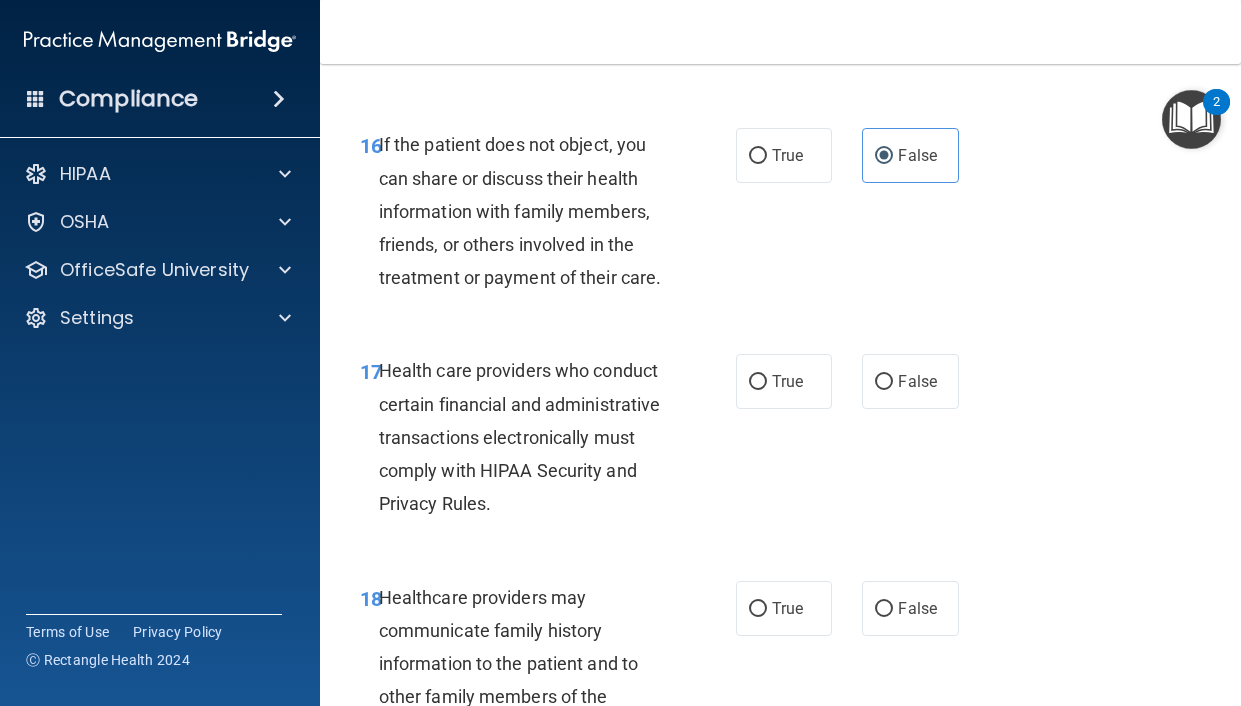 scroll, scrollTop: 3400, scrollLeft: 0, axis: vertical 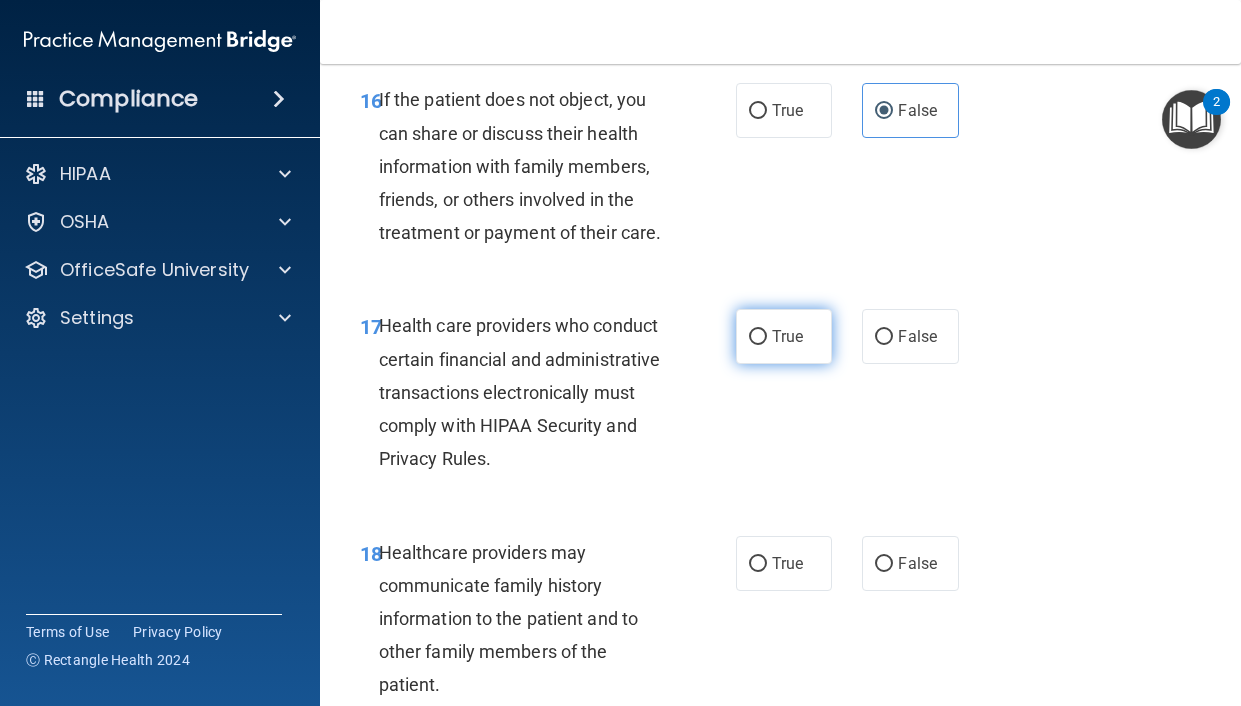 click on "True" at bounding box center [784, 336] 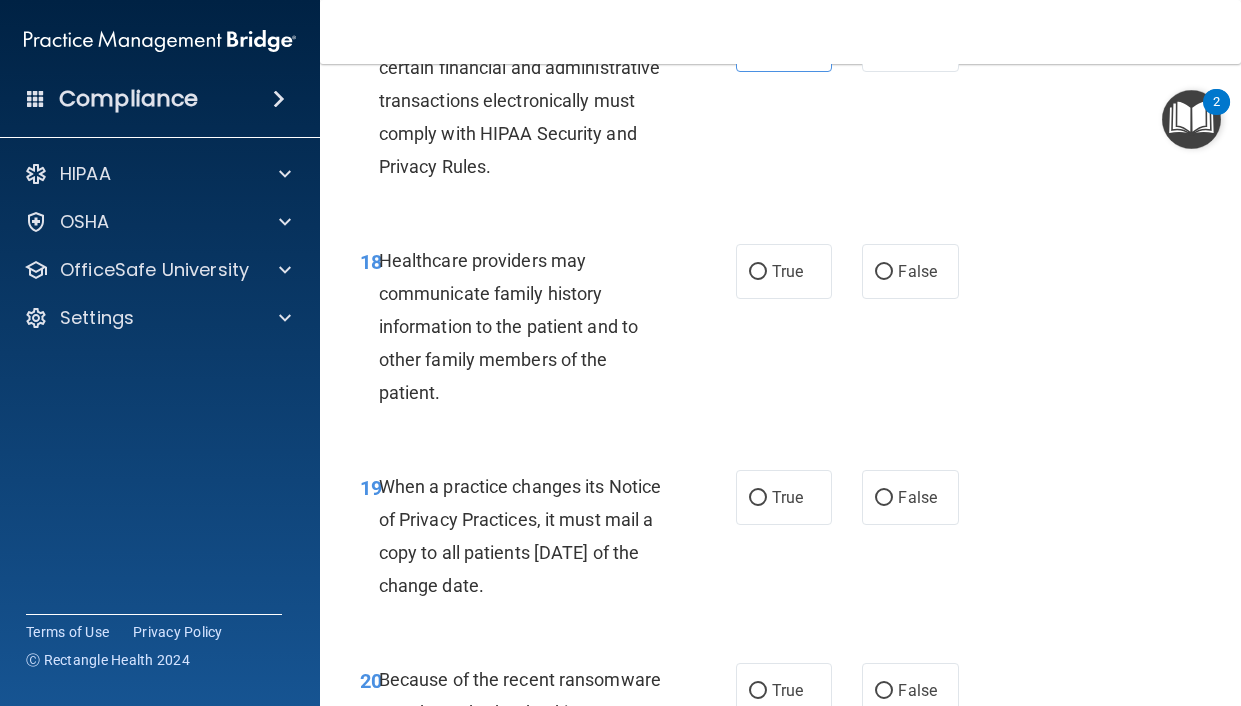 scroll, scrollTop: 3700, scrollLeft: 0, axis: vertical 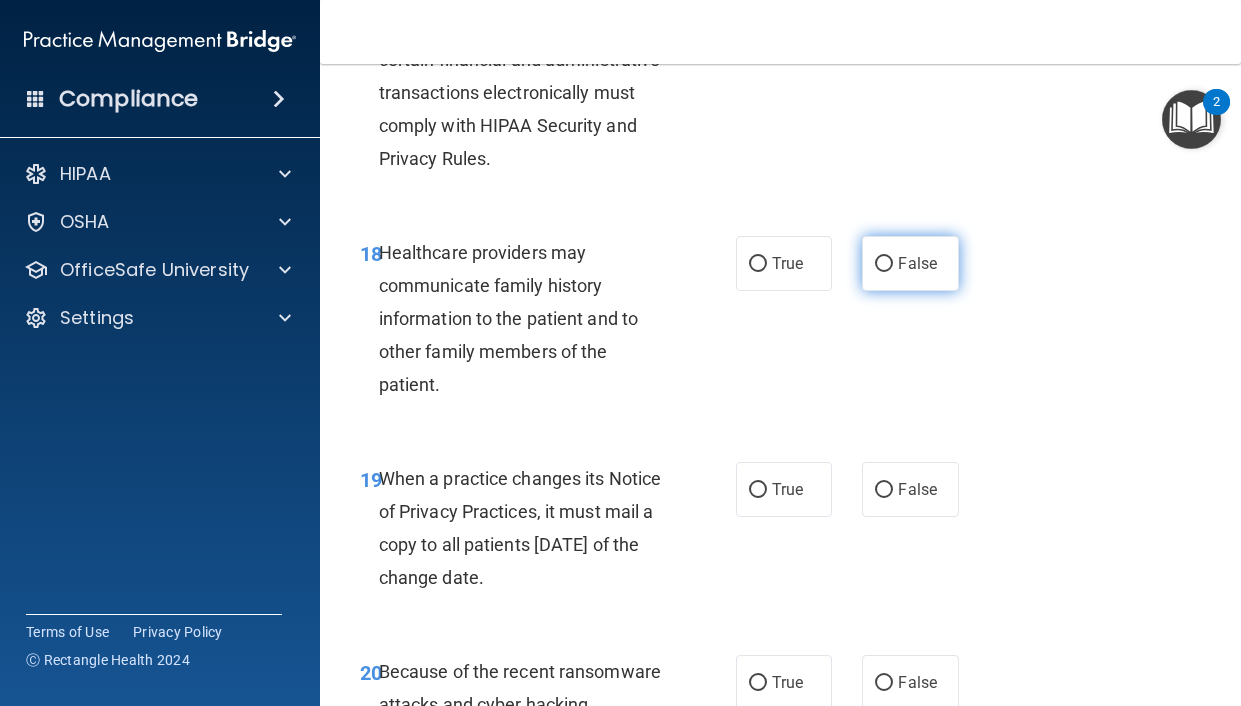 click on "False" at bounding box center (910, 263) 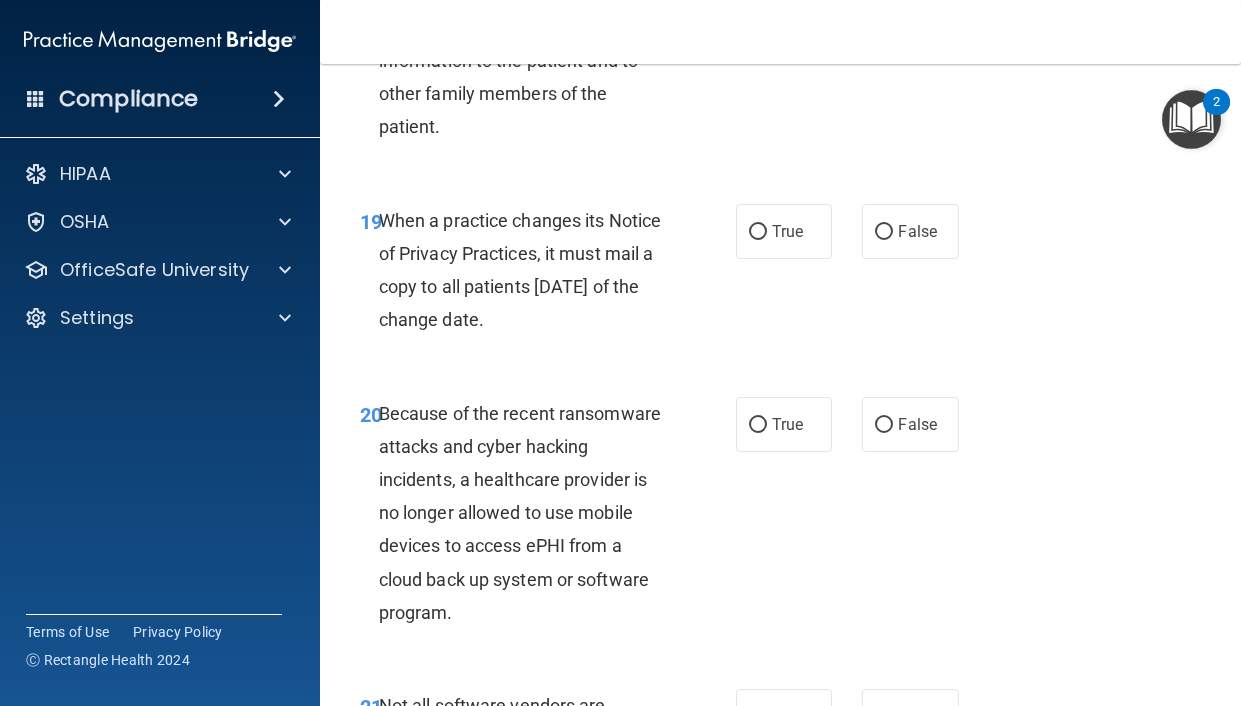 scroll, scrollTop: 4000, scrollLeft: 0, axis: vertical 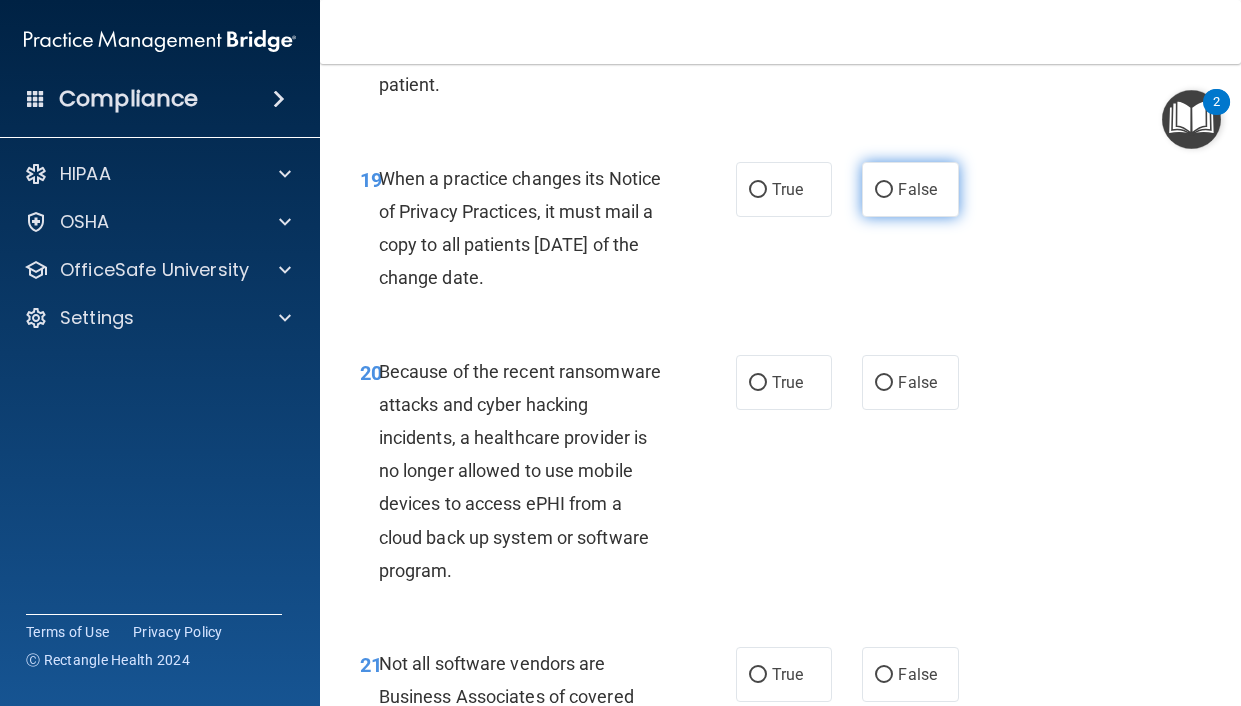 click on "False" at bounding box center [917, 189] 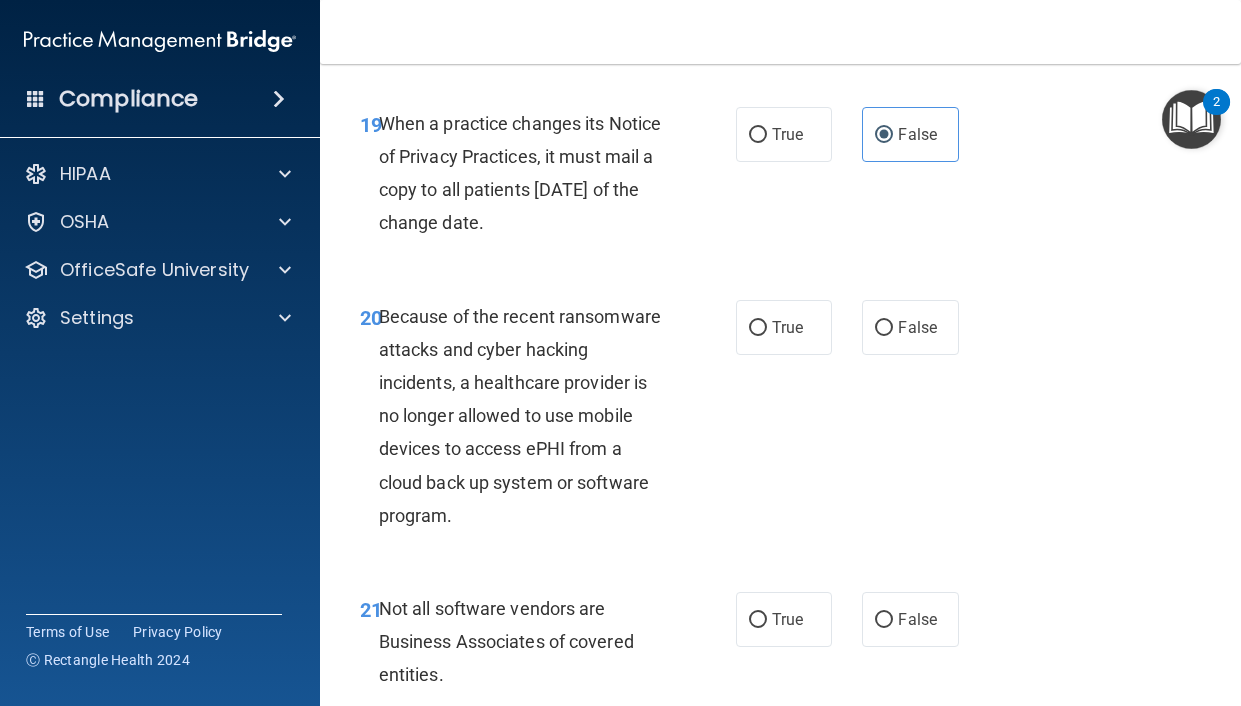 scroll, scrollTop: 4100, scrollLeft: 0, axis: vertical 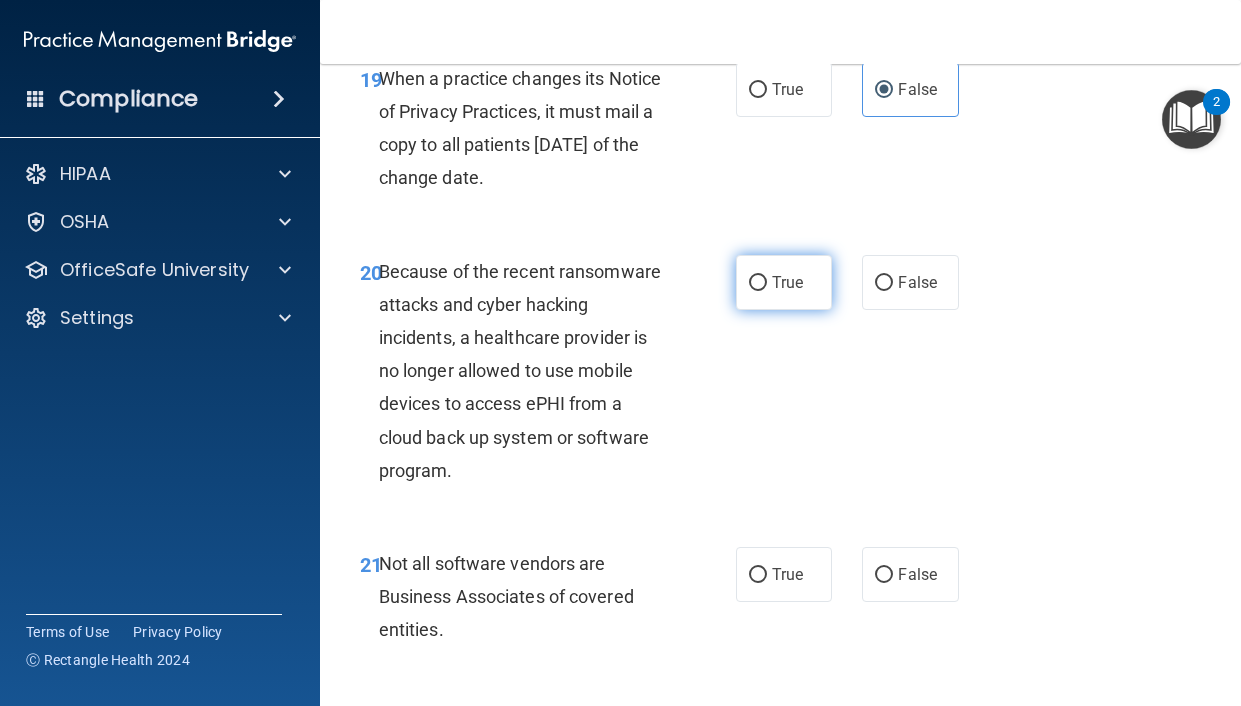 click on "True" at bounding box center (787, 282) 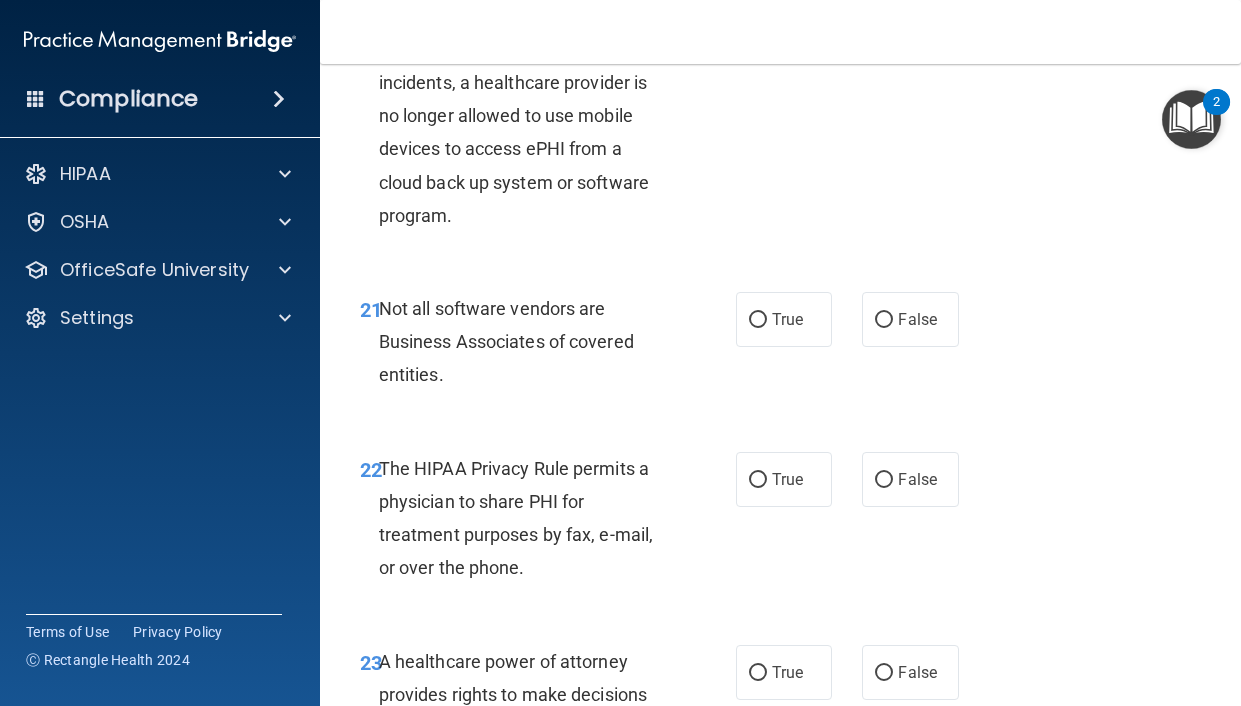scroll, scrollTop: 4400, scrollLeft: 0, axis: vertical 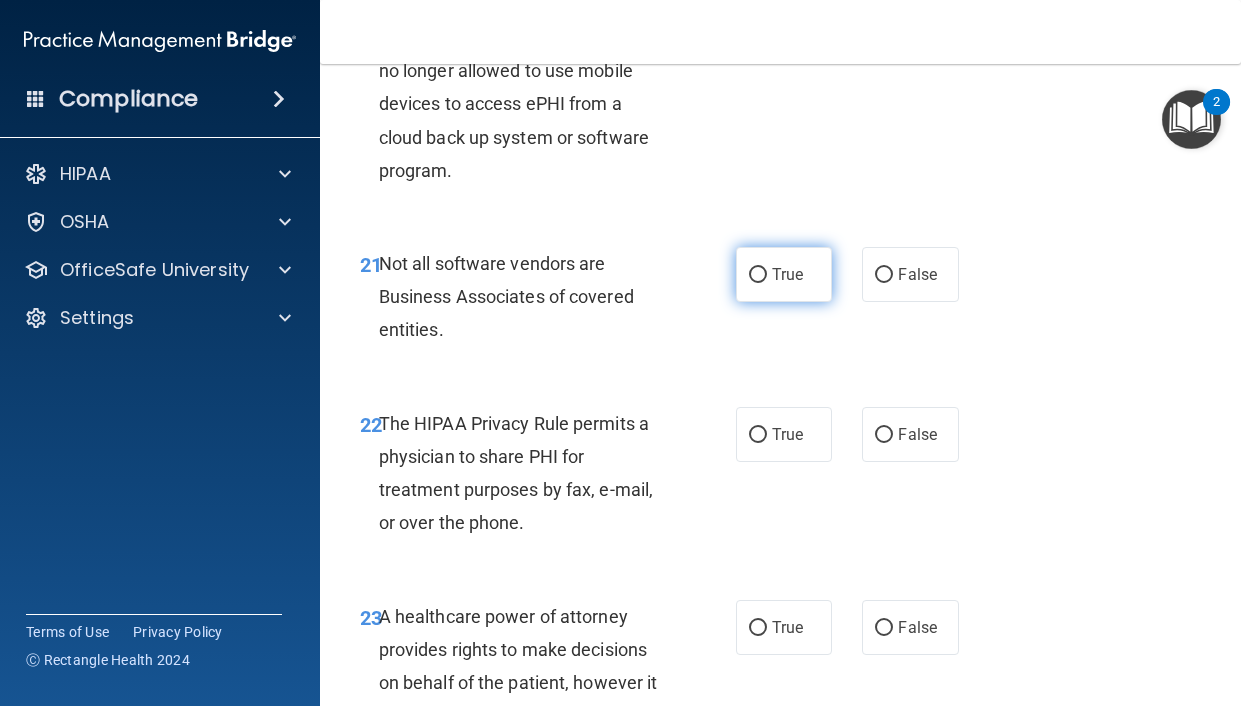 click on "True" at bounding box center [784, 274] 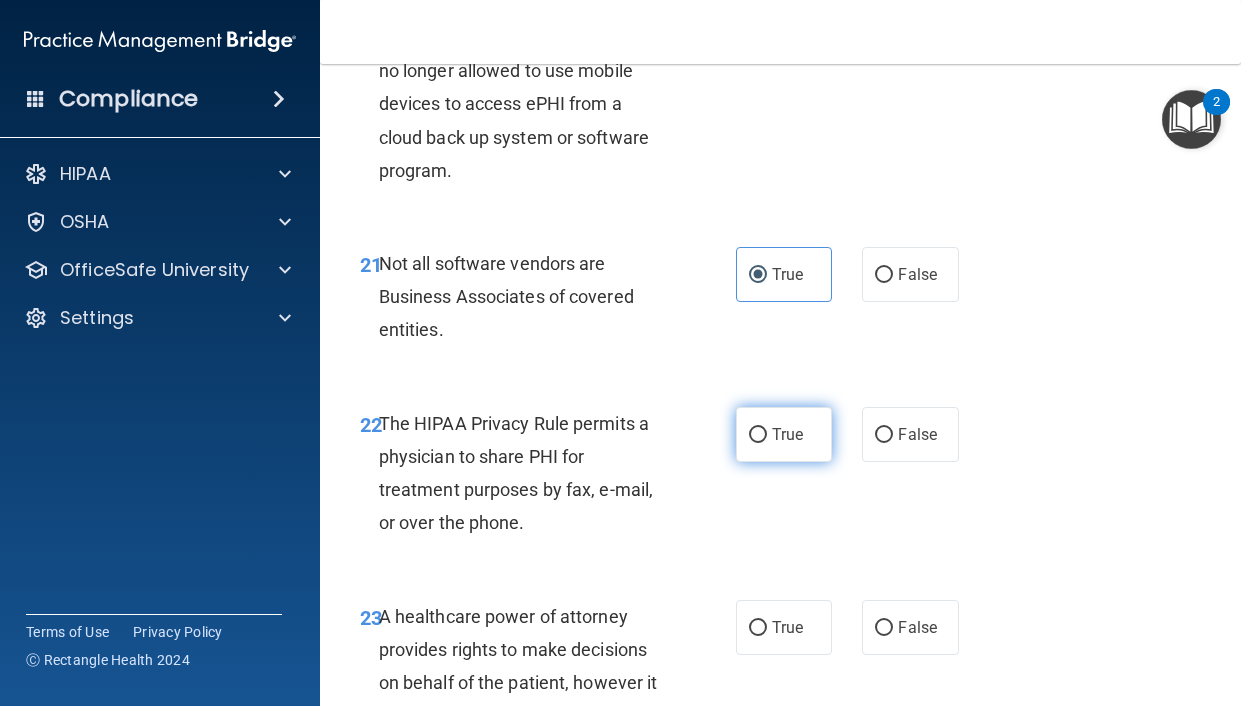 click on "True" at bounding box center [787, 434] 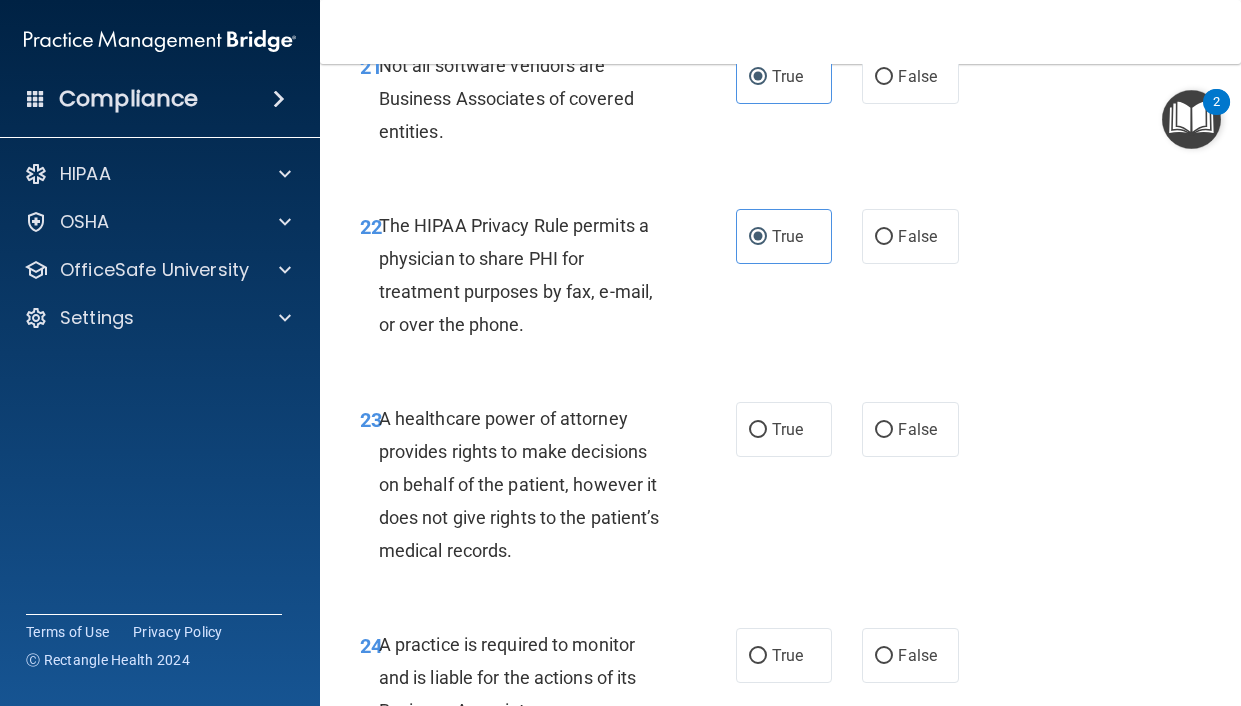 scroll, scrollTop: 4700, scrollLeft: 0, axis: vertical 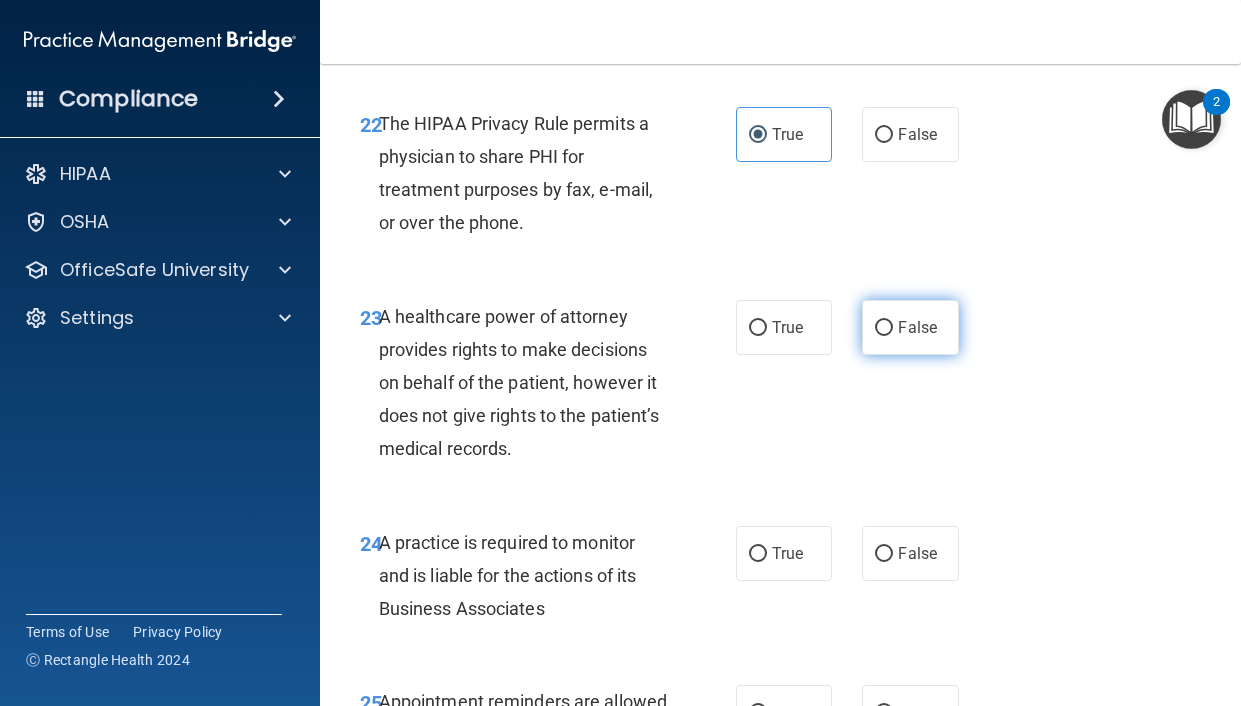 drag, startPoint x: 922, startPoint y: 501, endPoint x: 946, endPoint y: 501, distance: 24 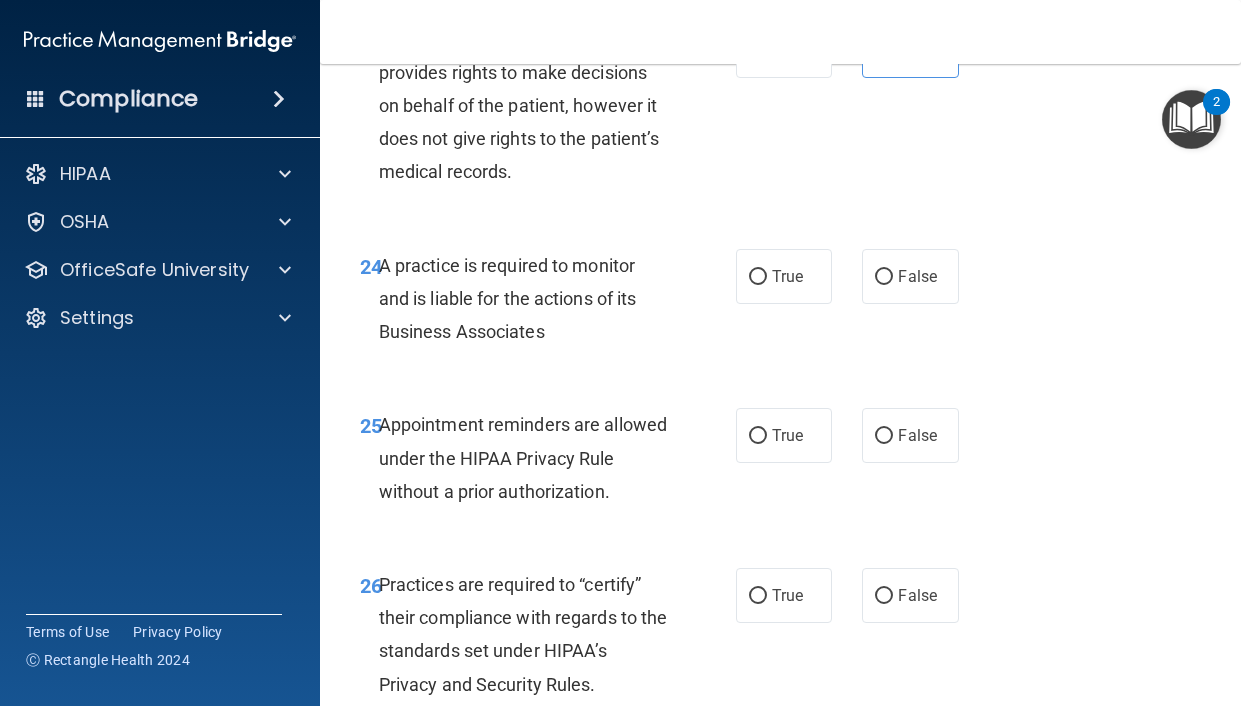 scroll, scrollTop: 5000, scrollLeft: 0, axis: vertical 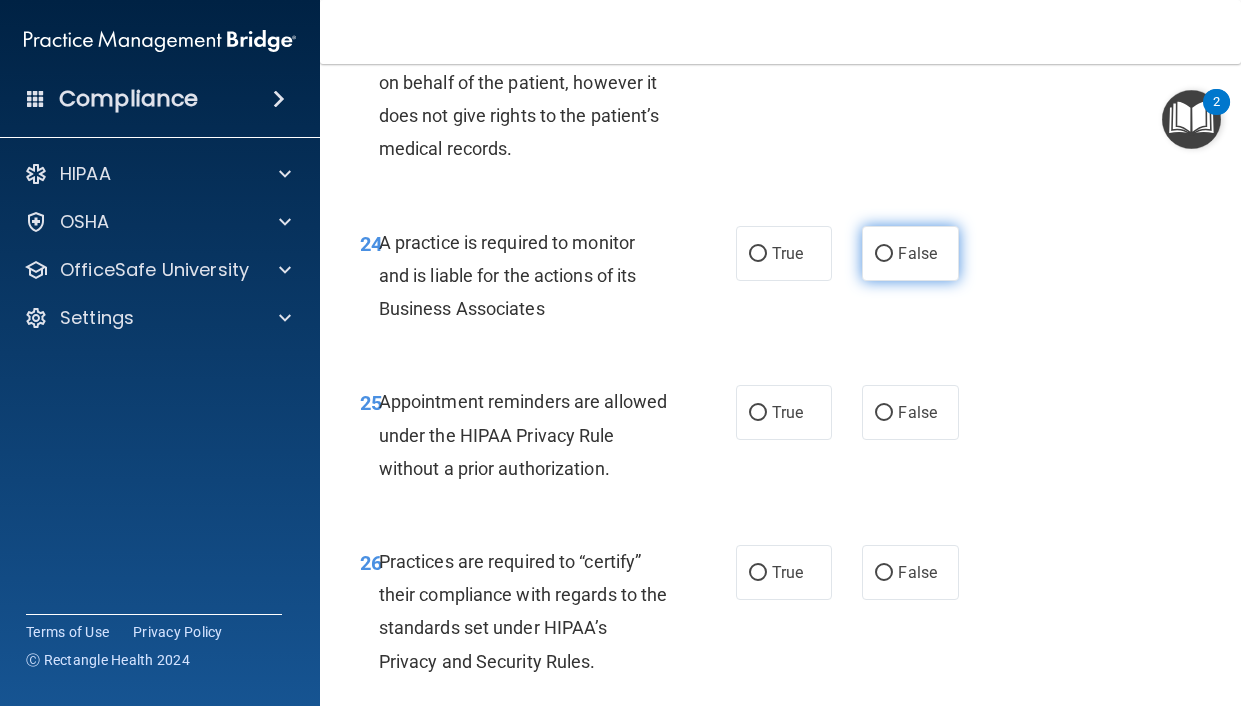 click on "False" at bounding box center [917, 253] 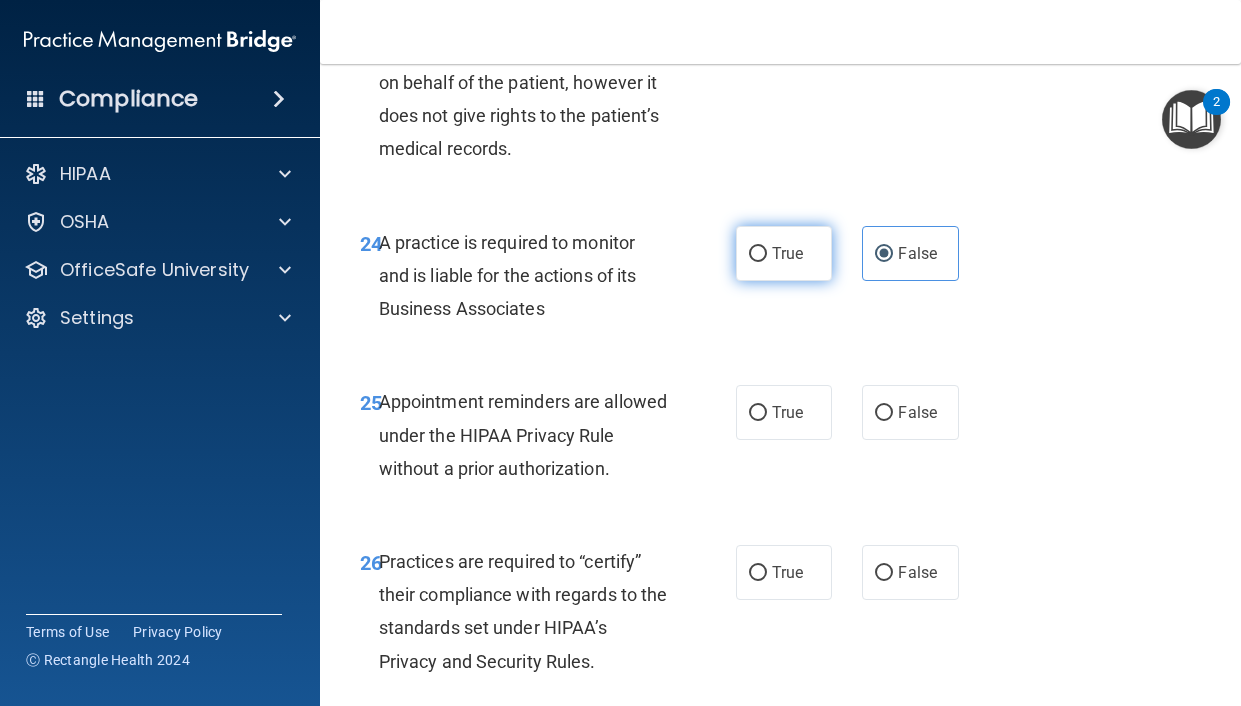 click on "True" at bounding box center (787, 253) 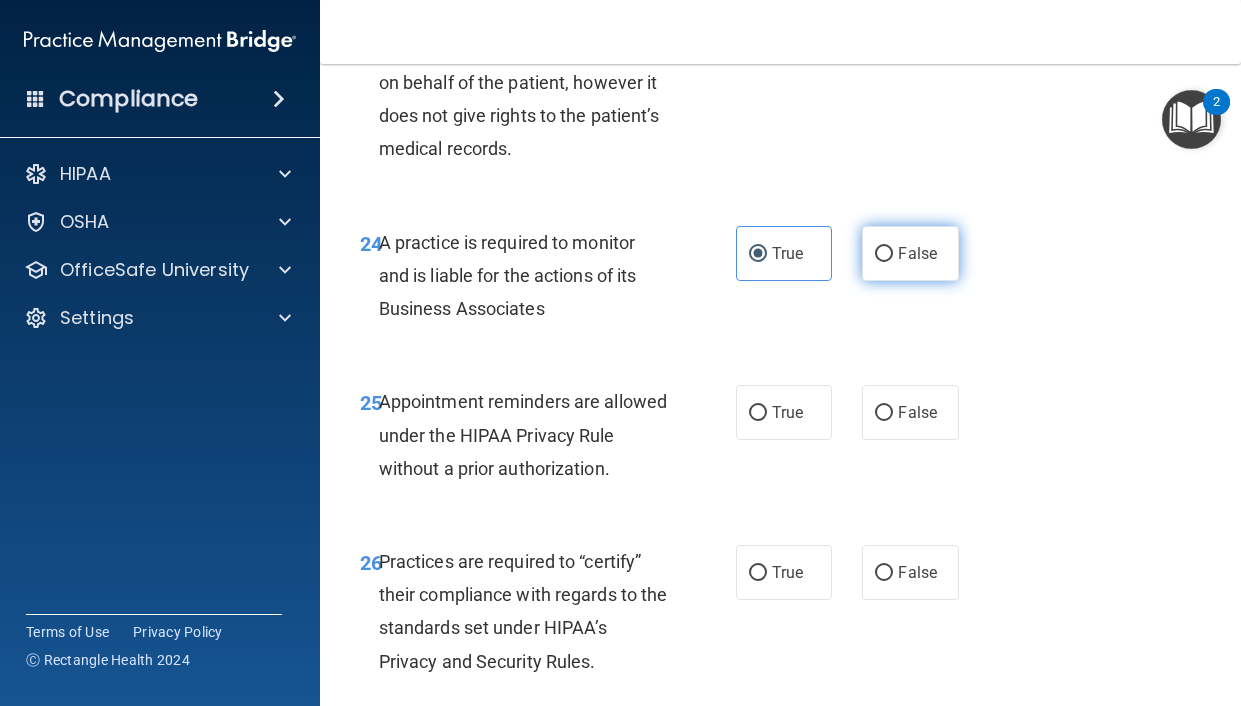 click on "False" at bounding box center [910, 253] 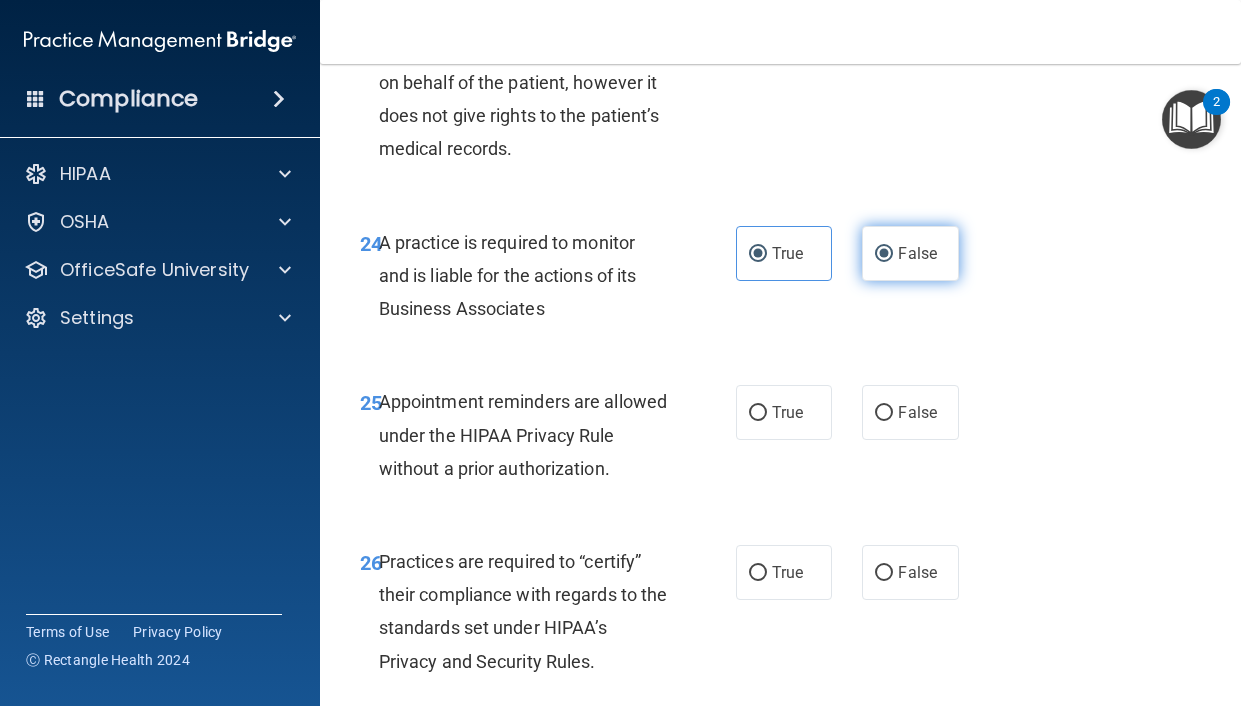 radio on "false" 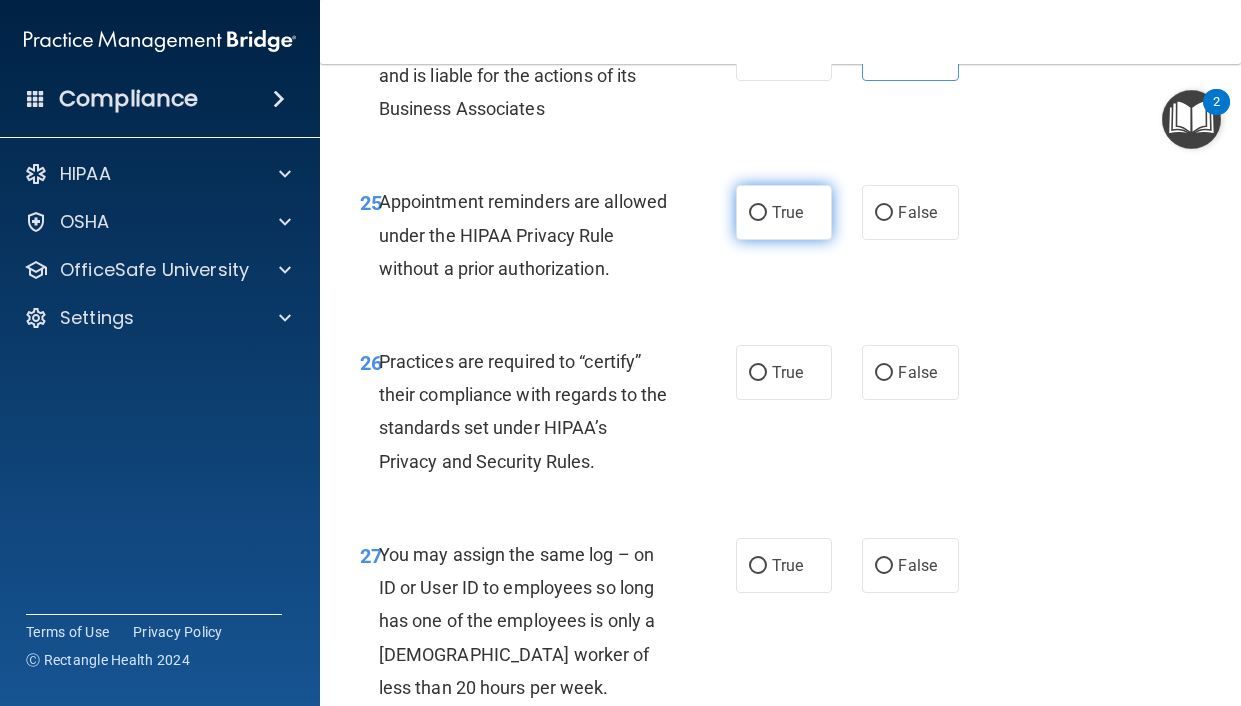 click on "True" at bounding box center [787, 212] 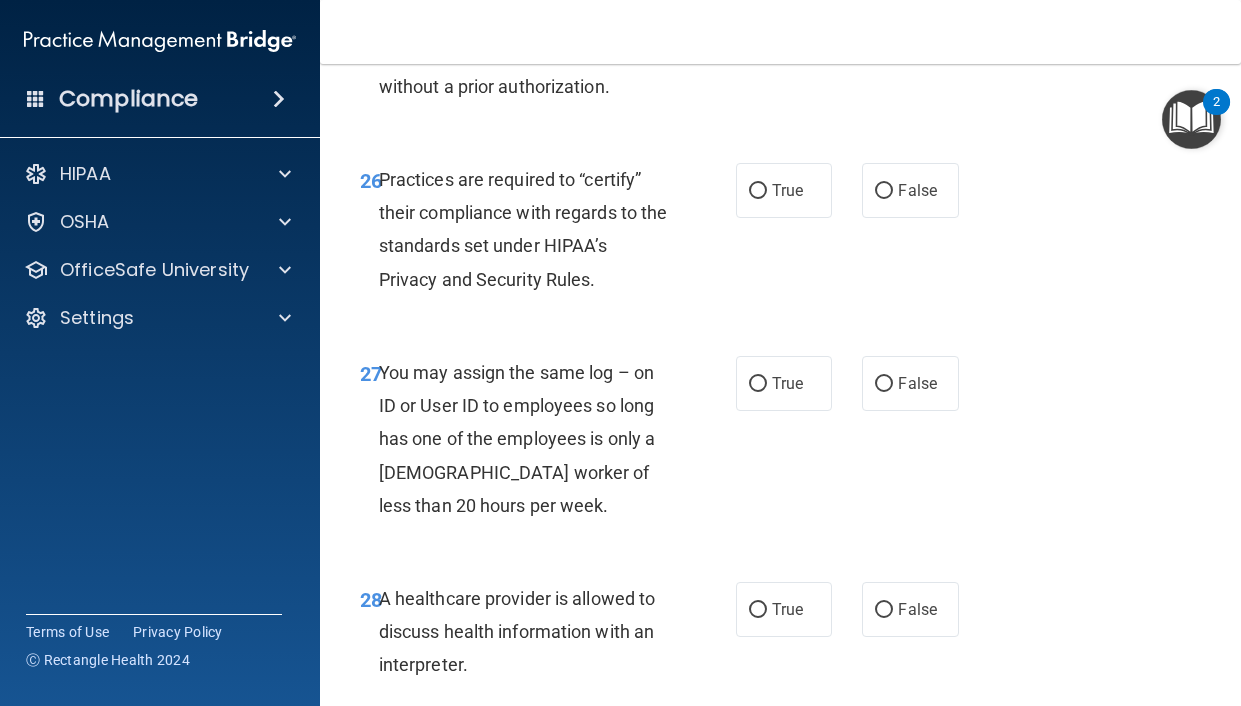 scroll, scrollTop: 5400, scrollLeft: 0, axis: vertical 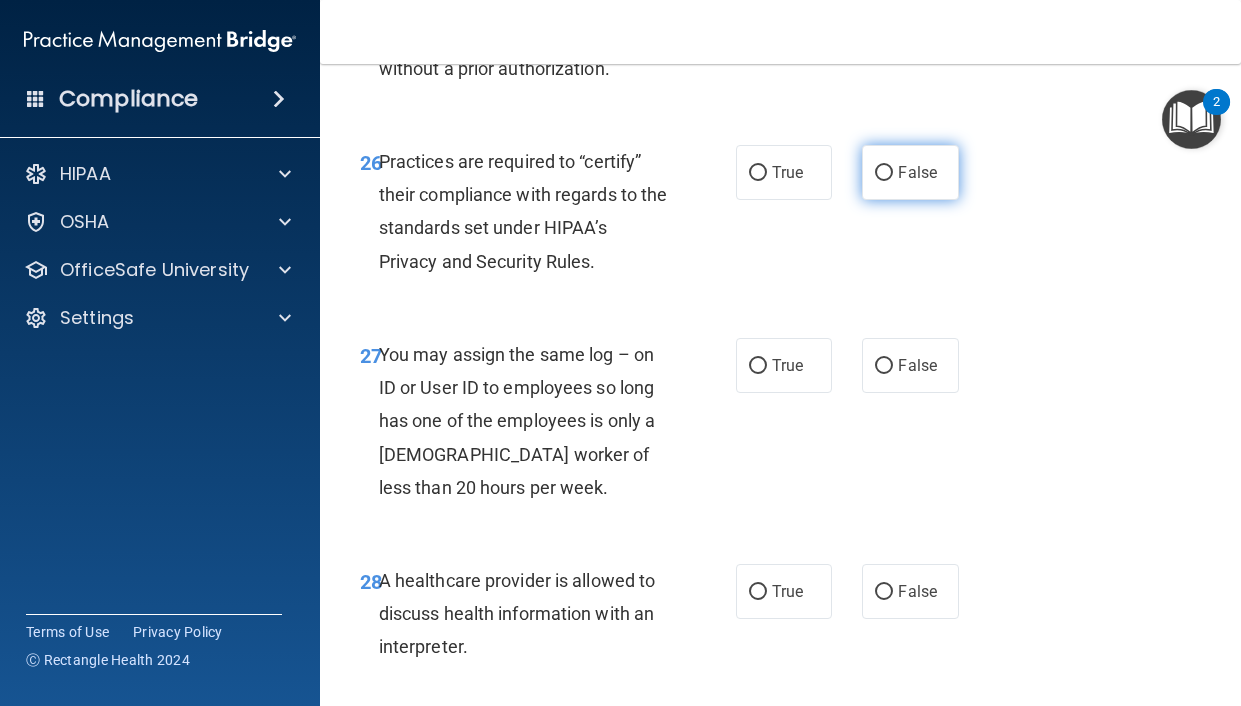 click on "False" at bounding box center (910, 172) 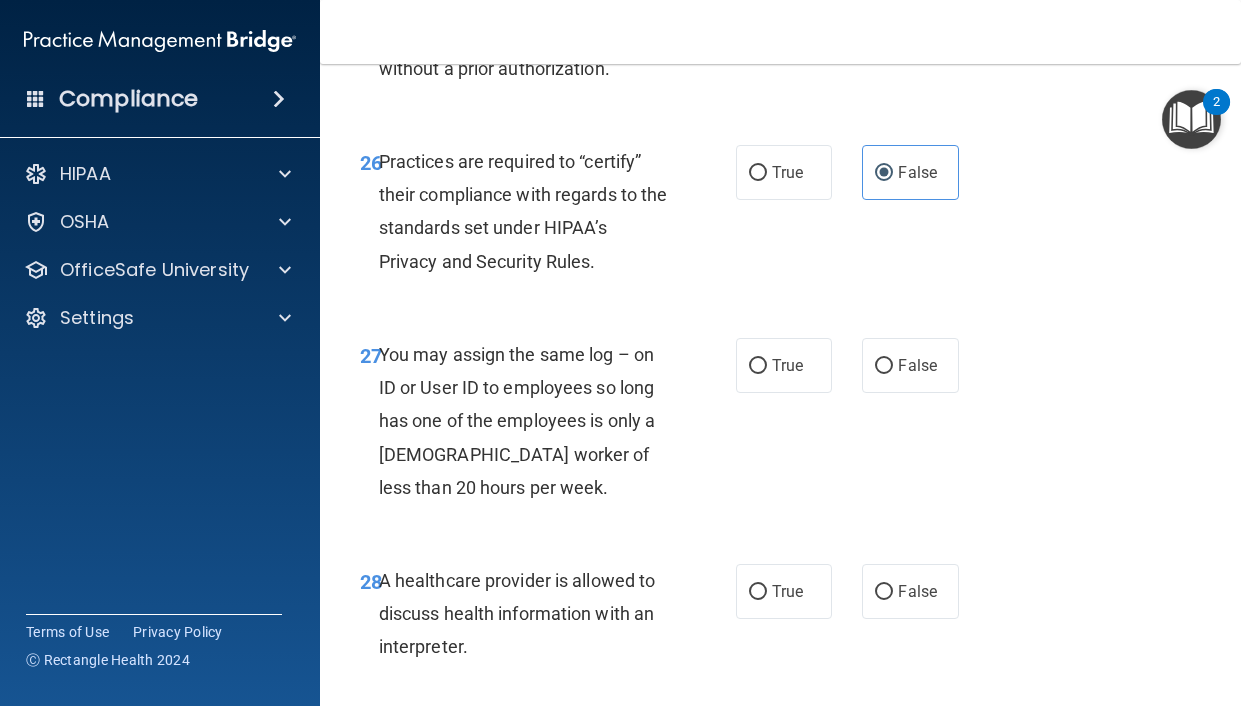 scroll, scrollTop: 5500, scrollLeft: 0, axis: vertical 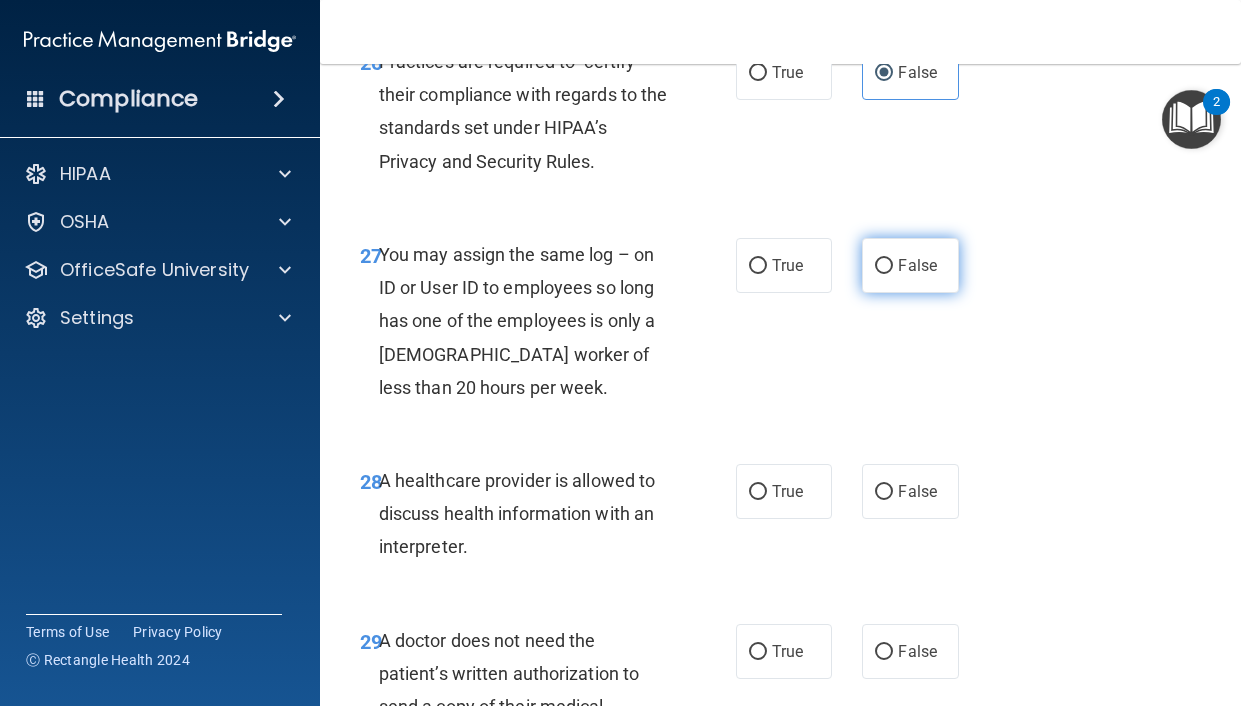 click on "False" at bounding box center (910, 265) 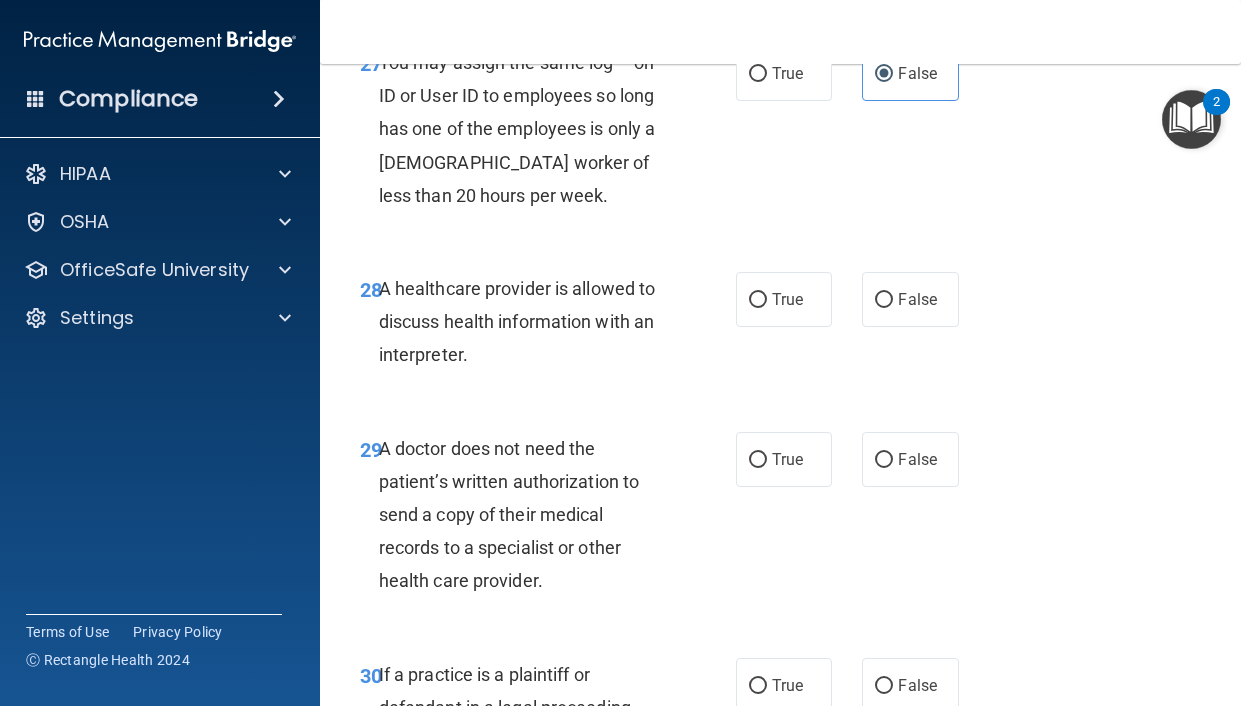 scroll, scrollTop: 5700, scrollLeft: 0, axis: vertical 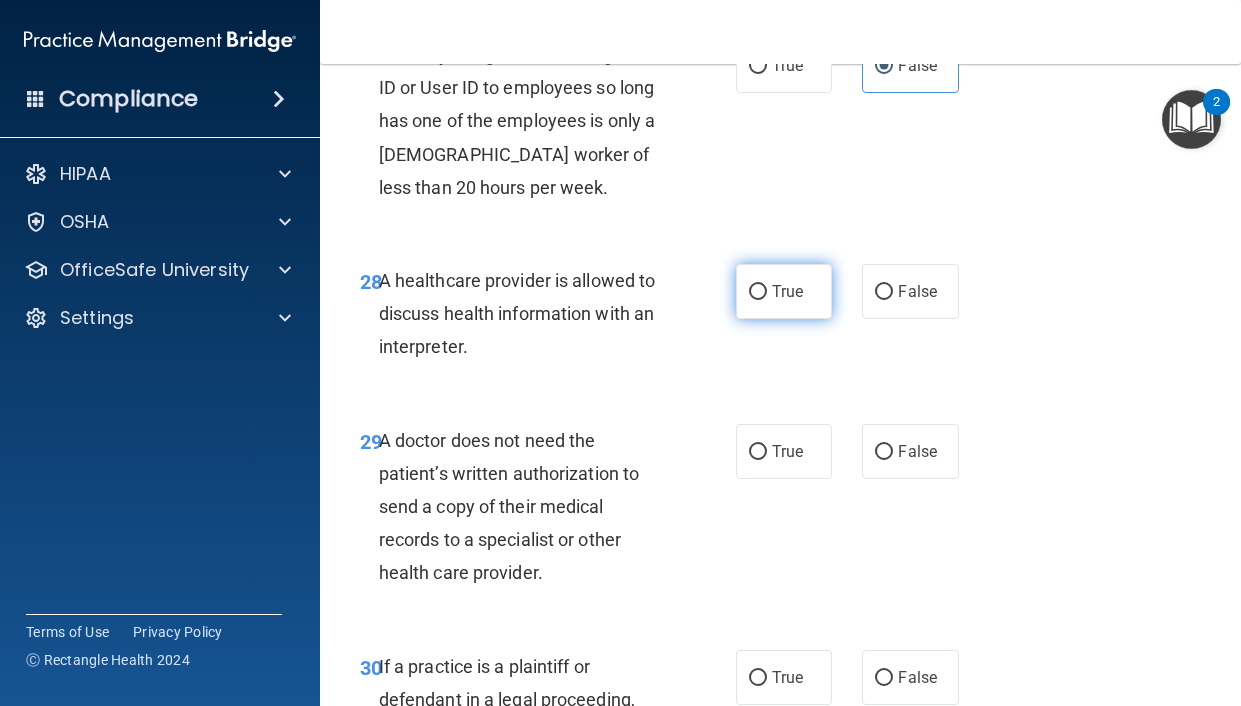 click on "True" at bounding box center [787, 291] 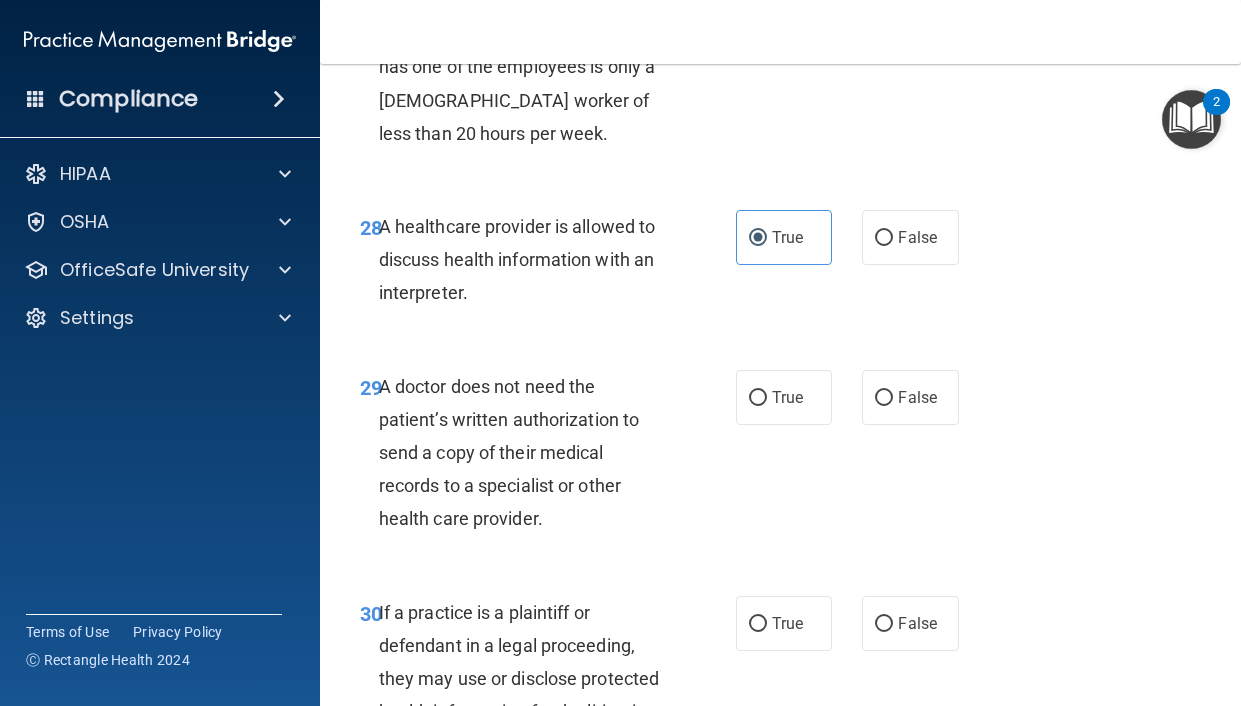 scroll, scrollTop: 5900, scrollLeft: 0, axis: vertical 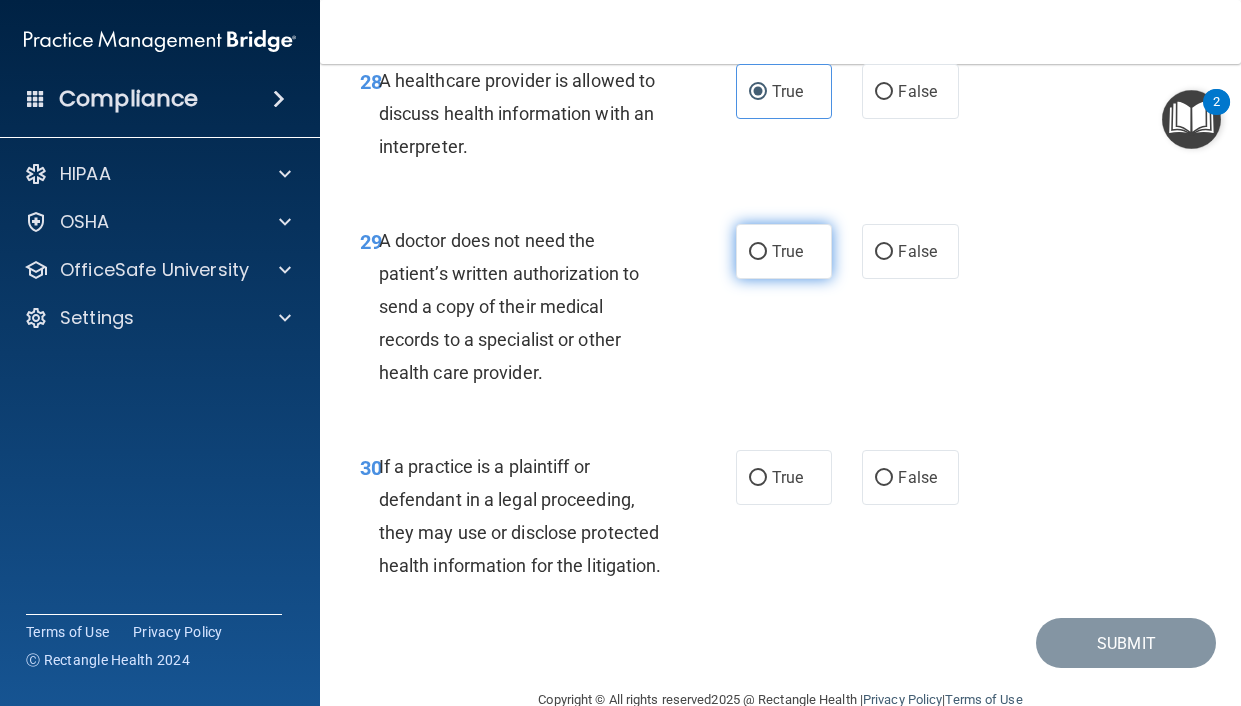 click on "True" at bounding box center (787, 251) 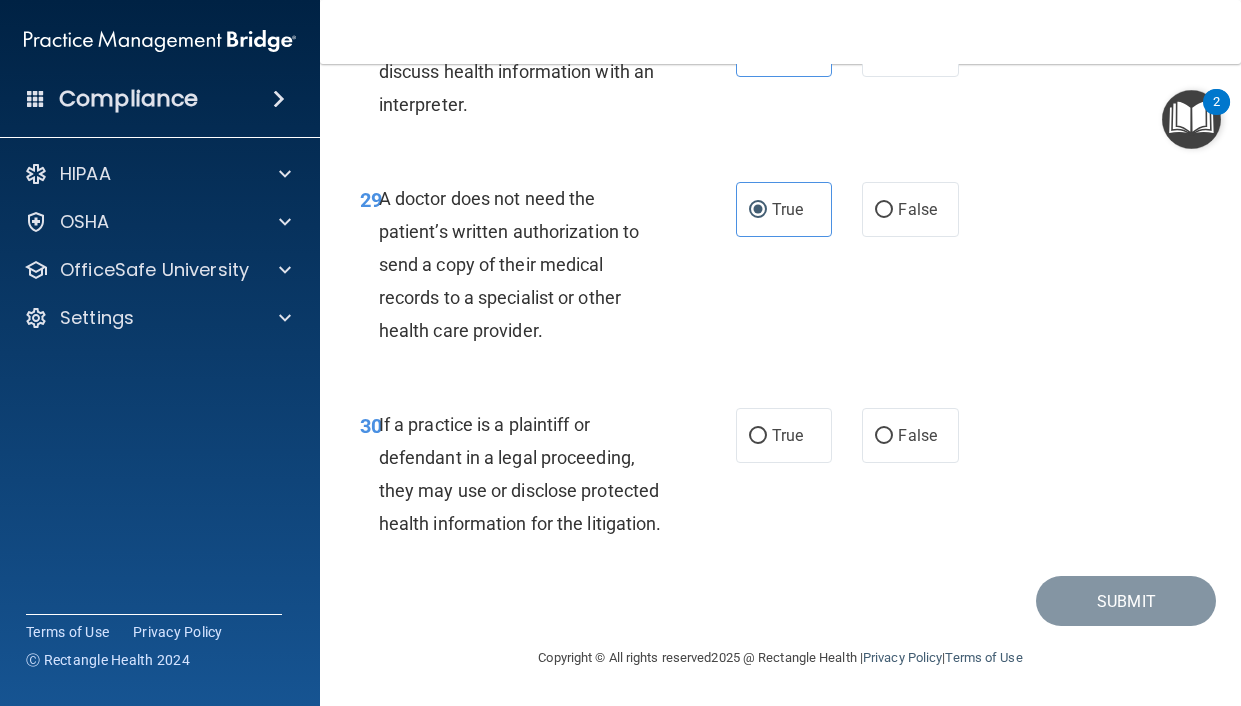 scroll, scrollTop: 6100, scrollLeft: 0, axis: vertical 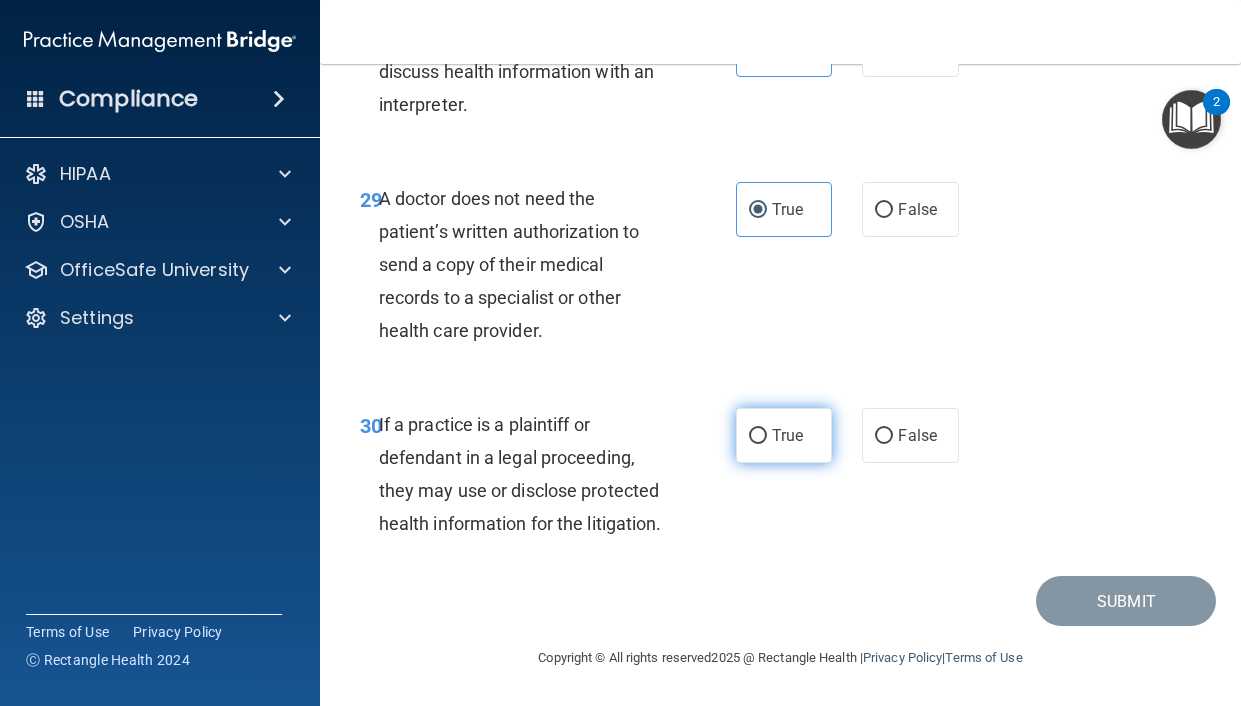 click on "True" at bounding box center (784, 435) 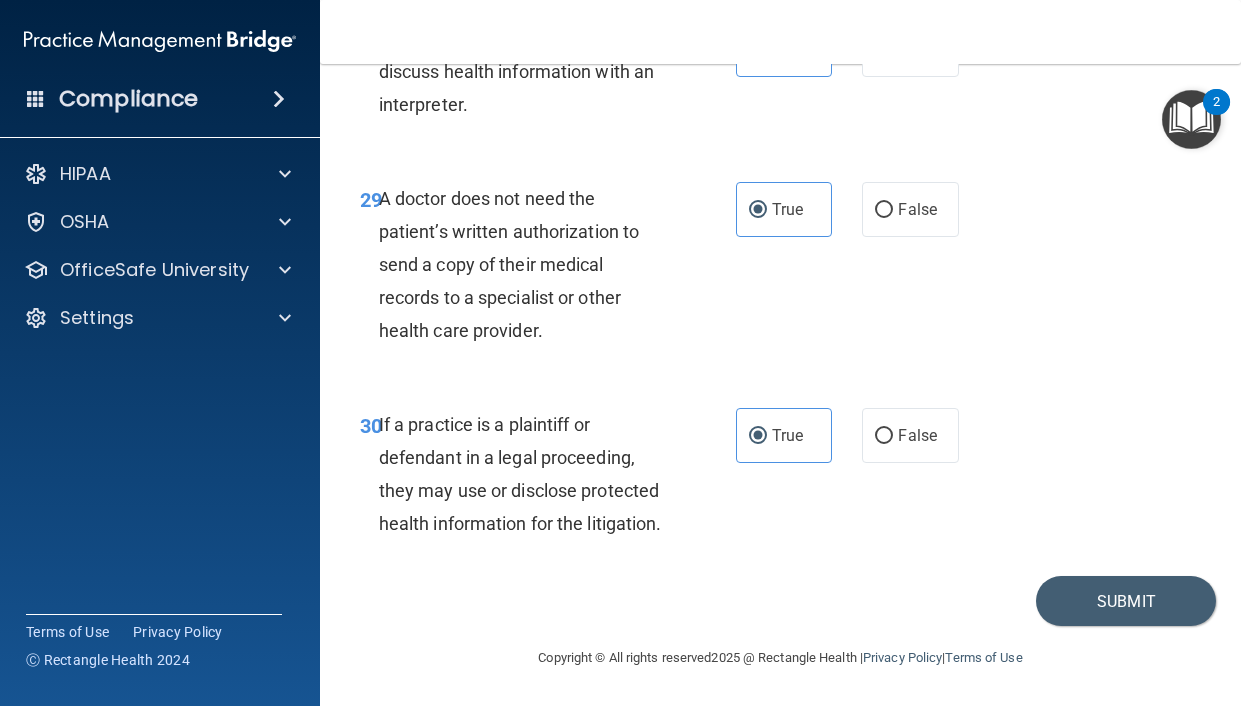 scroll, scrollTop: 6141, scrollLeft: 0, axis: vertical 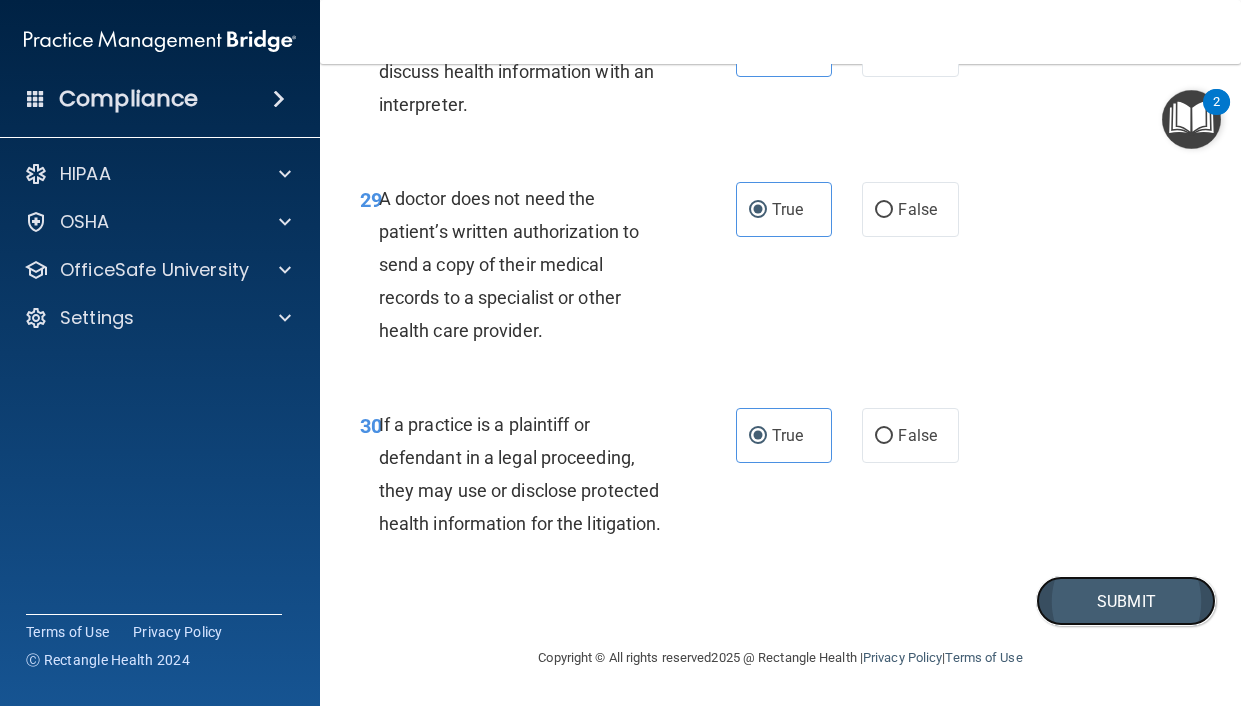 click on "Submit" at bounding box center [1126, 601] 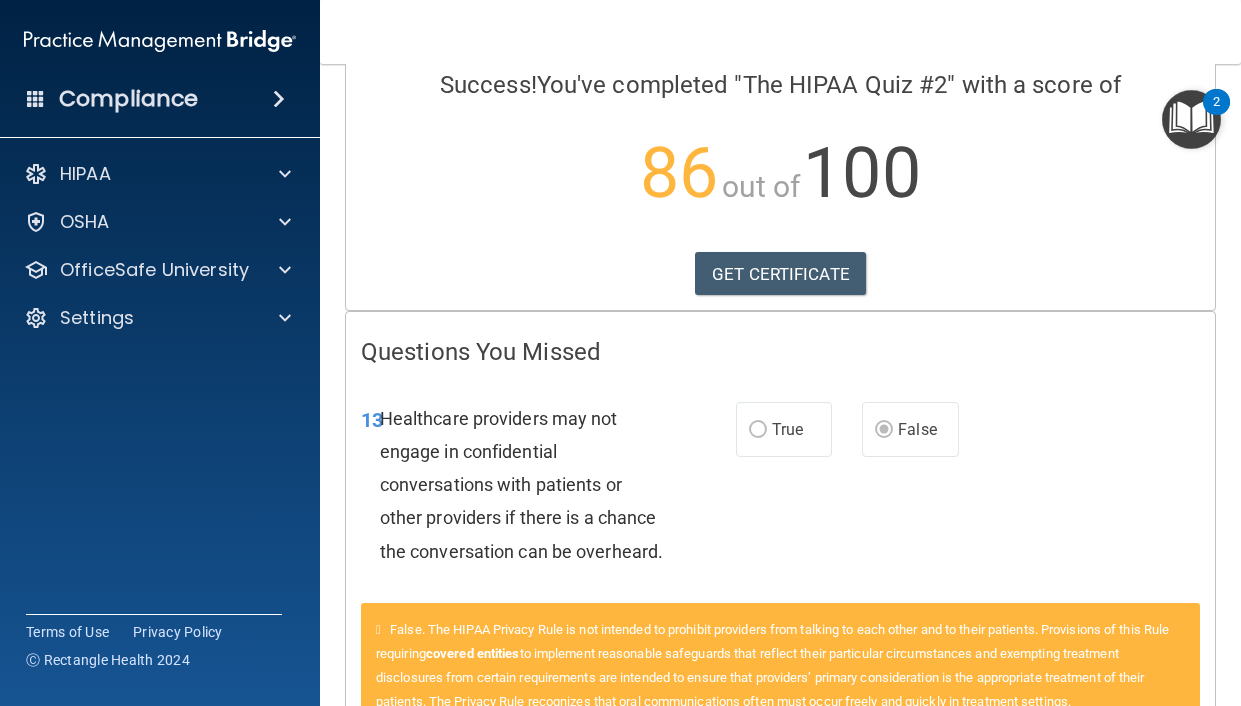 scroll, scrollTop: 0, scrollLeft: 0, axis: both 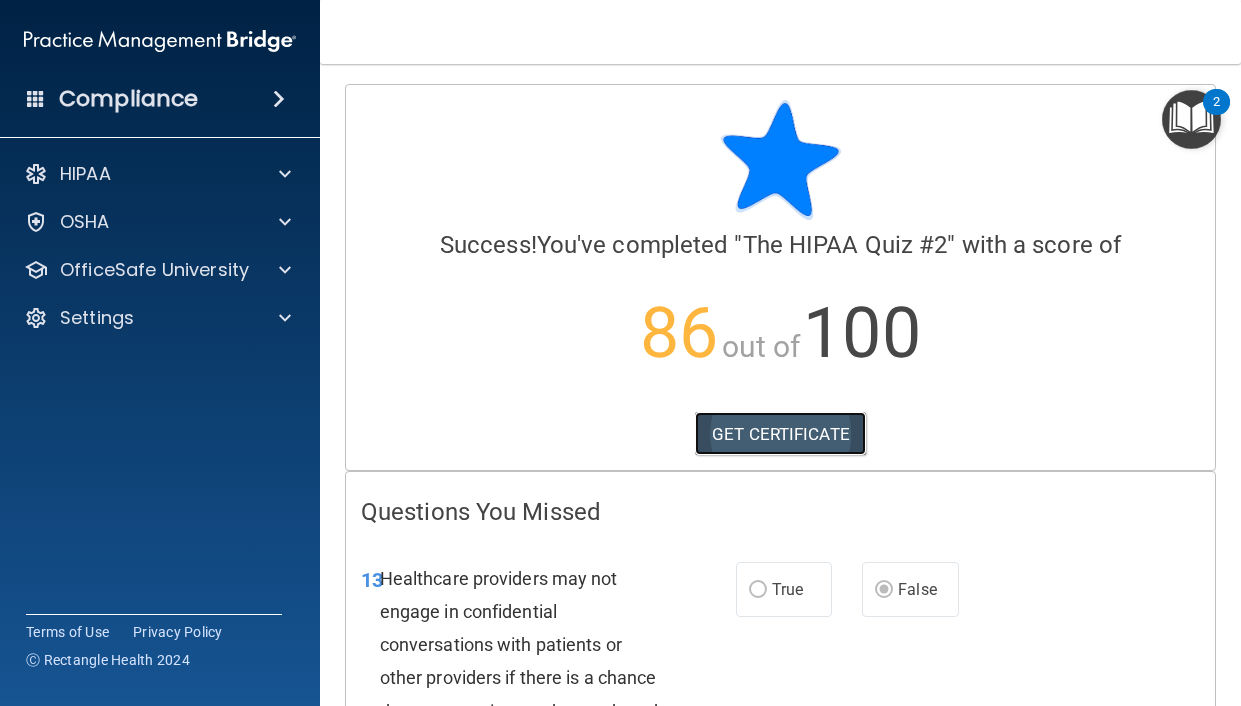 click on "GET CERTIFICATE" at bounding box center (780, 434) 